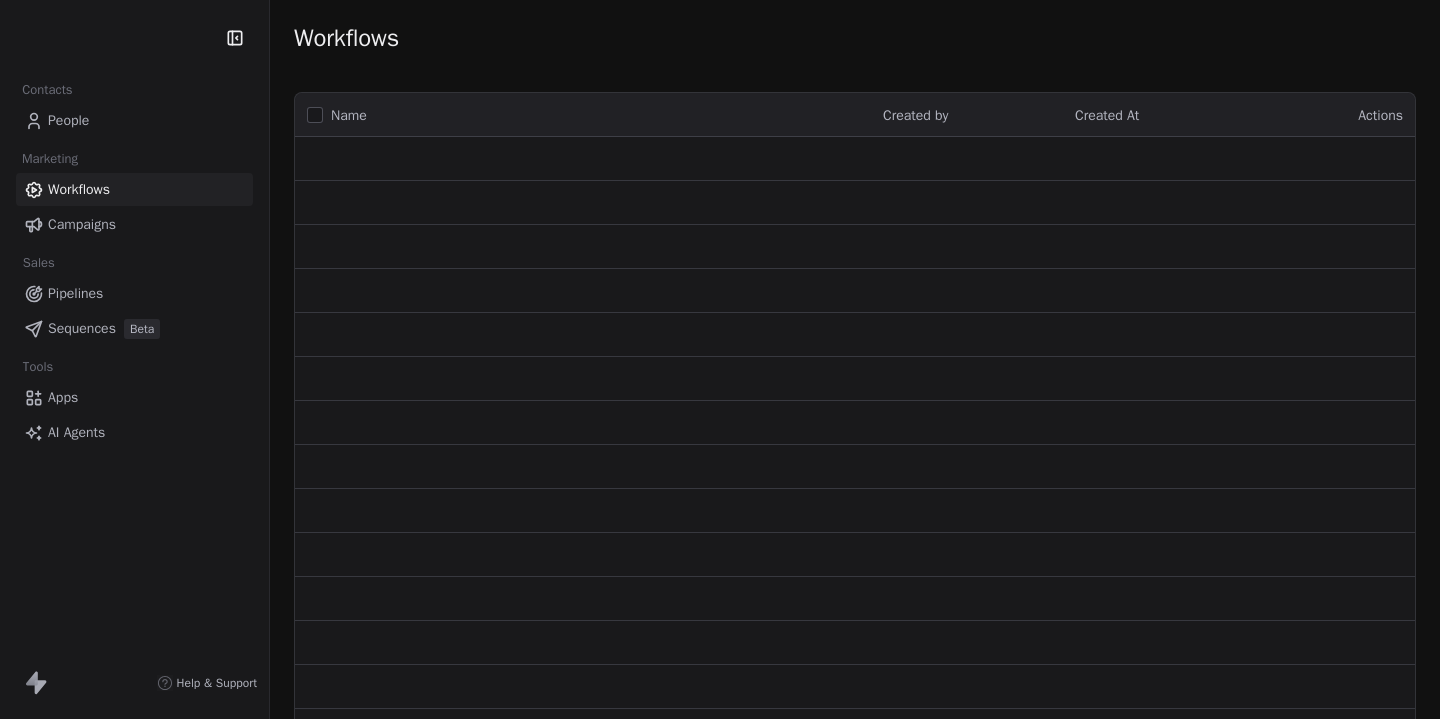 scroll, scrollTop: 0, scrollLeft: 0, axis: both 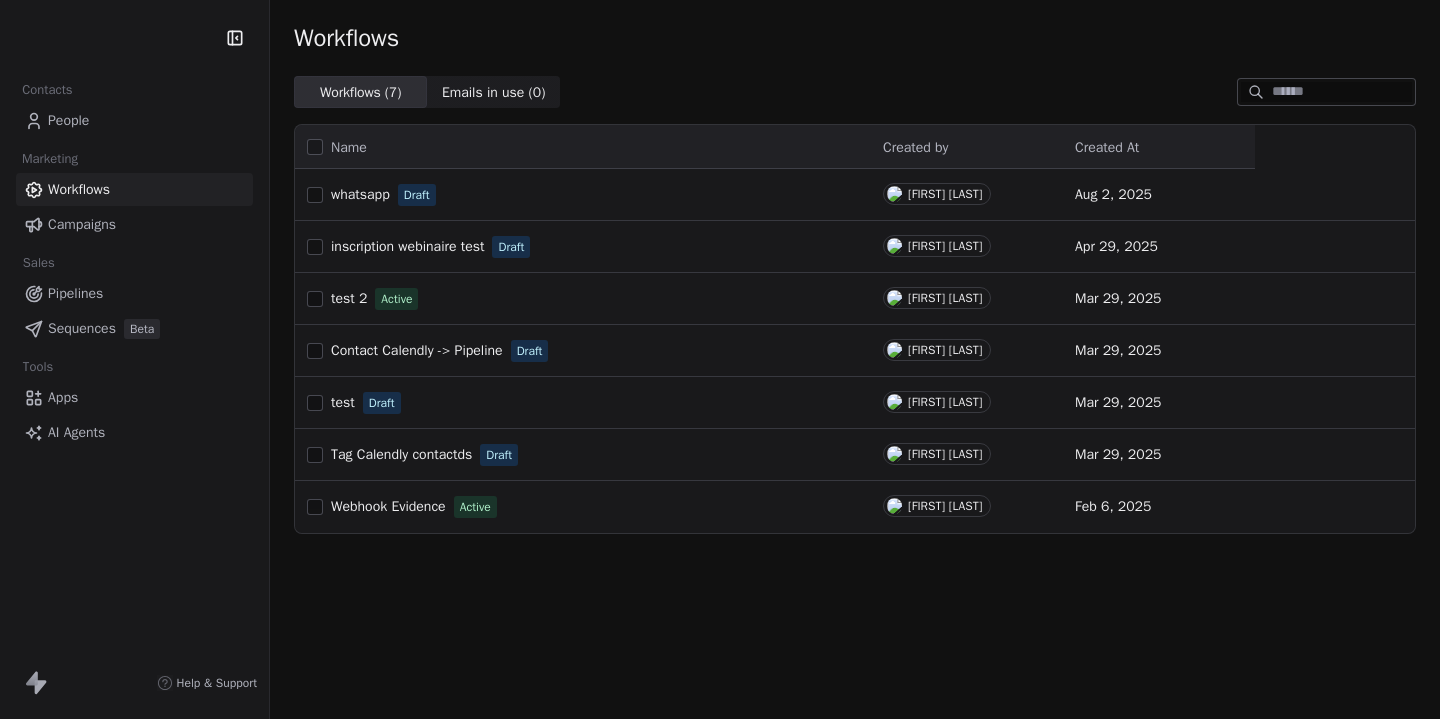 click on "Apps" at bounding box center (63, 397) 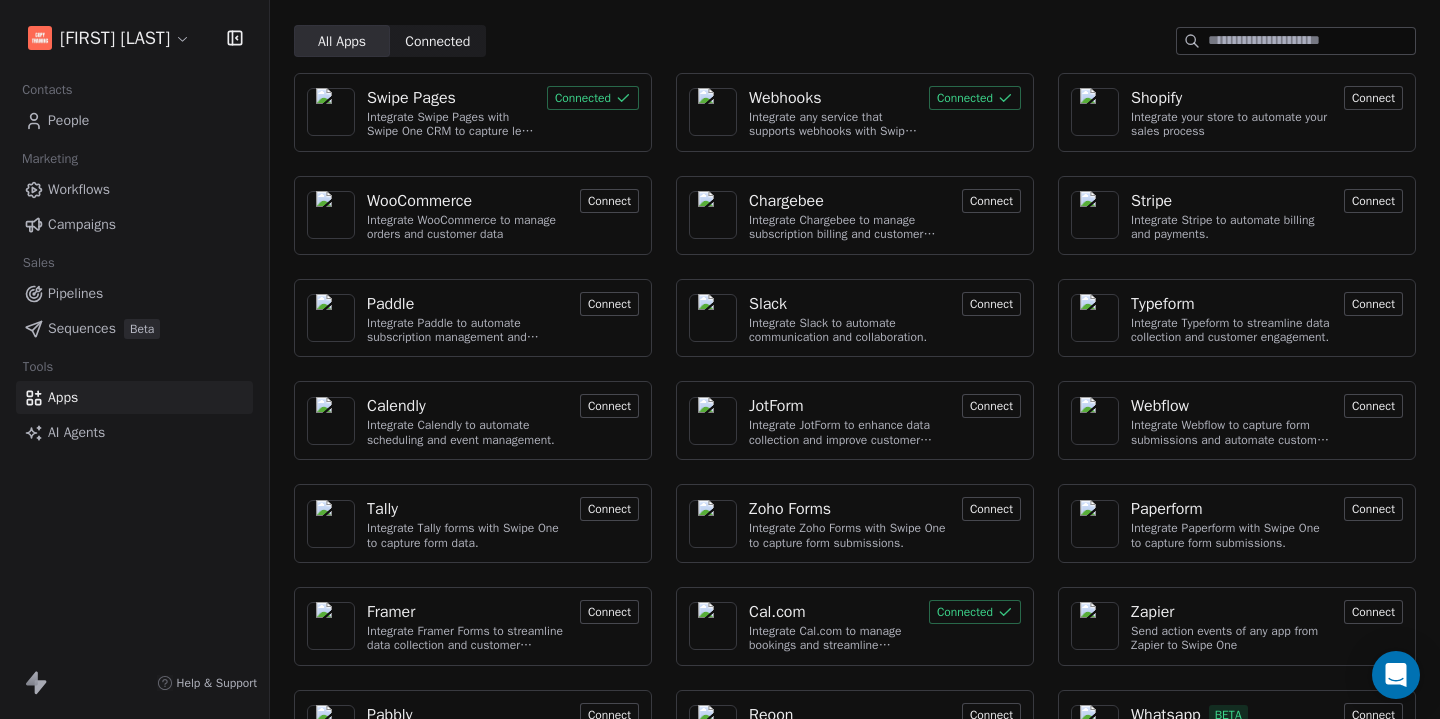 scroll, scrollTop: 116, scrollLeft: 0, axis: vertical 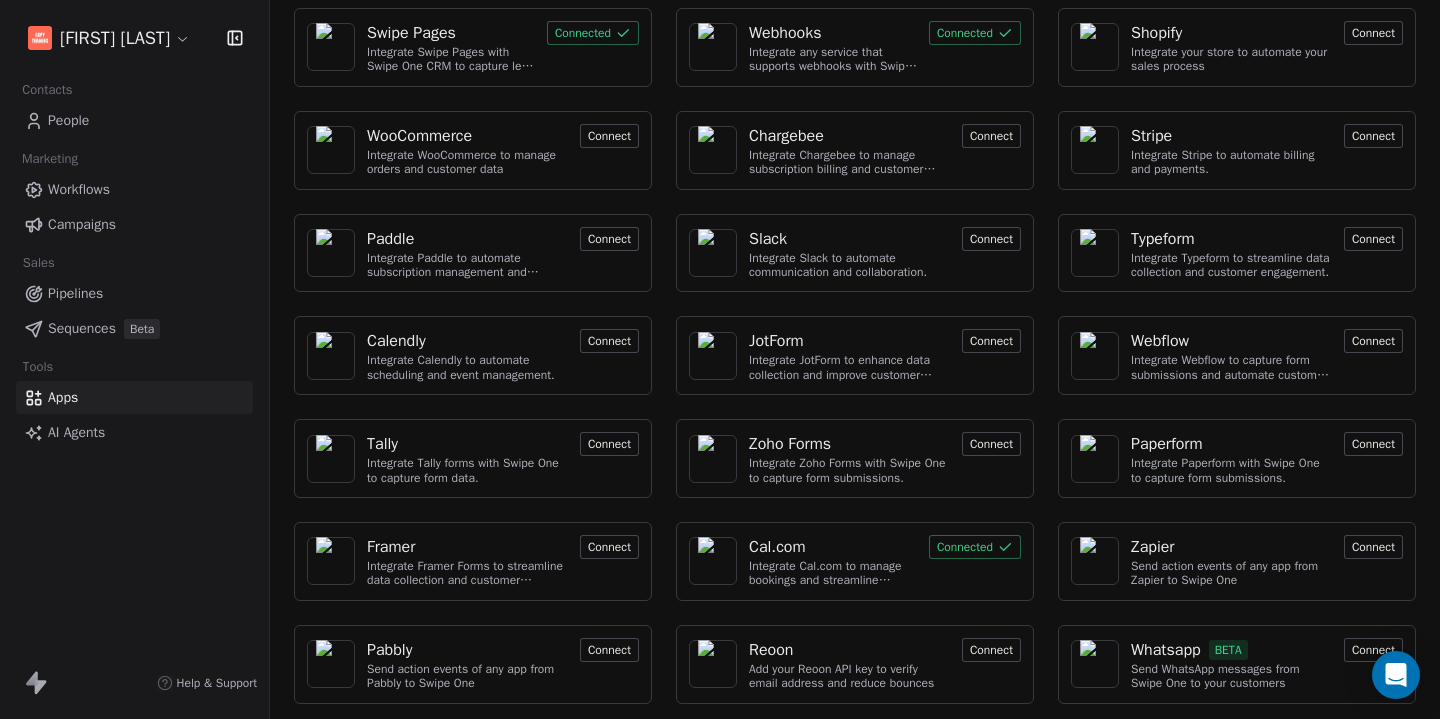 click on "People" at bounding box center (68, 120) 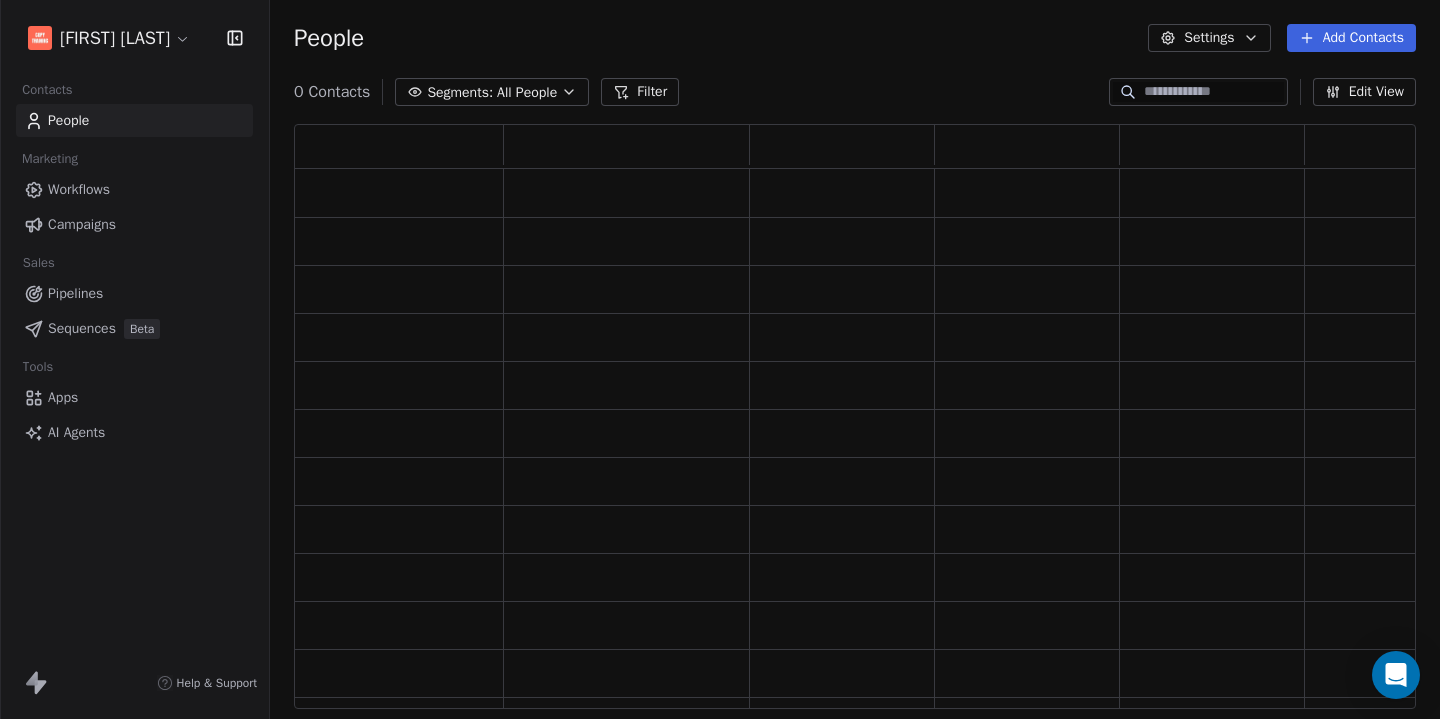 scroll, scrollTop: 0, scrollLeft: 0, axis: both 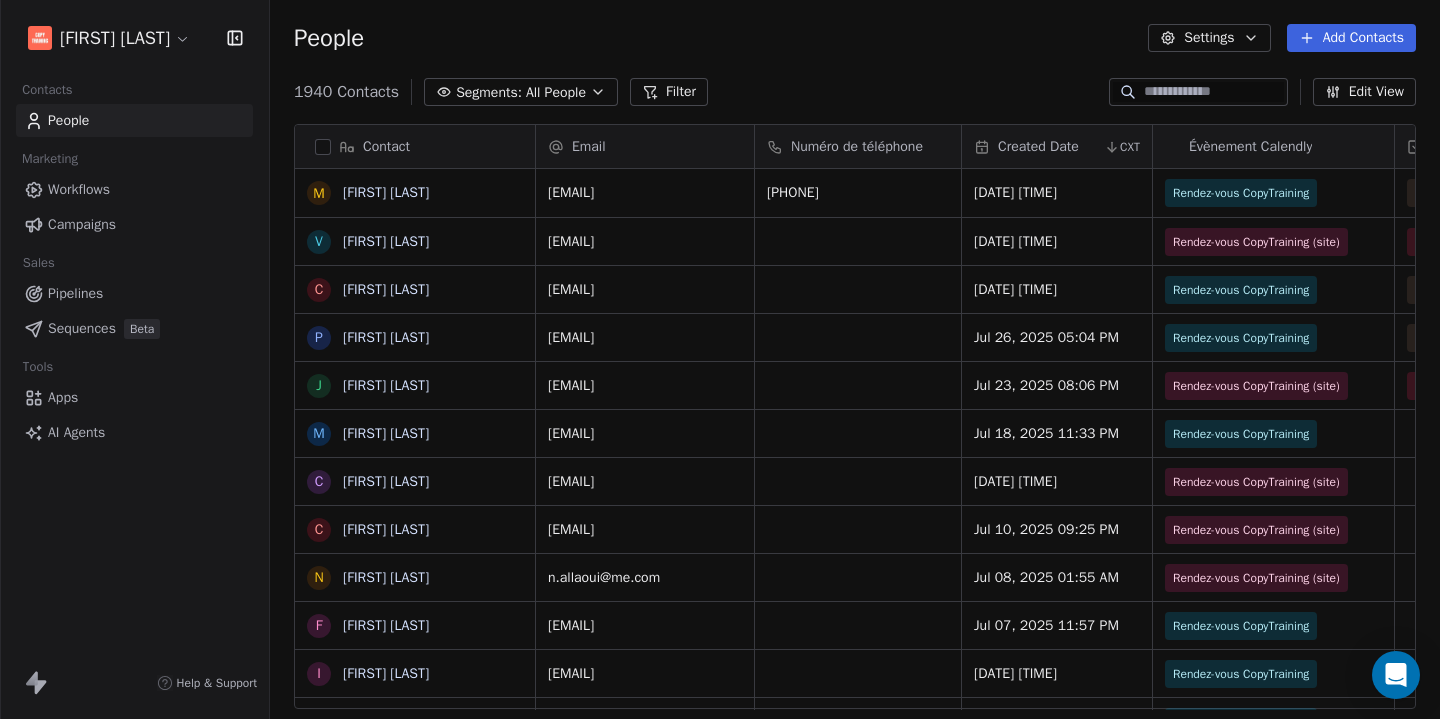 click on "Edit View" at bounding box center [1364, 92] 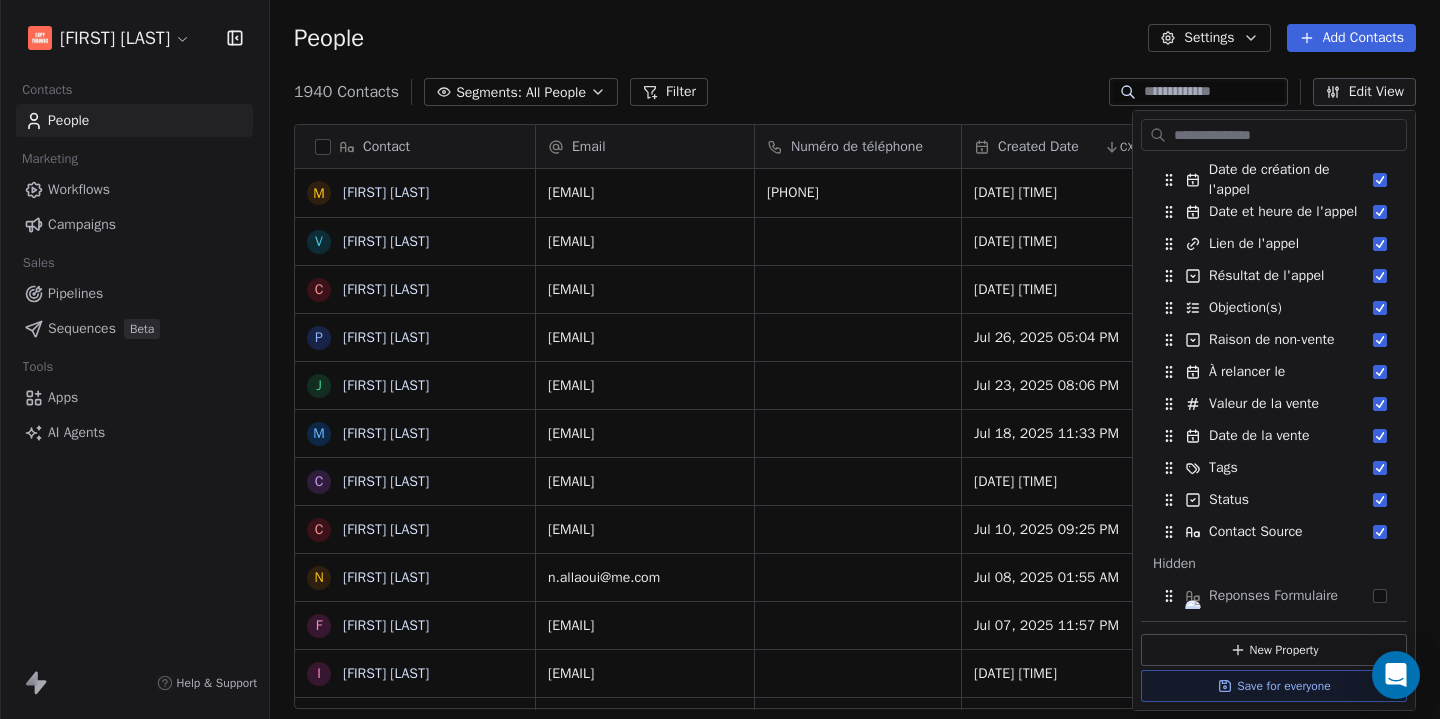 scroll, scrollTop: 798, scrollLeft: 0, axis: vertical 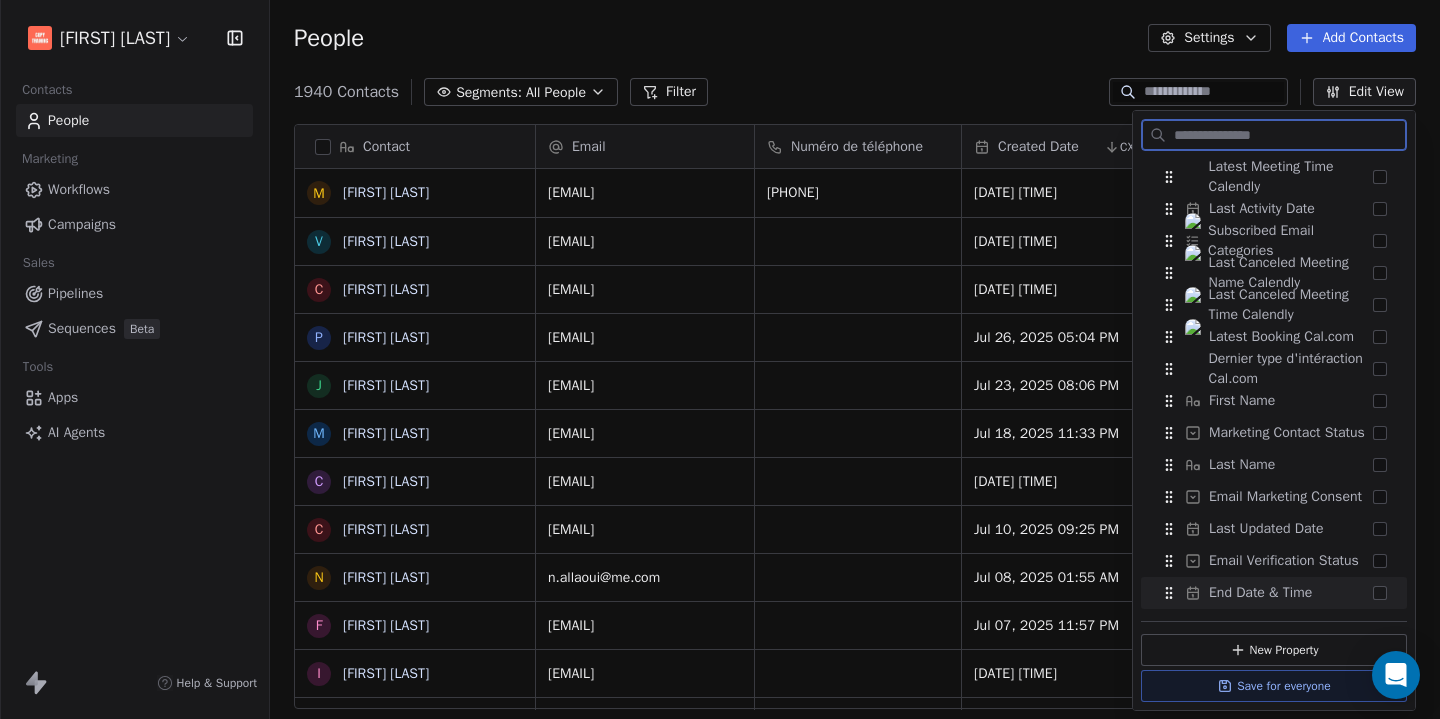click on "New Property" at bounding box center [1274, 650] 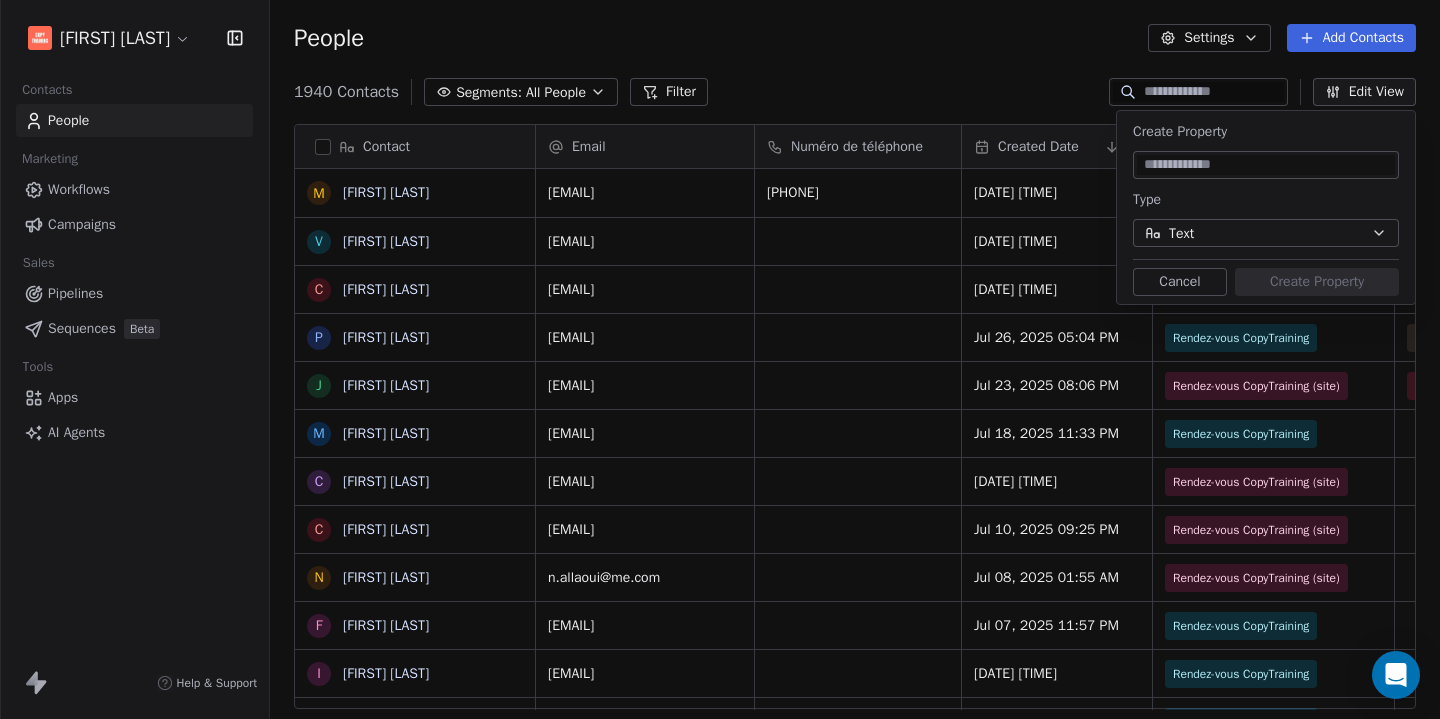click on "Text" at bounding box center [1266, 233] 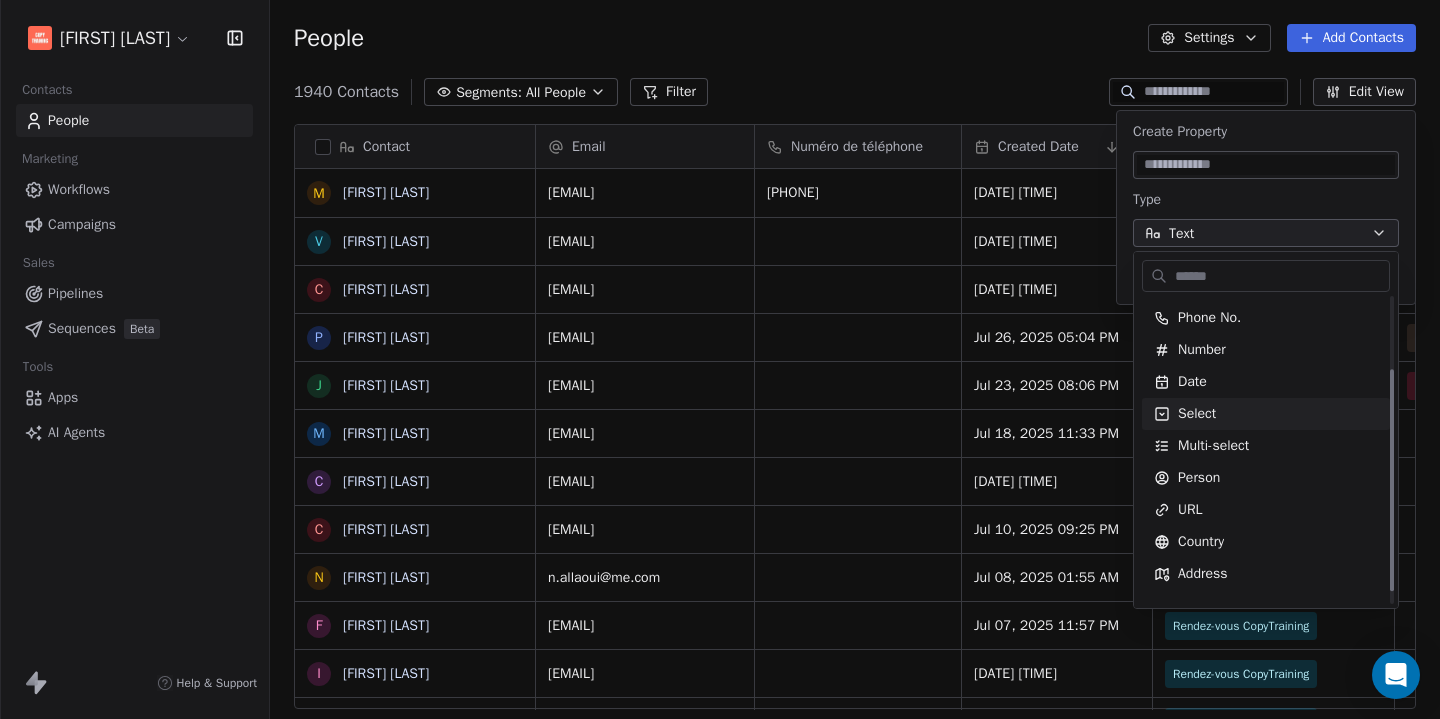 scroll, scrollTop: 115, scrollLeft: 0, axis: vertical 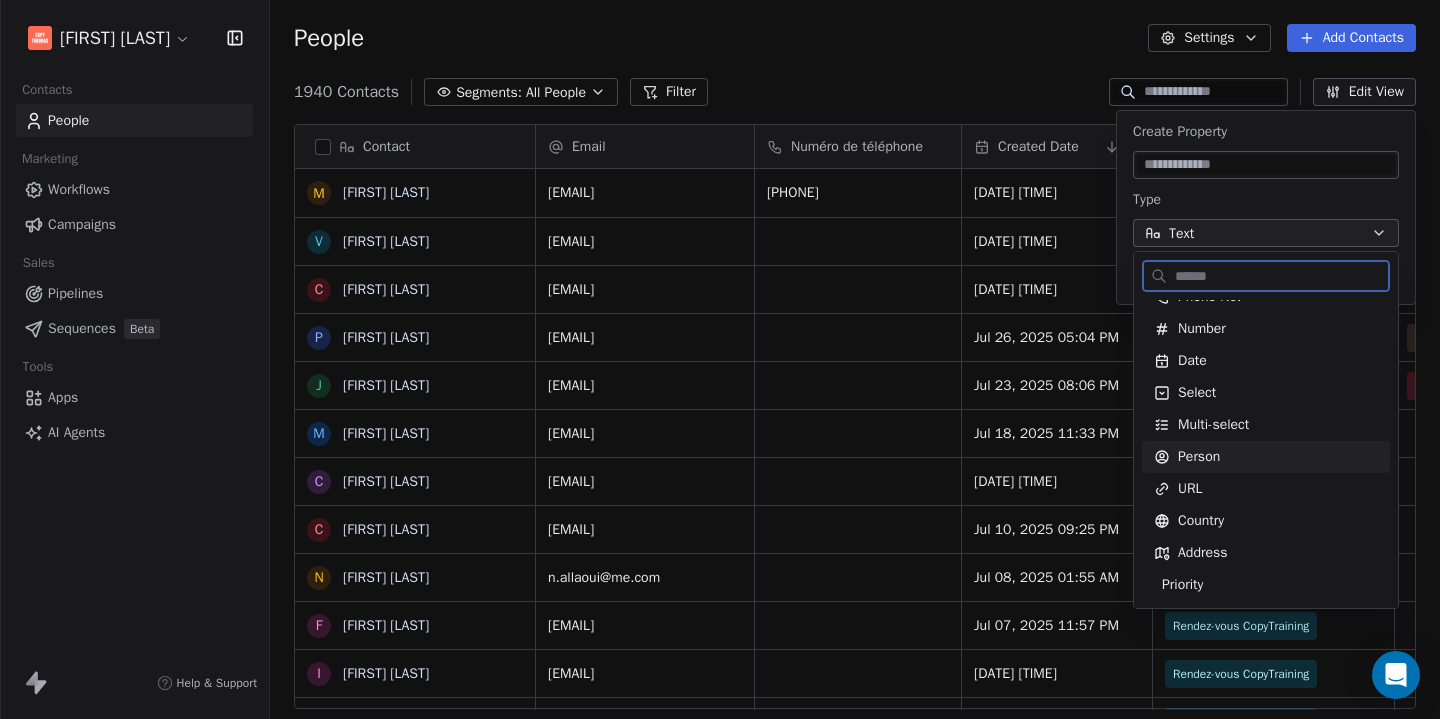click on "Person" at bounding box center (1199, 457) 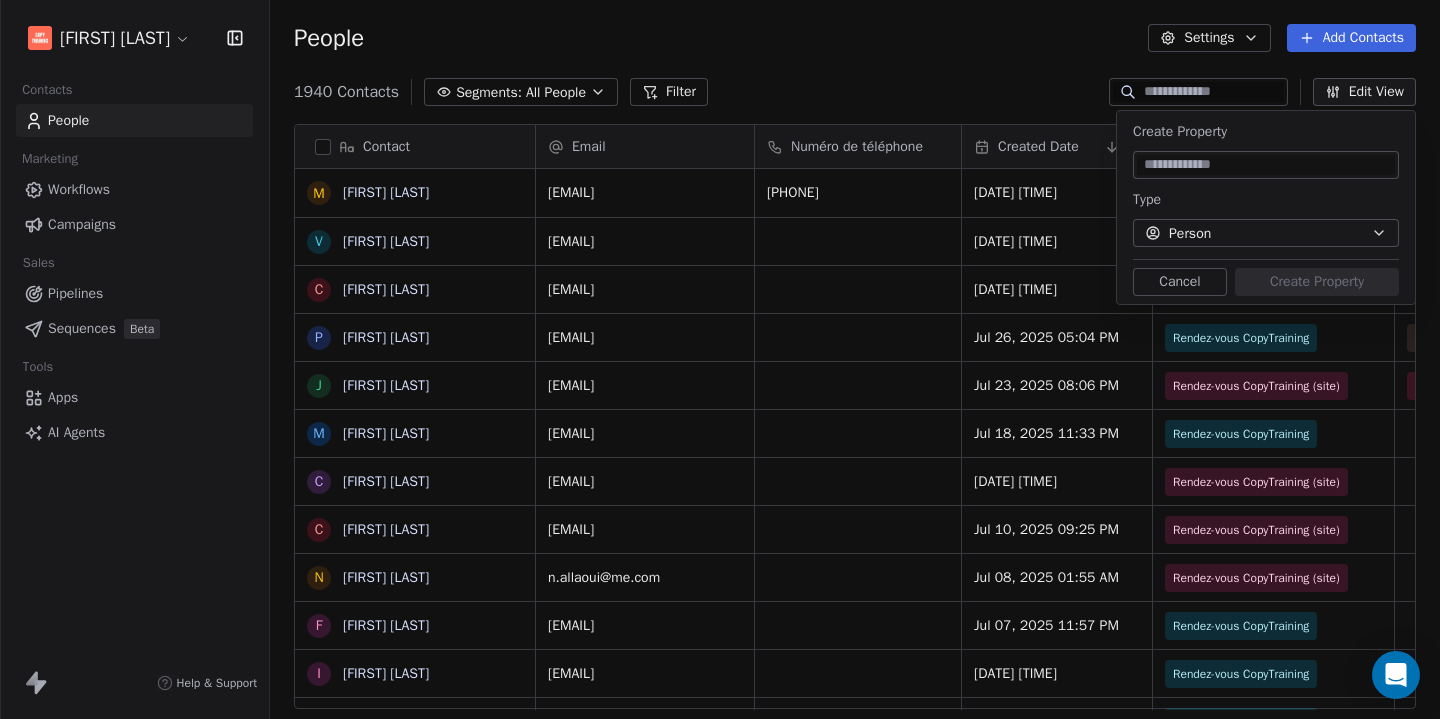 click at bounding box center [1266, 165] 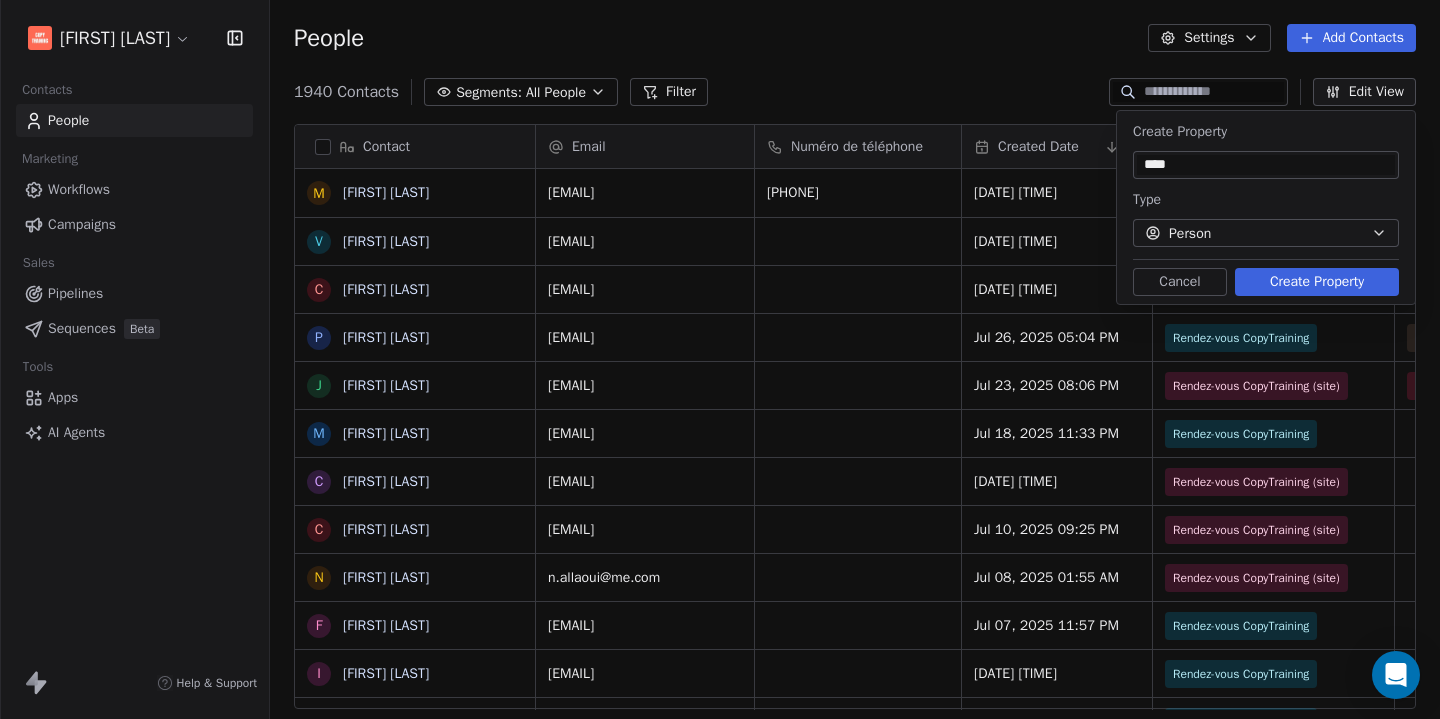 type on "****" 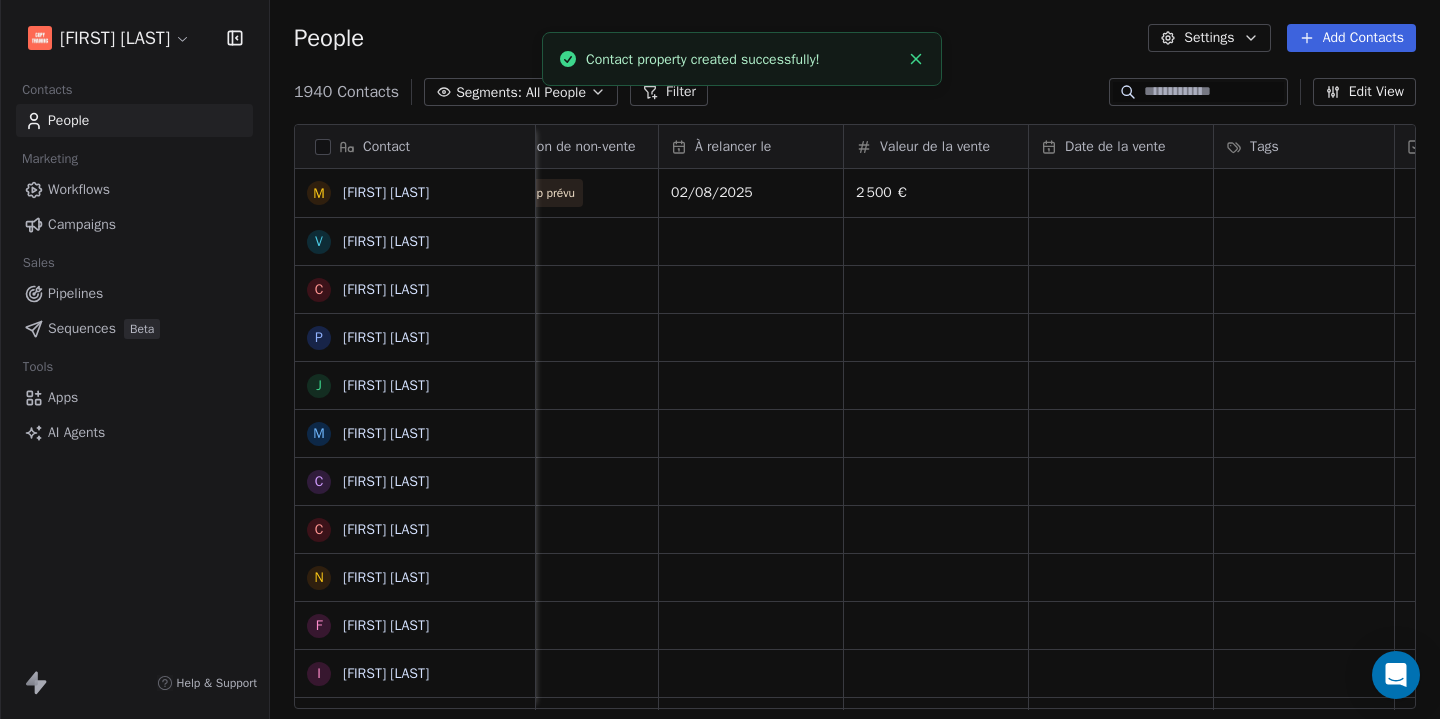 scroll, scrollTop: 0, scrollLeft: 3396, axis: horizontal 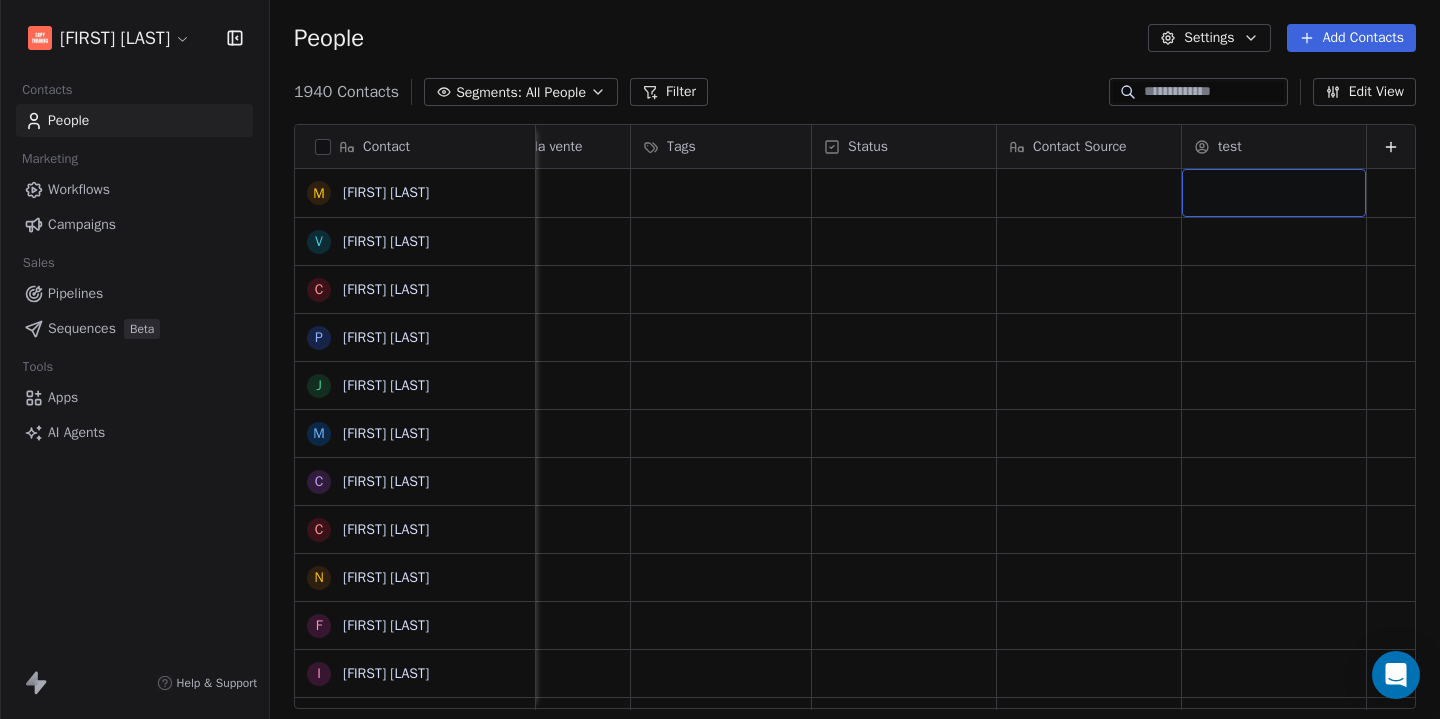 click at bounding box center [1274, 193] 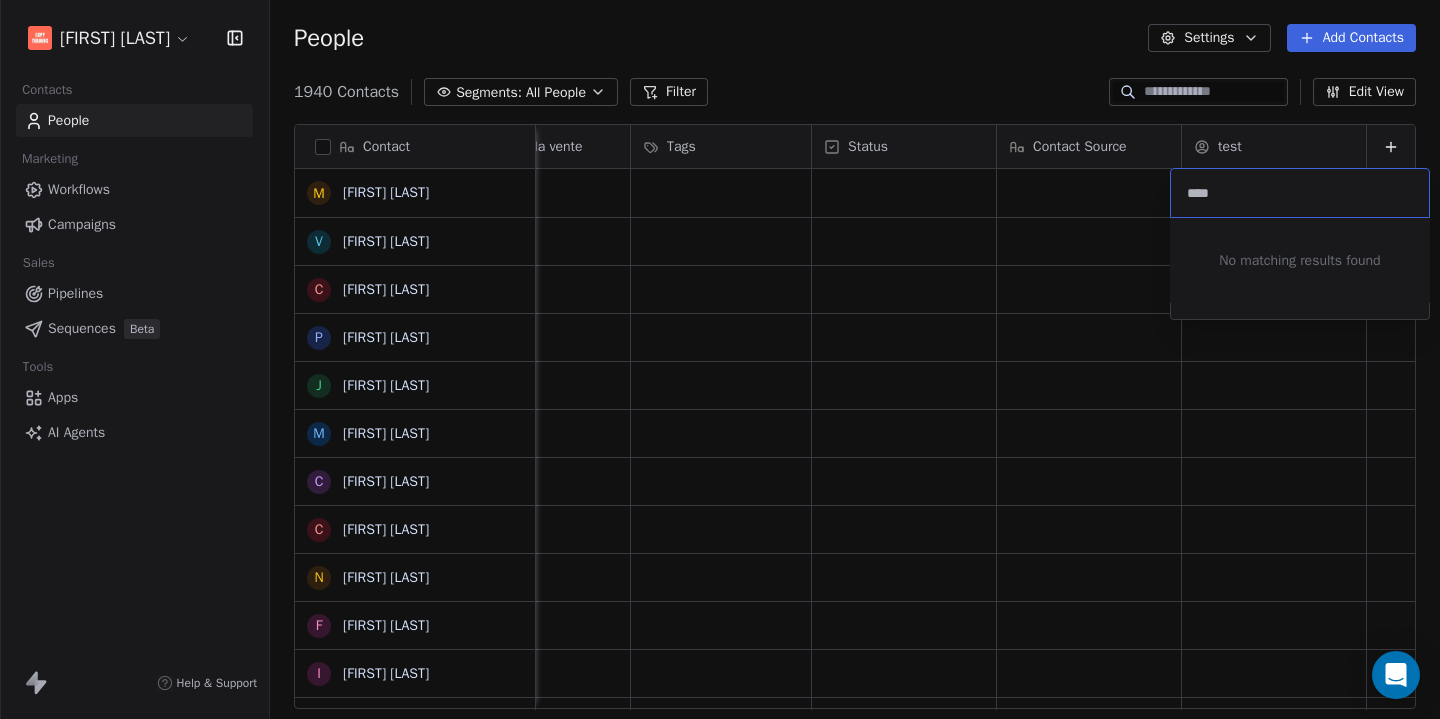 click on "****" at bounding box center [1300, 193] 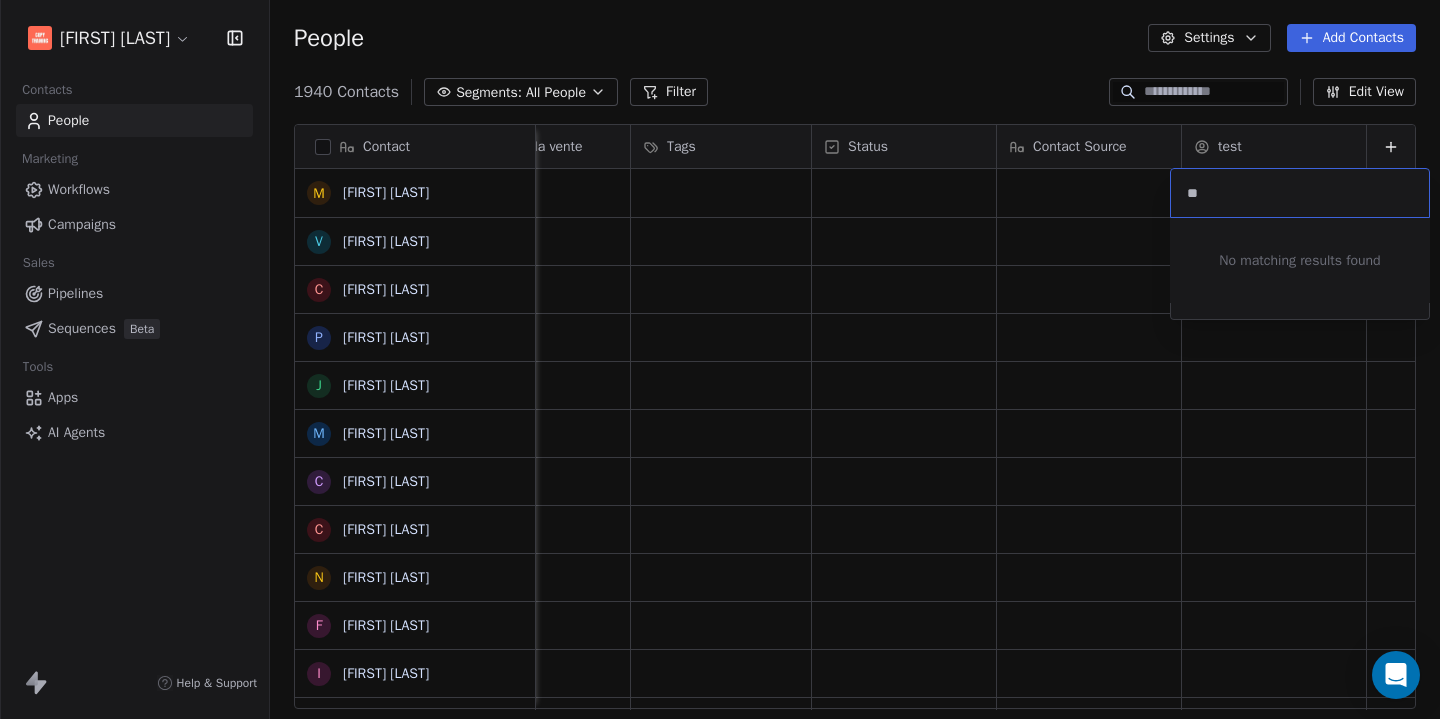 type on "*" 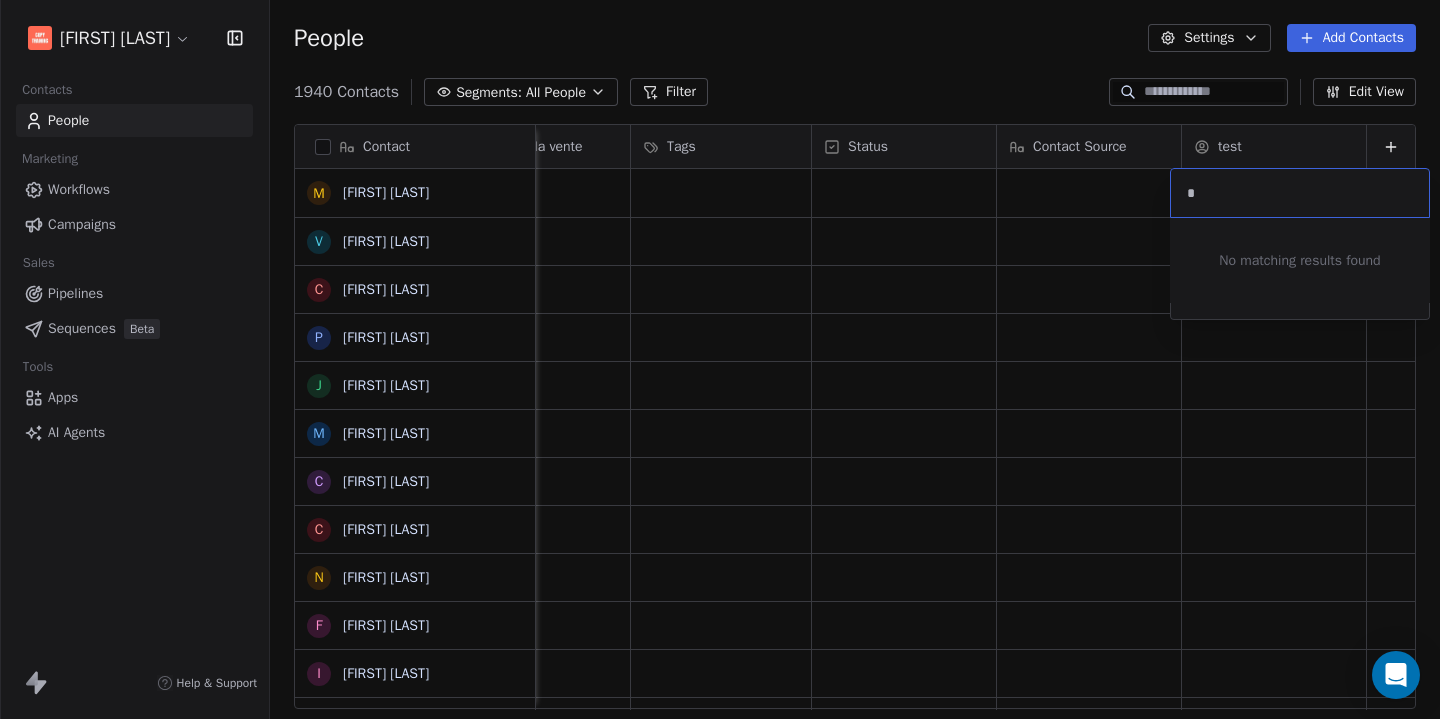 type 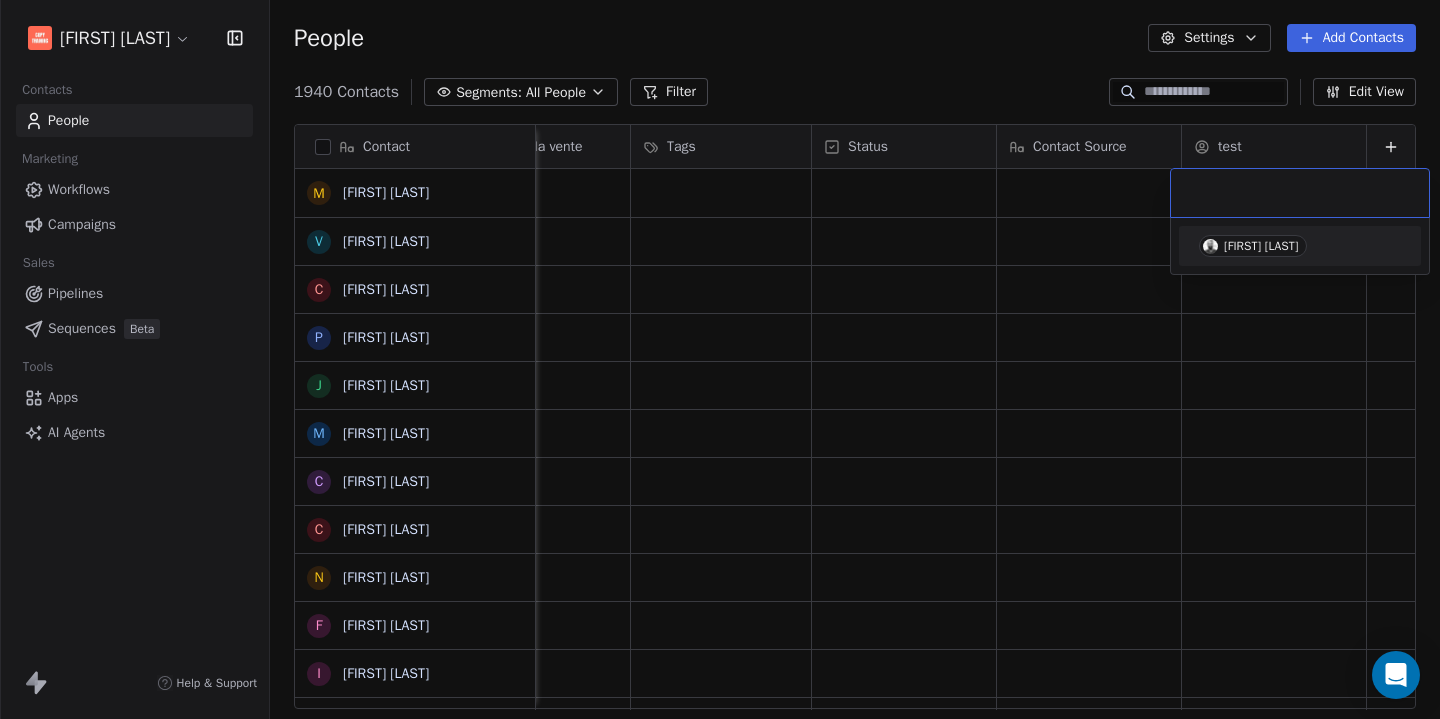 click on "M [LAST] V [FIRST] [LAST] C [FIRST] [LAST] P [FIRST] [LAST] J [FIRST] [LAST] M [FIRST] [LAST] C [FIRST] [LAST] C [FIRST] [LAST] N [LAST] F [FIRST] [LAST] I [FIRST] [LAST] A [FIRST] [LAST] S [FIRST] [LAST] Y [FIRST] [LAST] X [FIRST] [LAST] M [FIRST] [LAST] N [LAST] L [FIRST] [LAST] N [LAST] s [FIRST] [LAST] G [FIRST] [LAST] A [FIRST] T [FIRST] A [FIRST] [LAST] A [FIRST] [LAST] G [FIRST] [LAST] c [FIRST] [LAST] A [FIRST] [LAST] W [FIRST] [LAST] a [EMAIL] S [FIRST] [LAST] c [EMAIL] Raison de non-vente À relancer le Valeur de la vente Date de la vente Tags Status Contact Source test   Follow-up prévu [DATE] [PRICE]" at bounding box center (720, 359) 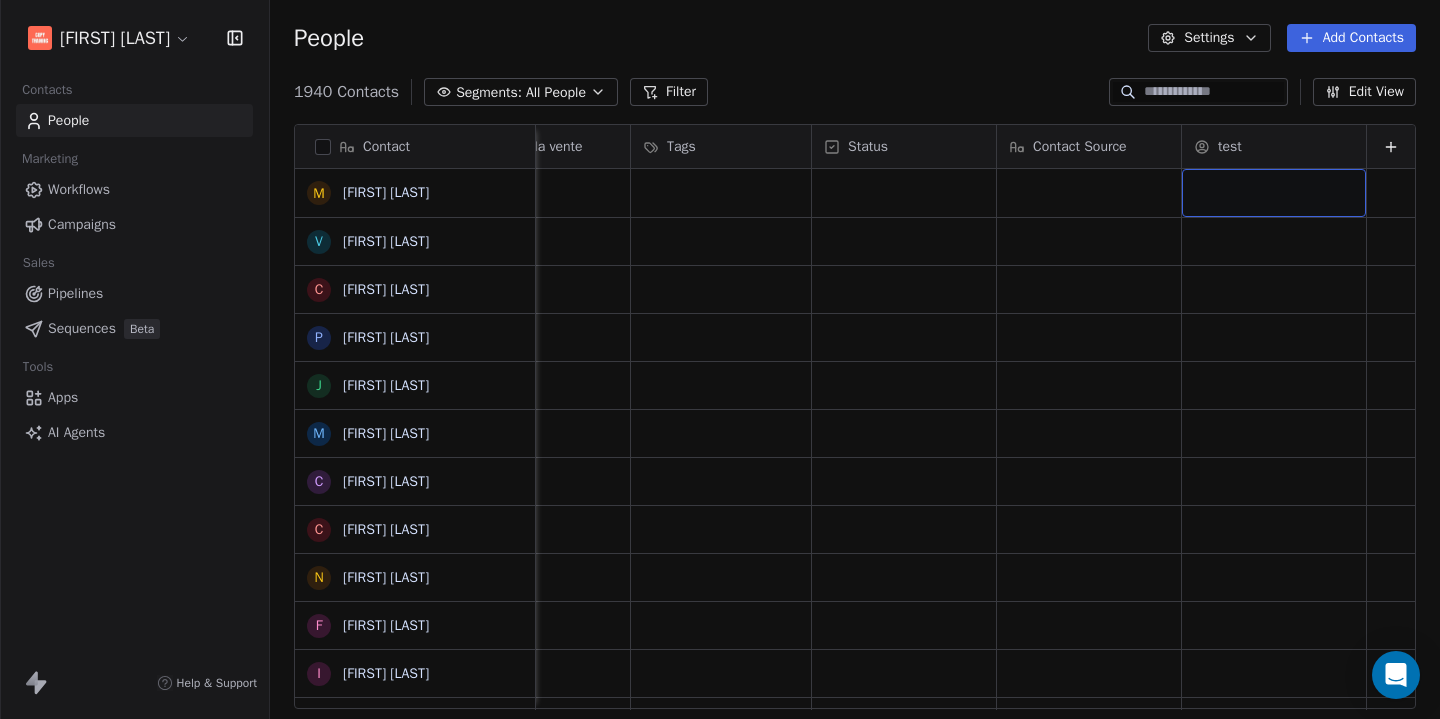 click at bounding box center (1274, 193) 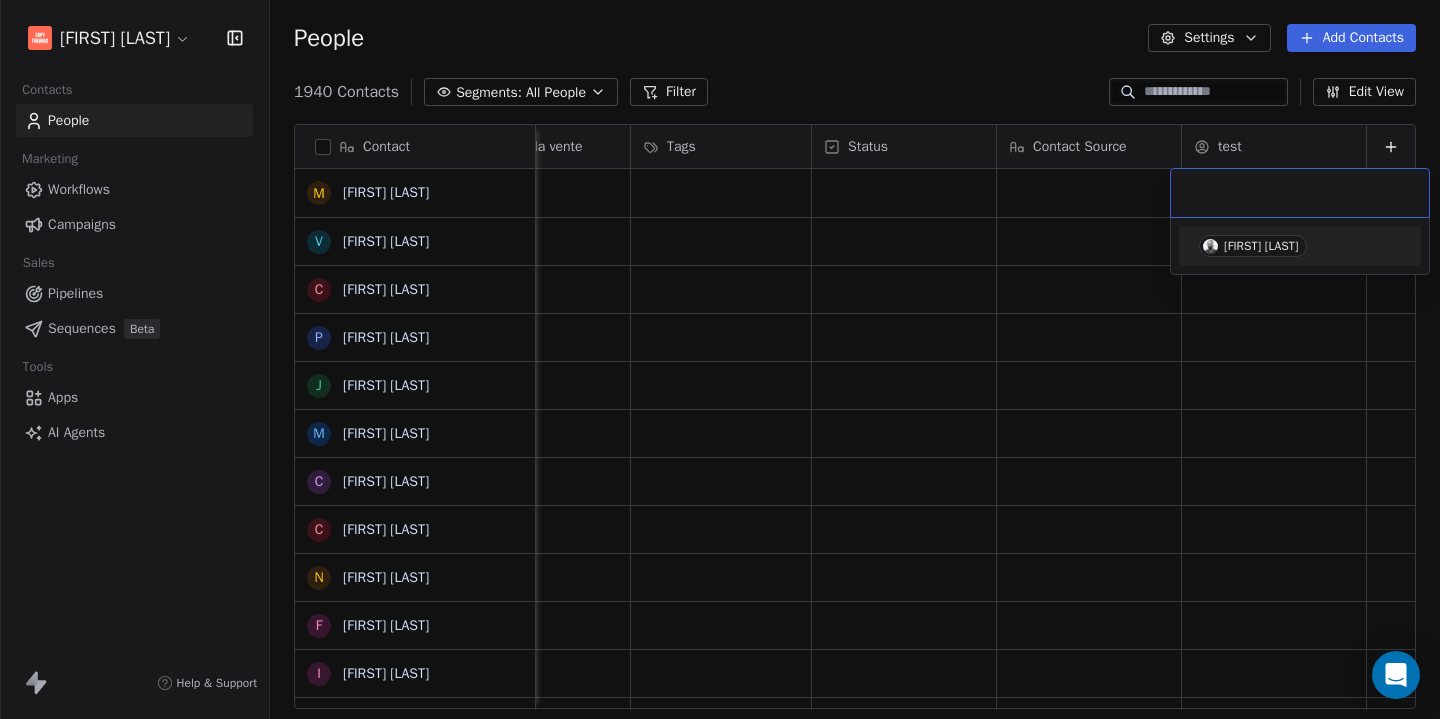 click on "[FIRST] [LAST]" at bounding box center (1261, 246) 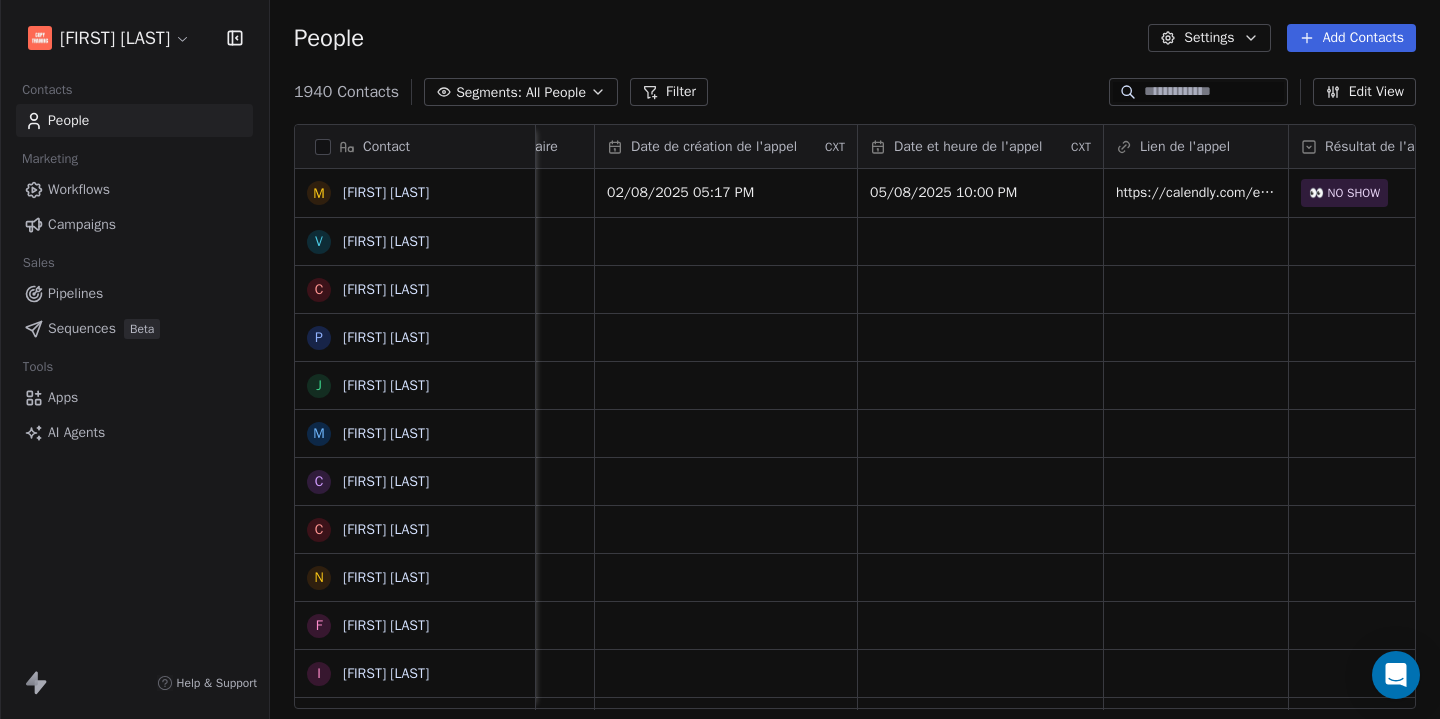 scroll, scrollTop: 0, scrollLeft: 1609, axis: horizontal 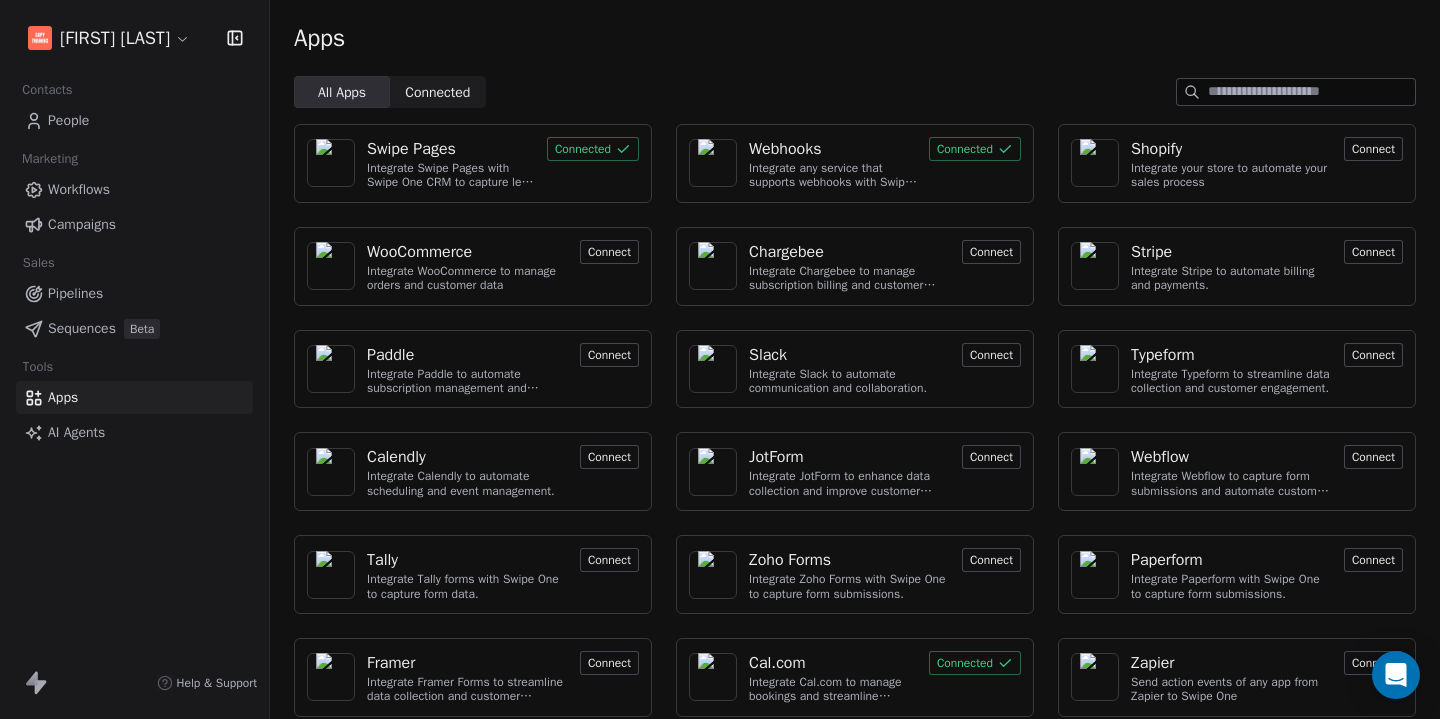 click on "People" at bounding box center (68, 120) 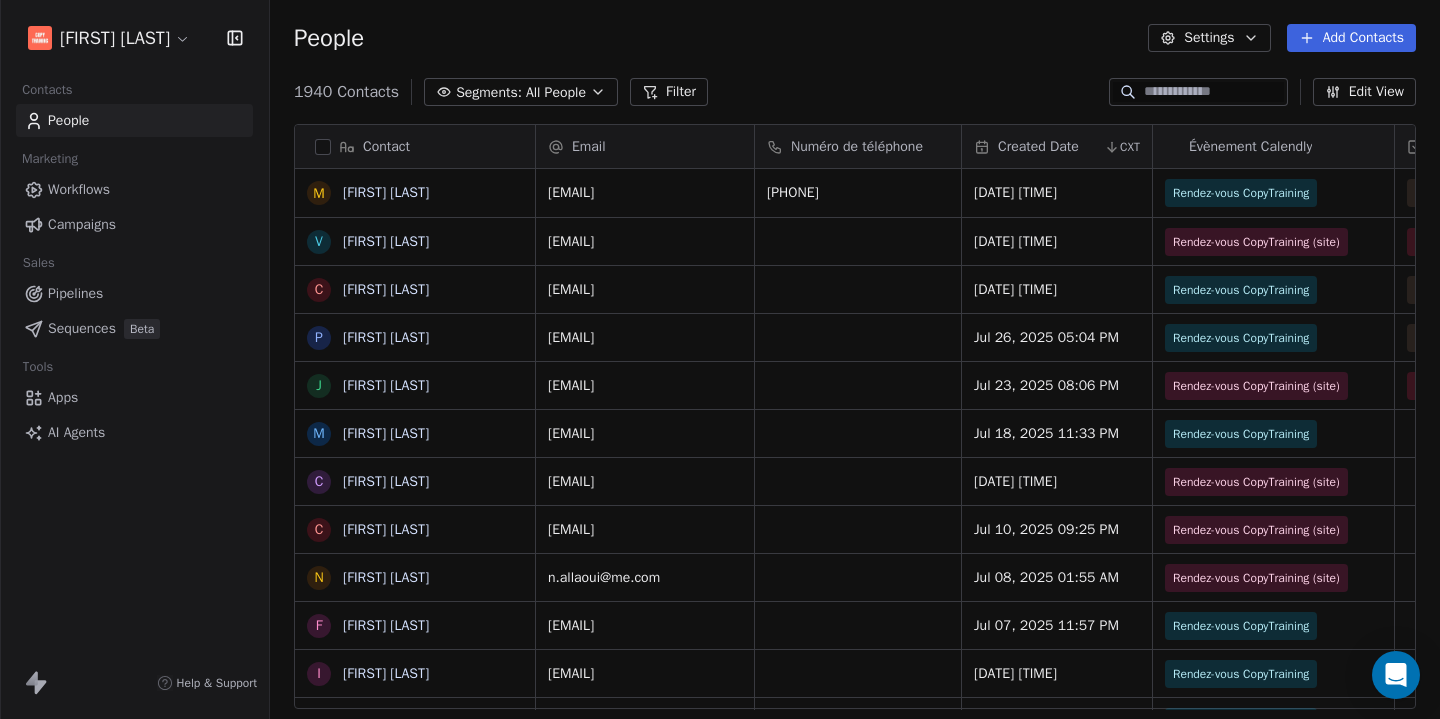 scroll, scrollTop: 1, scrollLeft: 1, axis: both 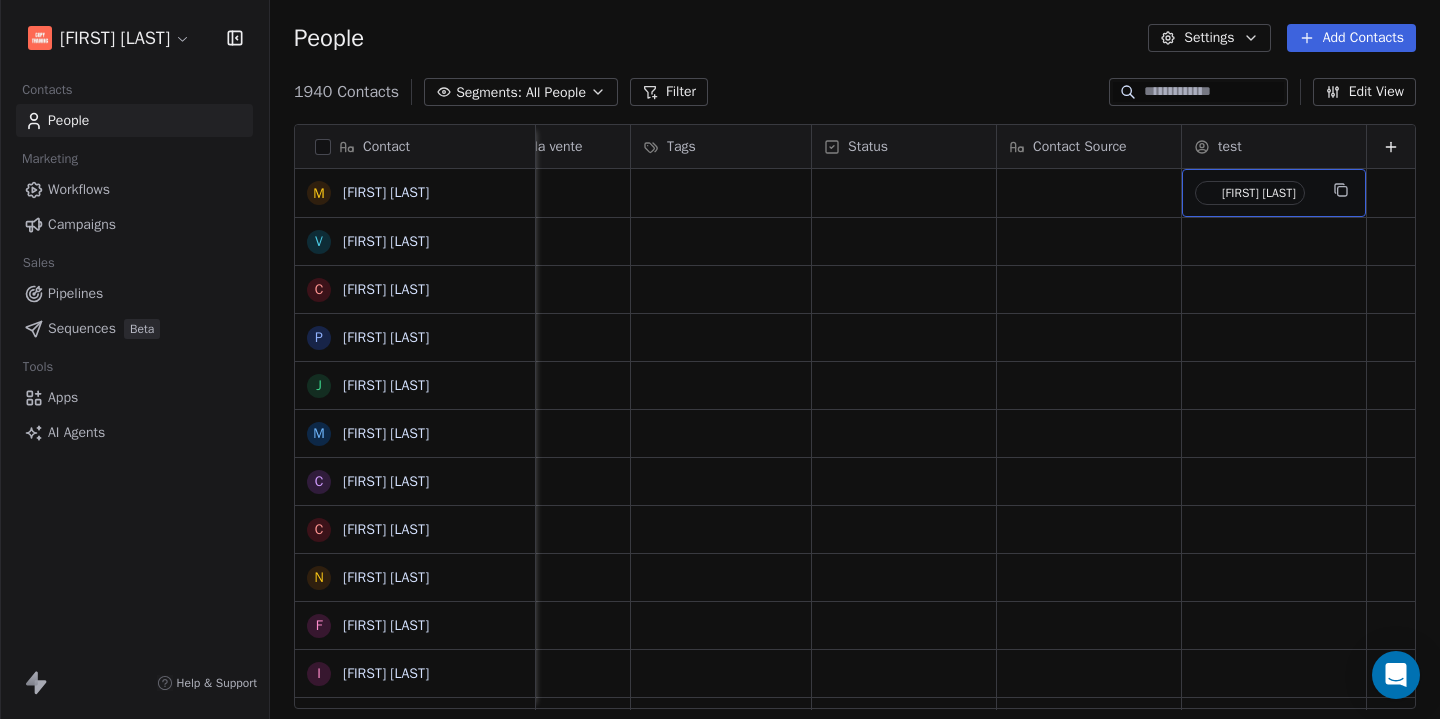 click on "[FIRST] [LAST]" at bounding box center (1259, 193) 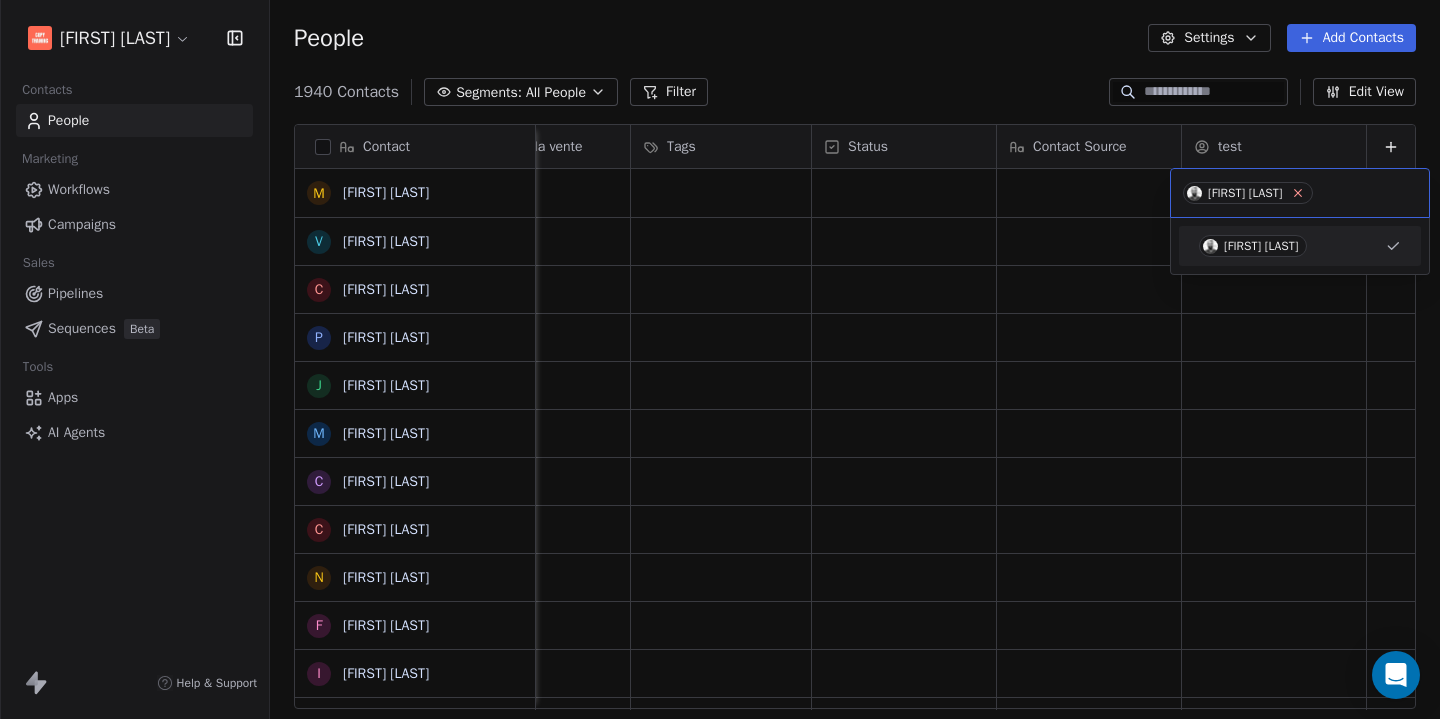 click 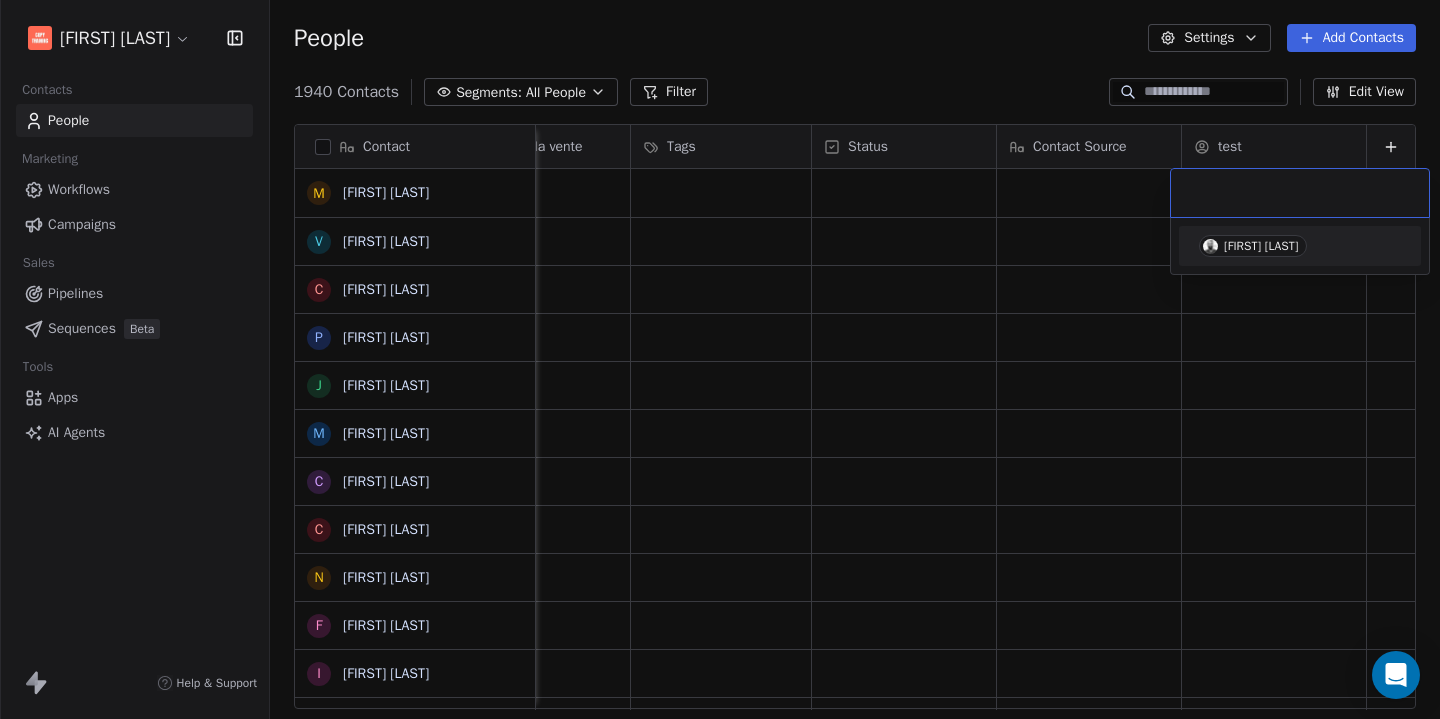 click on "M [LAST] V [FIRST] [LAST] C [FIRST] [LAST] P [FIRST] [LAST] J [FIRST] [LAST] M [FIRST] [LAST] C [FIRST] [LAST] C [FIRST] [LAST] N [LAST] F [FIRST] [LAST] I [FIRST] [LAST] A [FIRST] [LAST] S [FIRST] [LAST] Y [FIRST] [LAST] X [FIRST] [LAST] M [FIRST] [LAST] N [LAST] L [FIRST] [LAST] N [LAST] s [FIRST] [LAST] G [FIRST] [LAST] A [FIRST] T [FIRST] A [FIRST] [LAST] A [FIRST] [LAST] G [FIRST] [LAST] c [FIRST] [LAST] A [FIRST] [LAST] W [FIRST] [LAST] a [EMAIL] S [FIRST] [LAST] c [EMAIL] Raison de non-vente À relancer le Valeur de la vente Date de la vente Tags Status Contact Source test   Follow-up prévu [DATE] [PRICE] [FIRST] [LAST]" at bounding box center (720, 359) 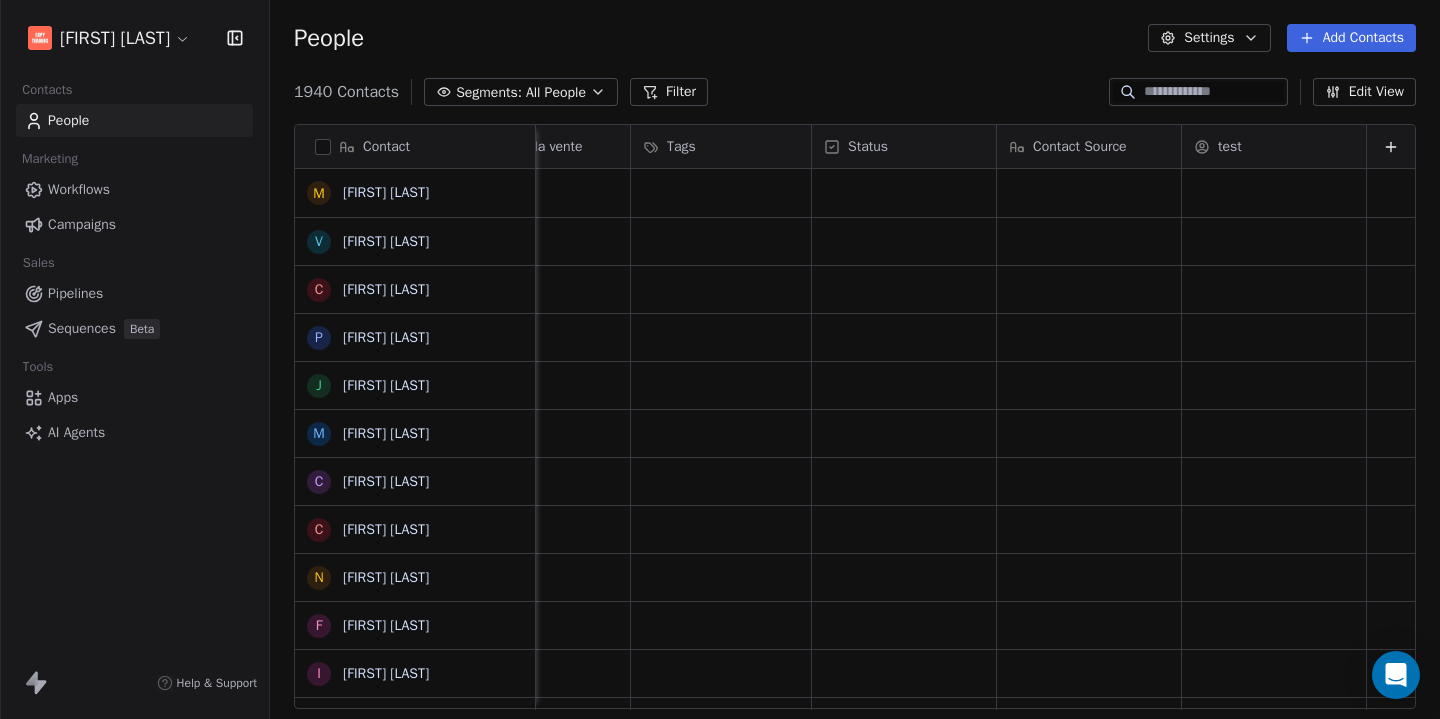click on "Edit View" at bounding box center (1364, 92) 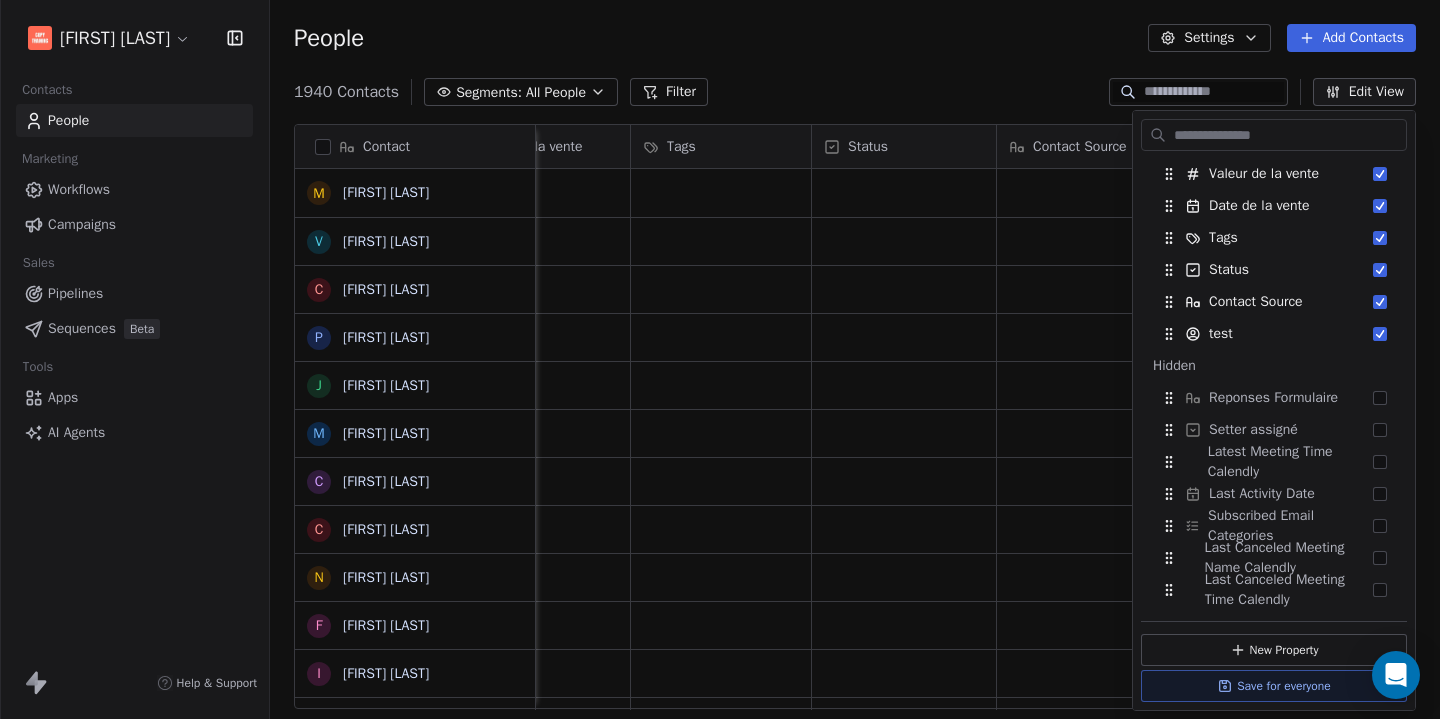 scroll, scrollTop: 449, scrollLeft: 0, axis: vertical 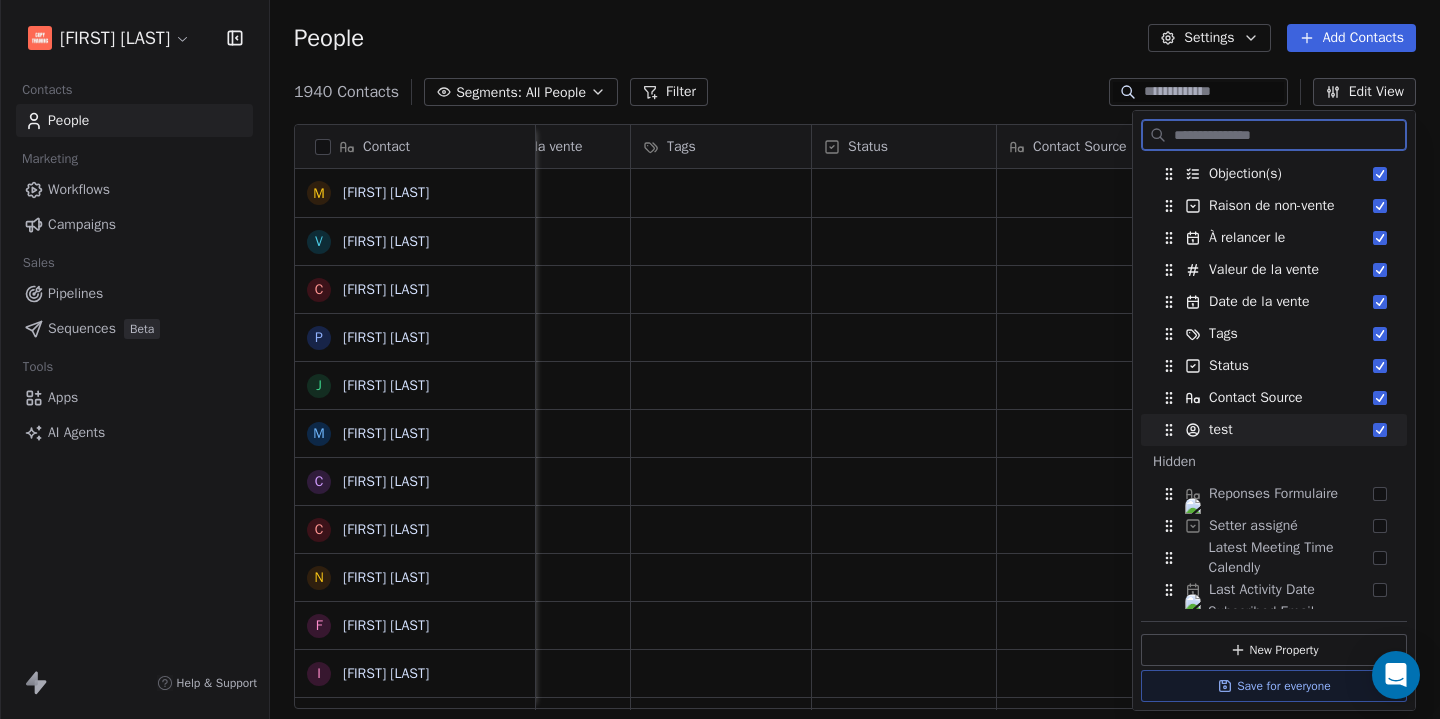 click at bounding box center (1380, 430) 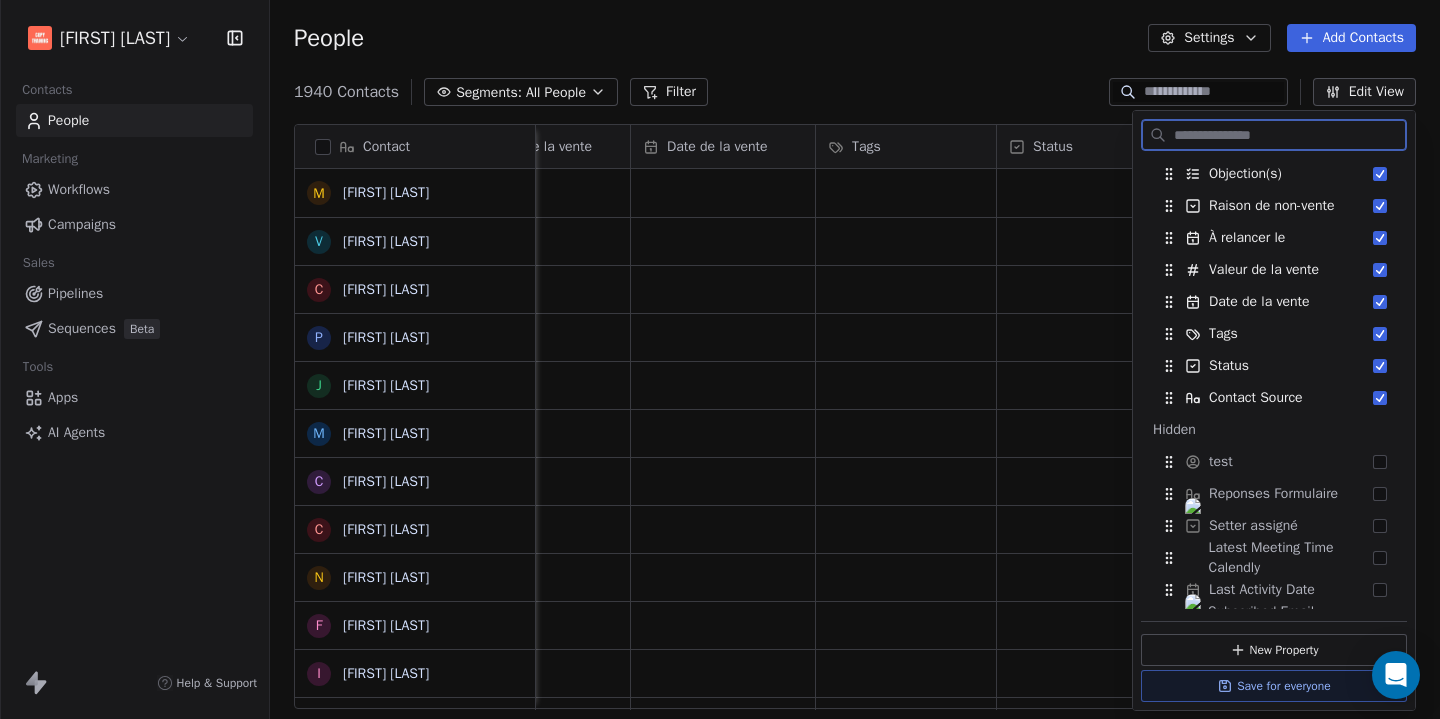 scroll, scrollTop: 0, scrollLeft: 3211, axis: horizontal 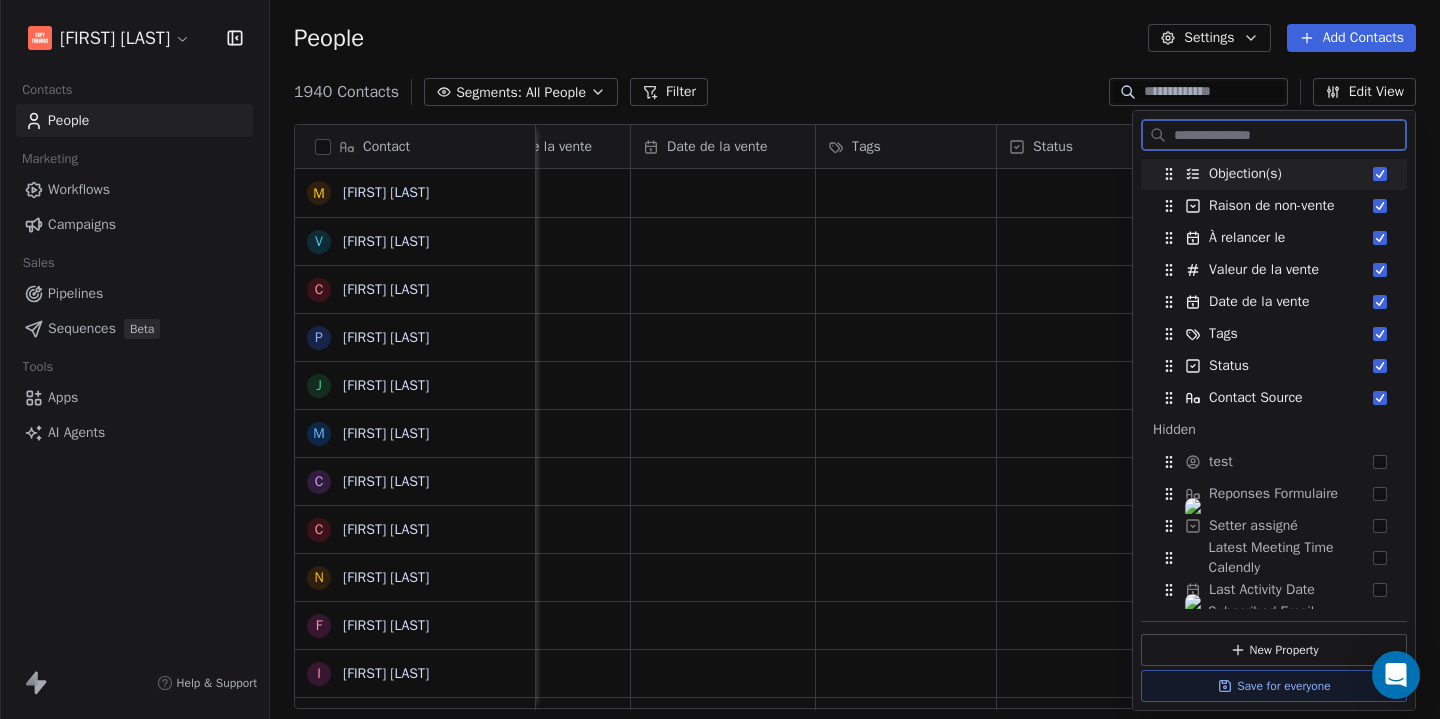click on "Settings" at bounding box center [1209, 38] 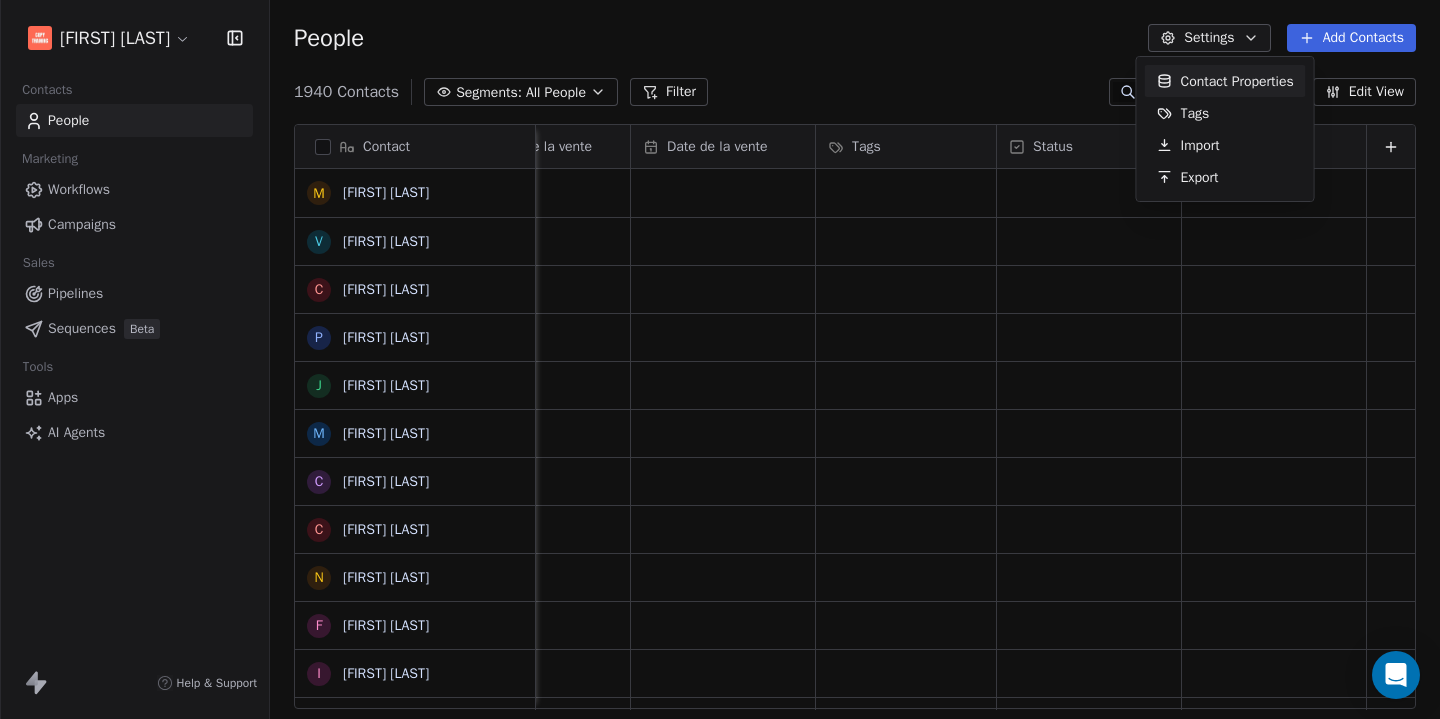 click on "Contact Properties" at bounding box center (1237, 81) 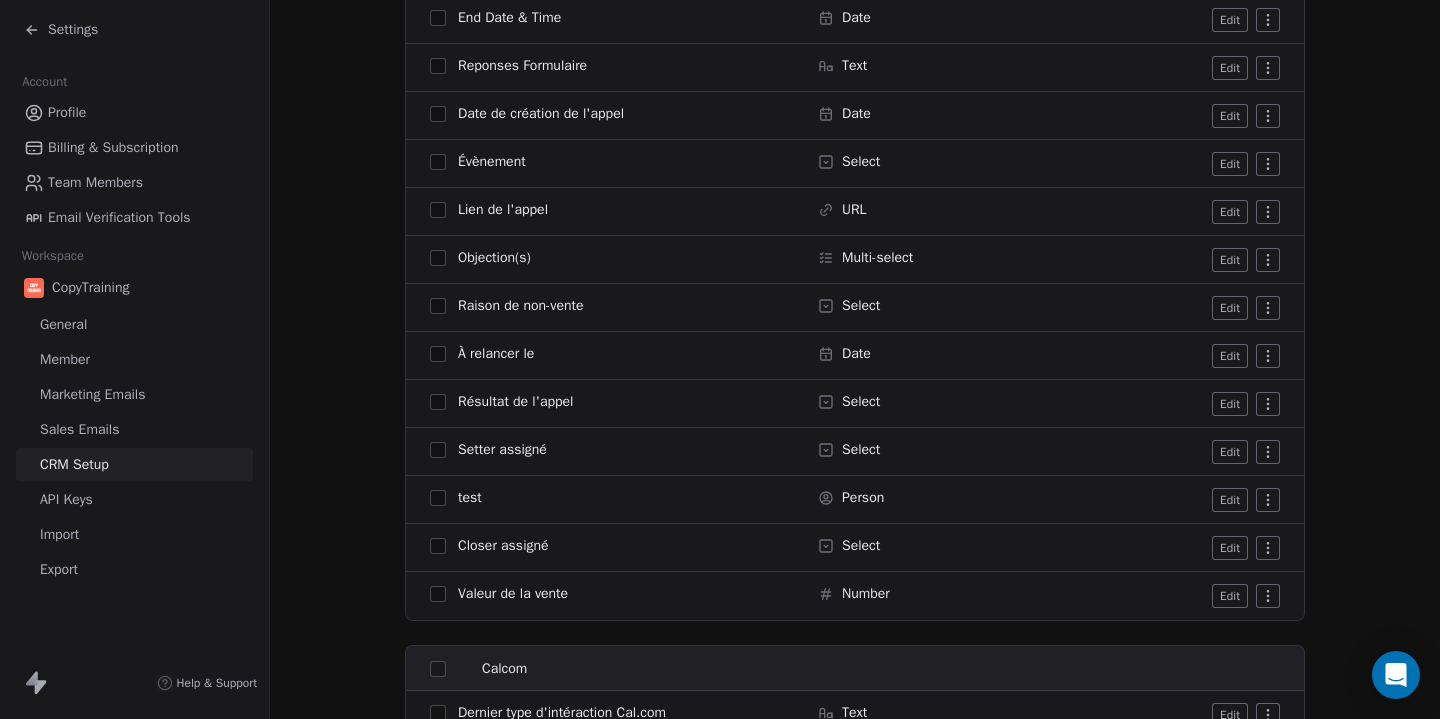 scroll, scrollTop: 1472, scrollLeft: 0, axis: vertical 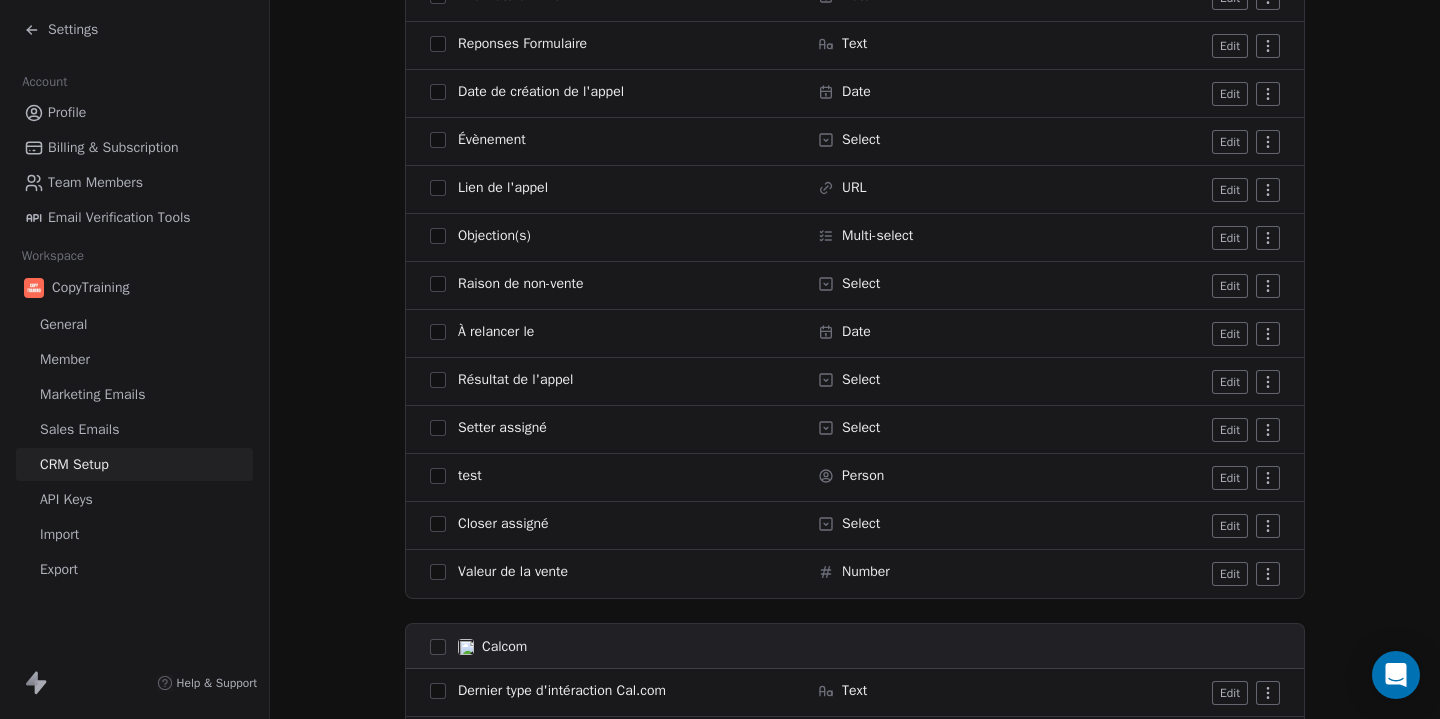 click on "test" at bounding box center (606, 478) 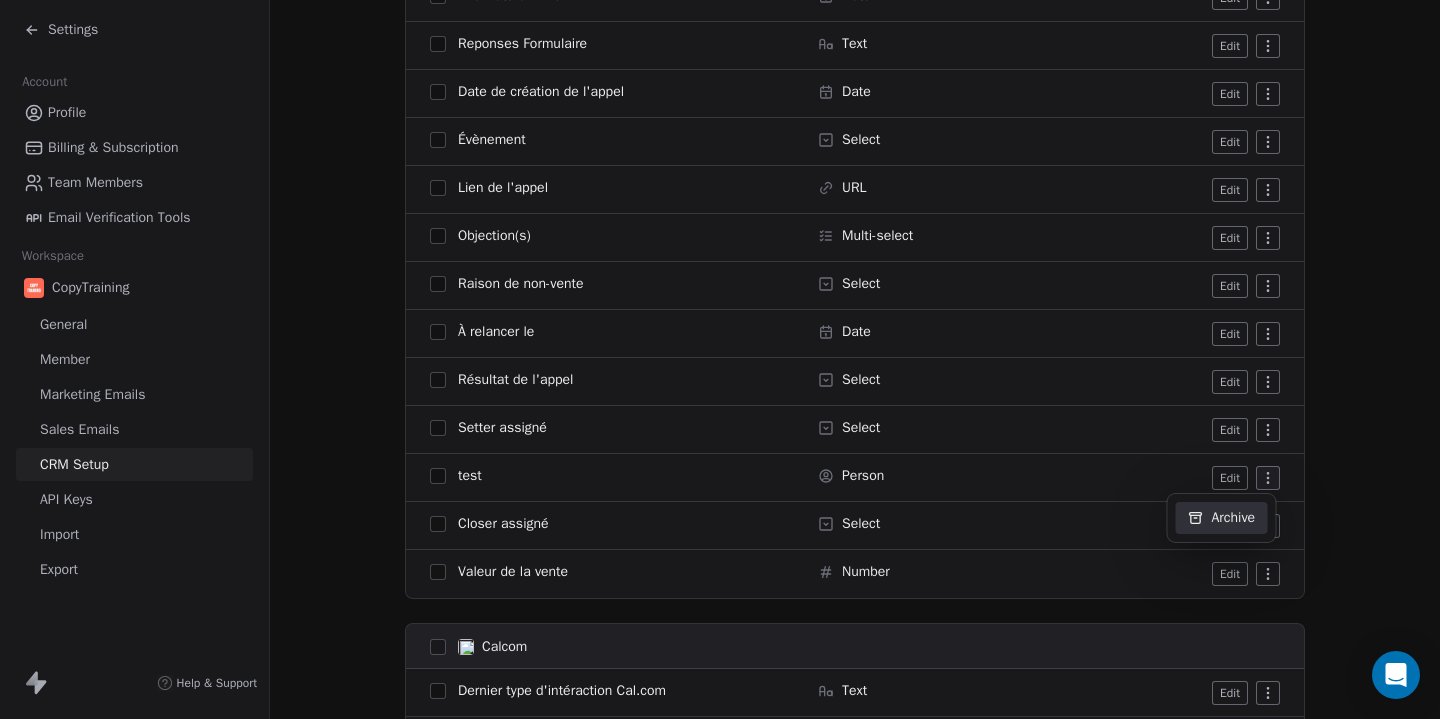 click on "Archive" at bounding box center [1222, 518] 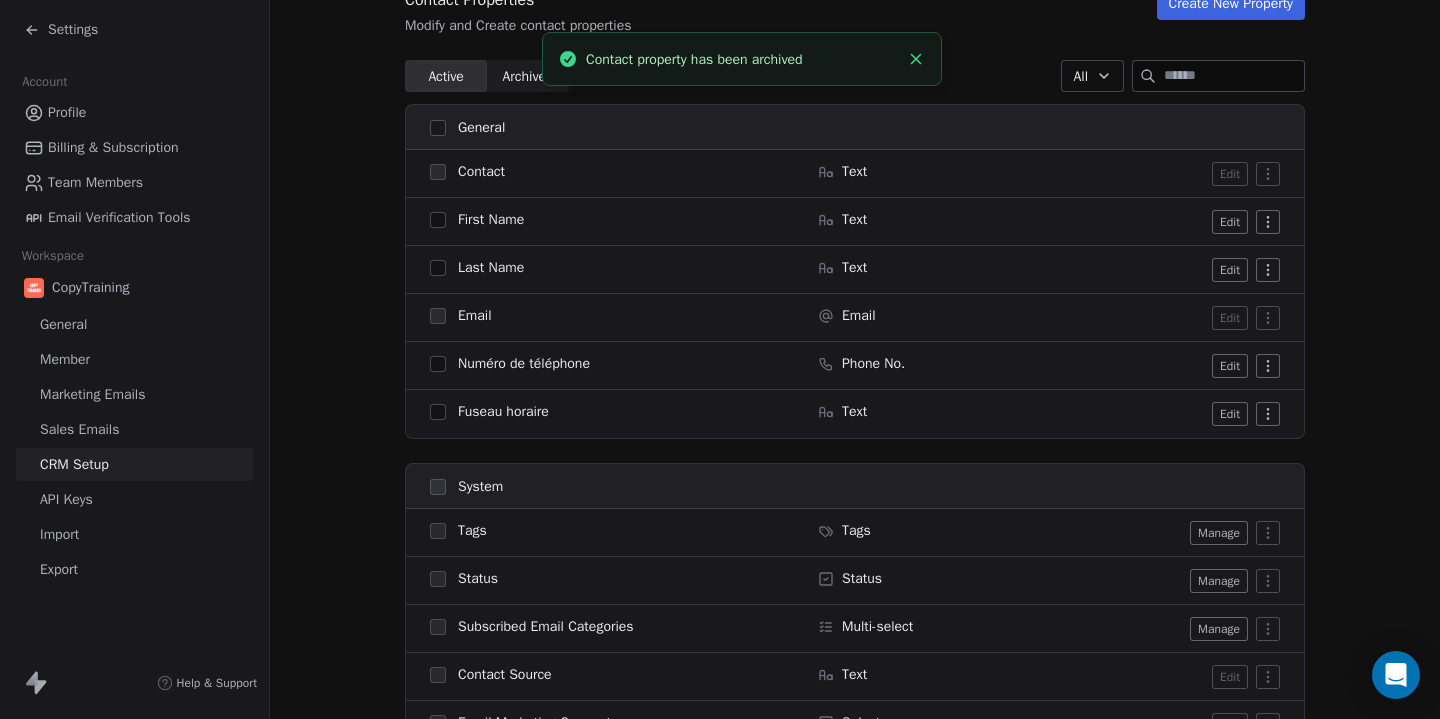 scroll, scrollTop: 0, scrollLeft: 0, axis: both 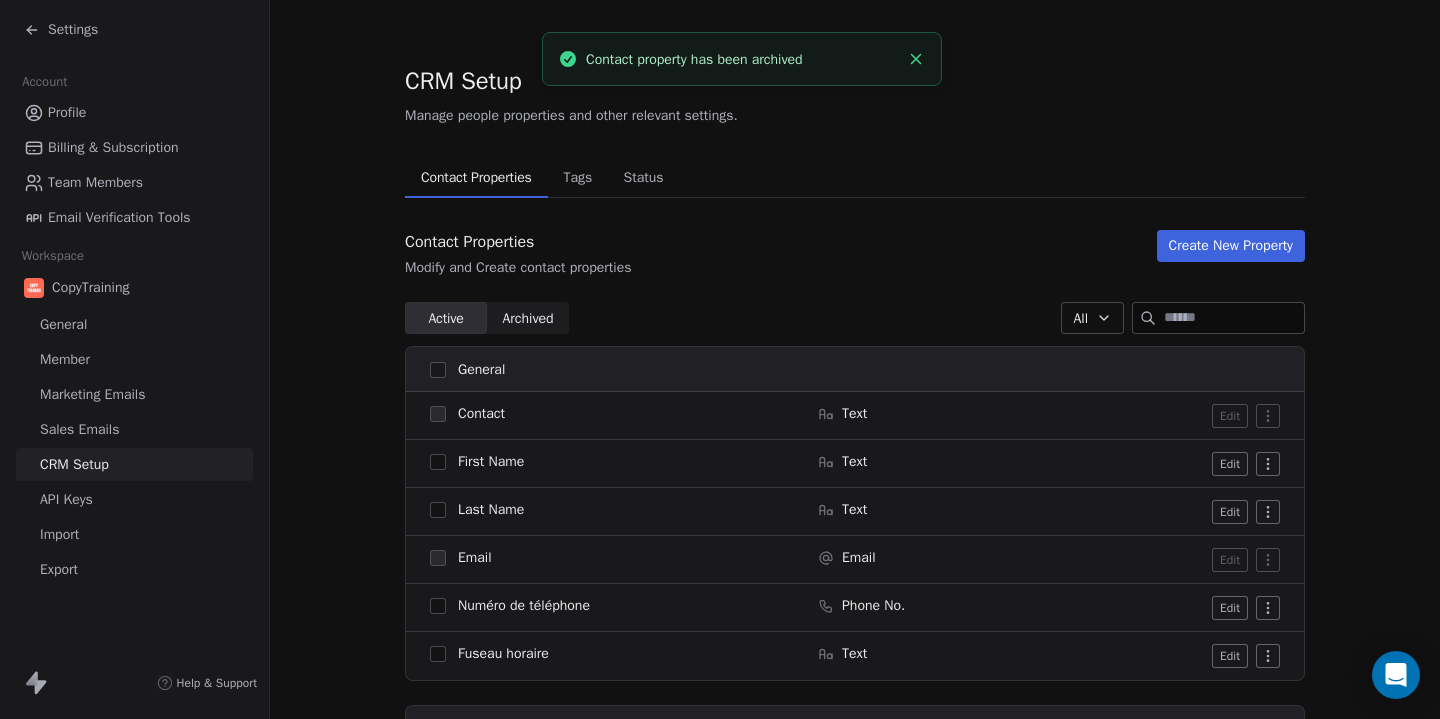 click on "Archived Archived" at bounding box center (528, 318) 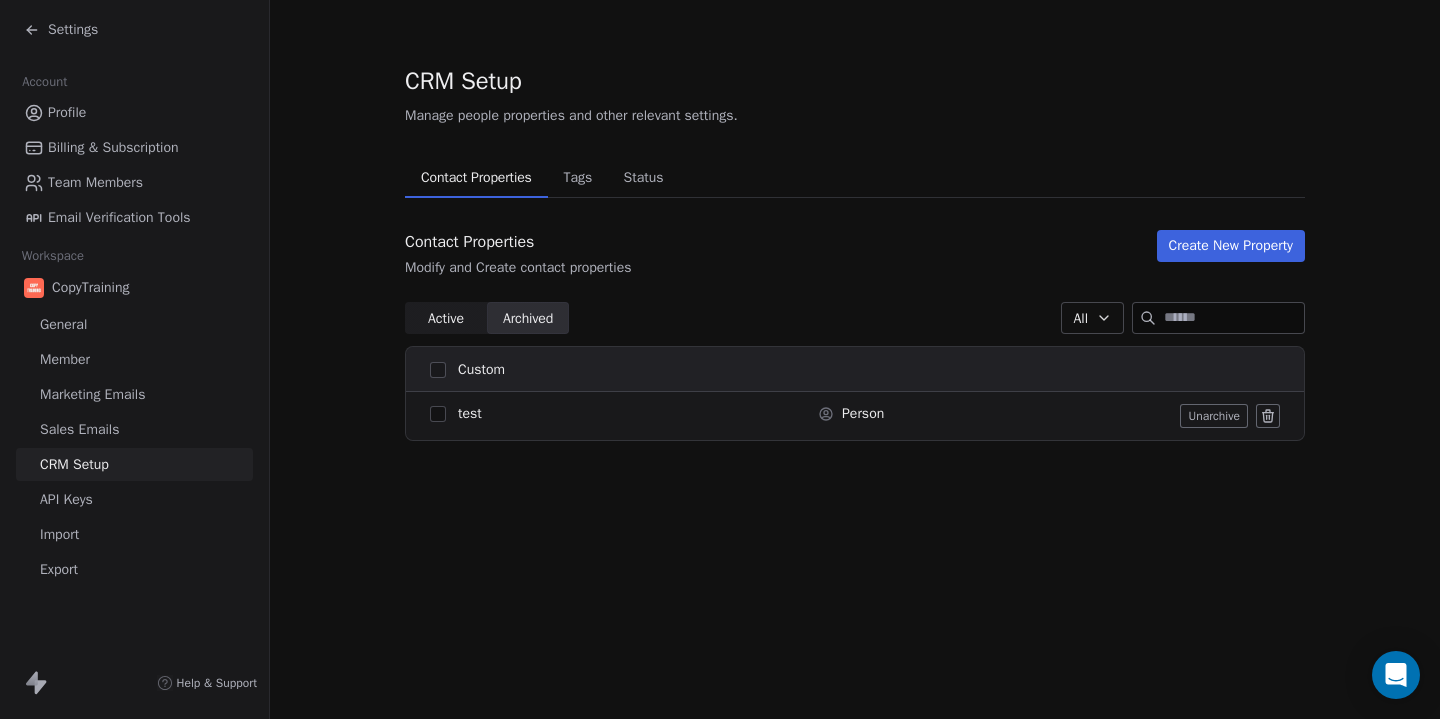 click 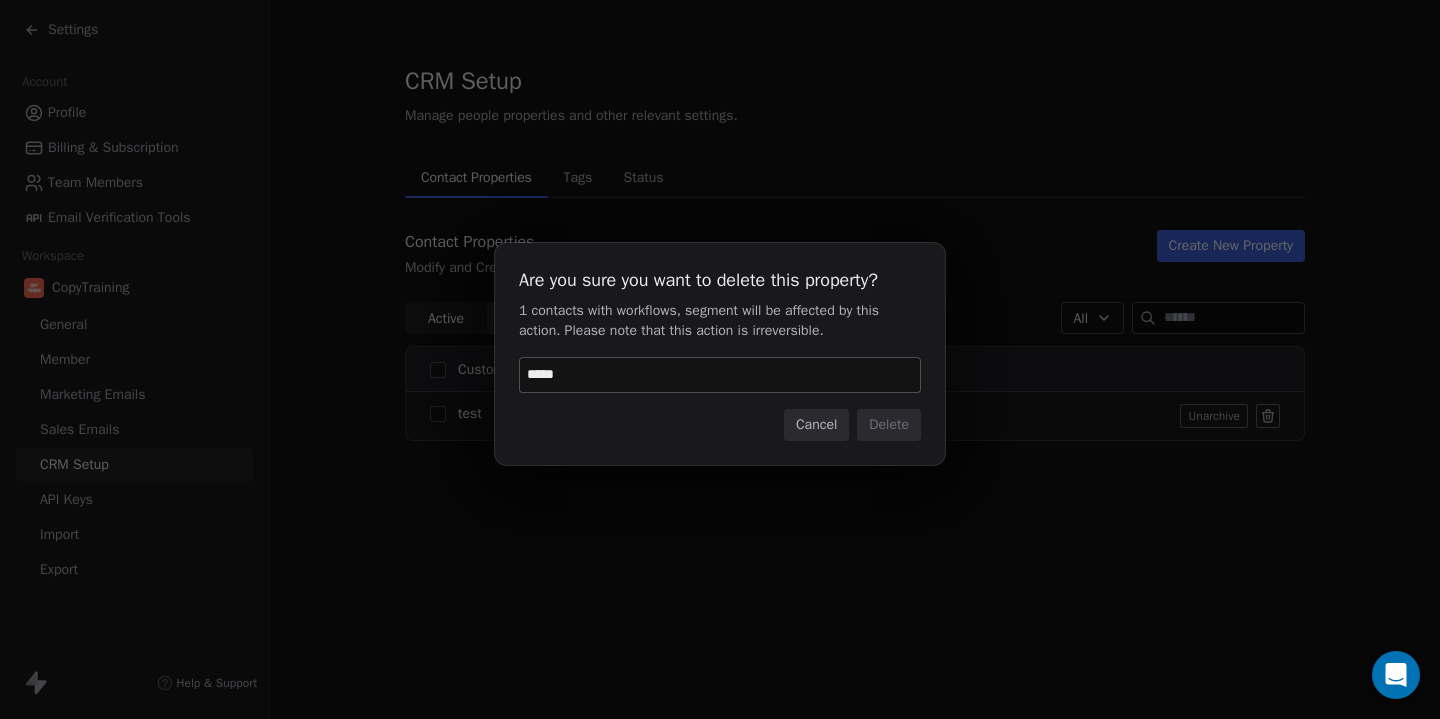 type on "******" 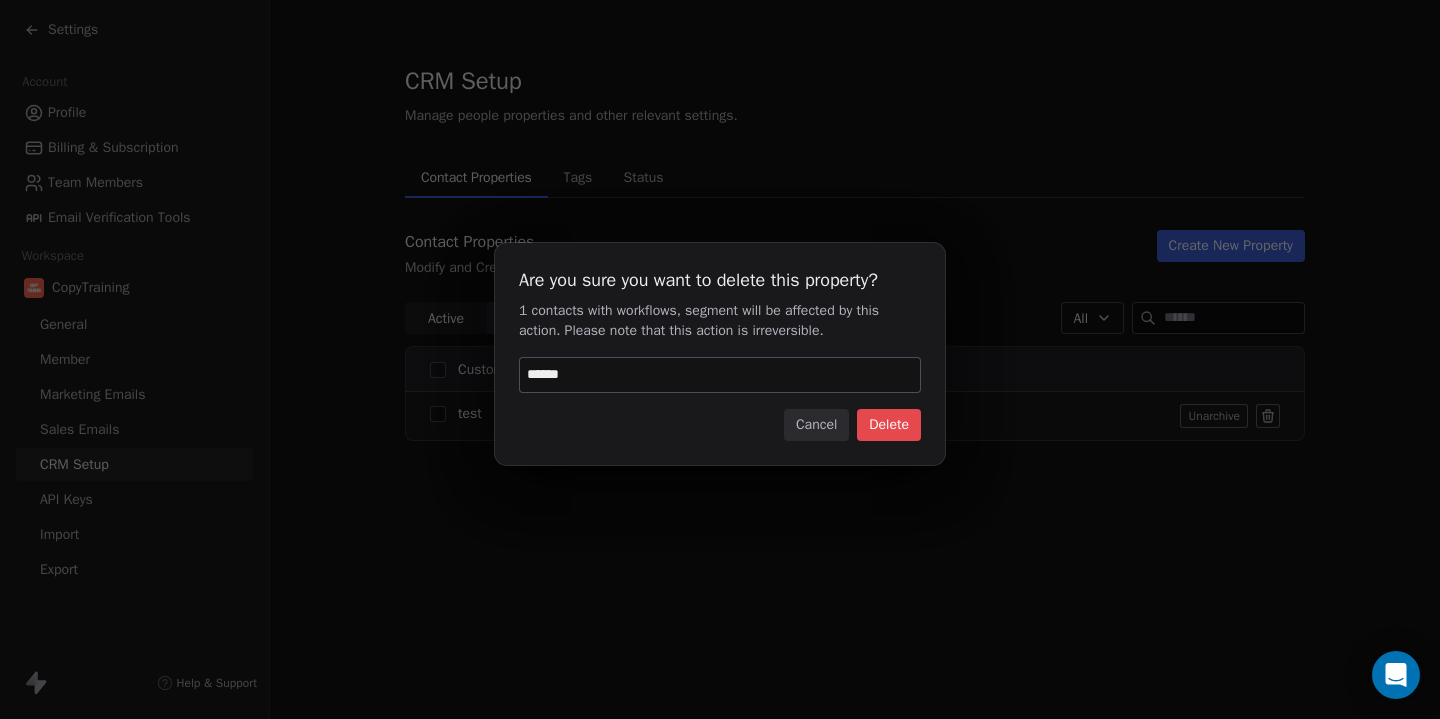 type 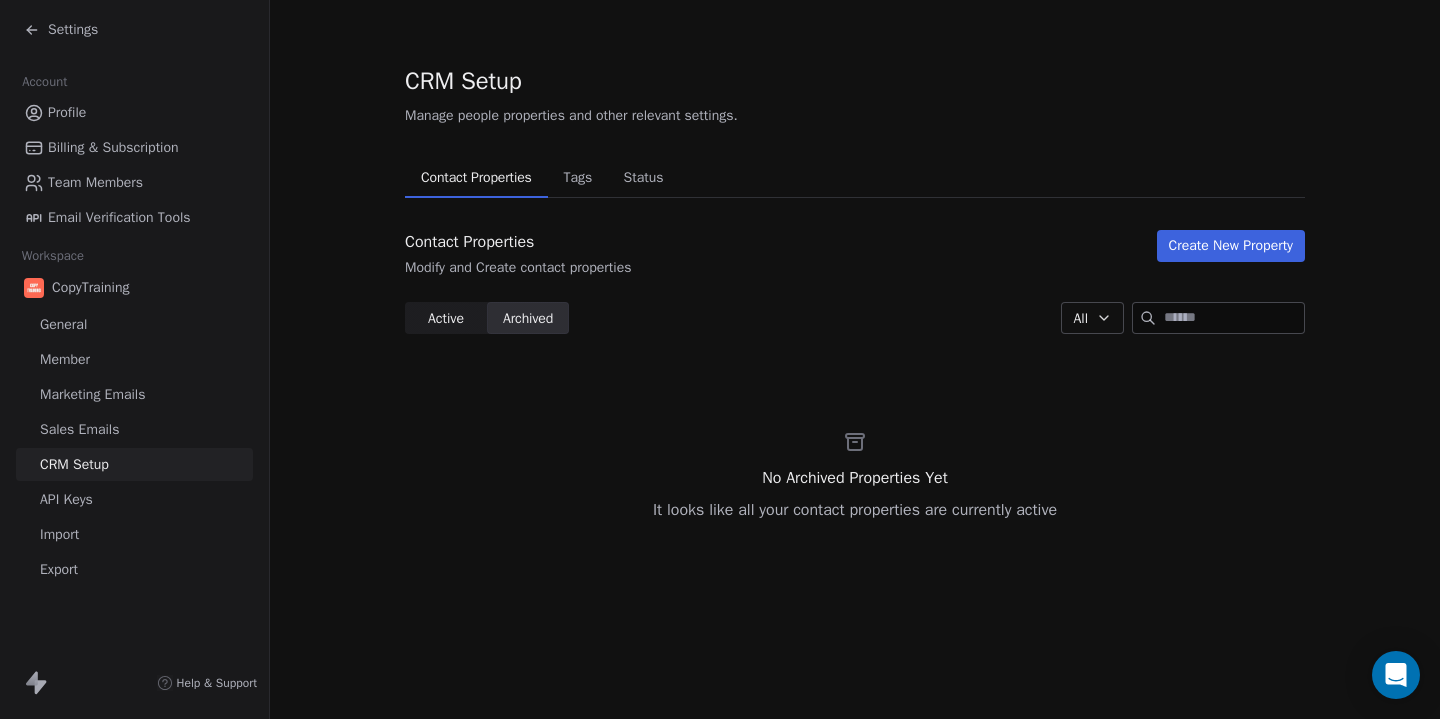 click on "Settings" at bounding box center (73, 30) 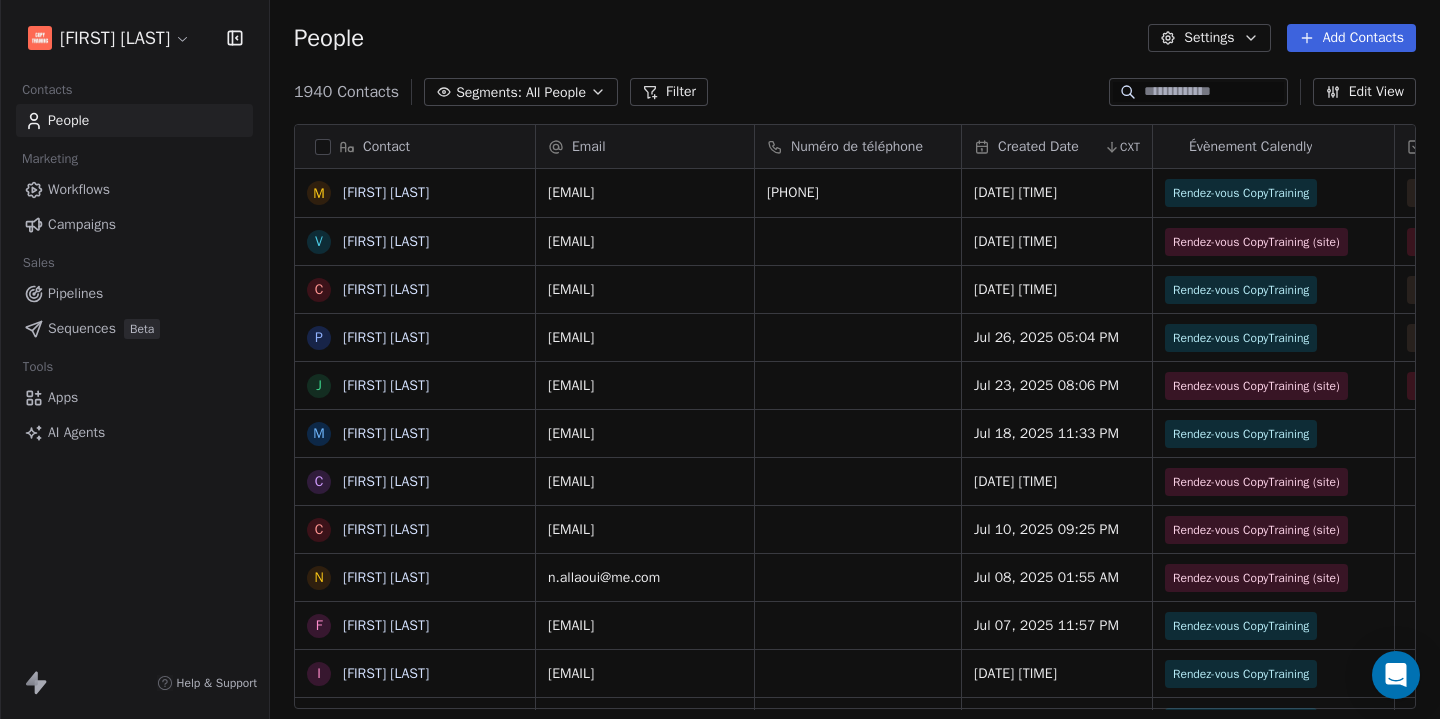scroll, scrollTop: 1, scrollLeft: 1, axis: both 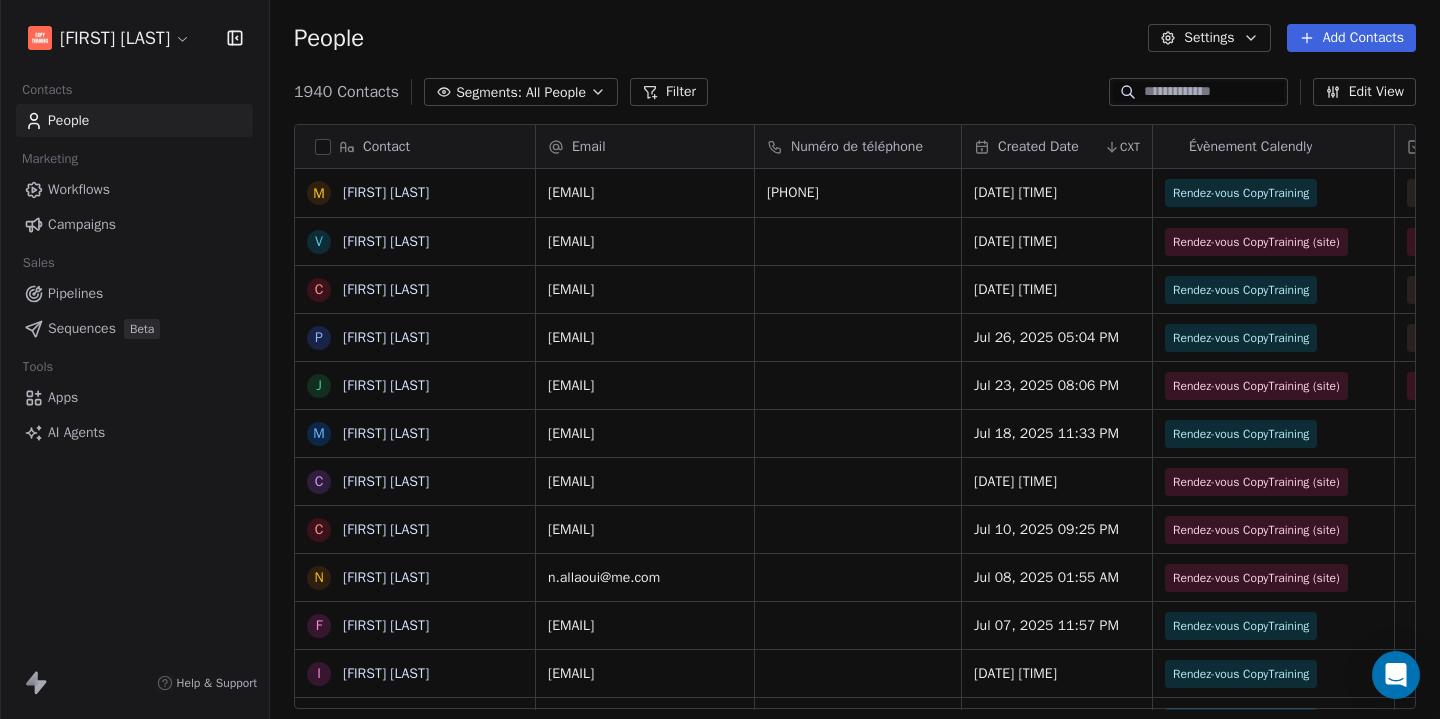 click on "All People" at bounding box center [556, 92] 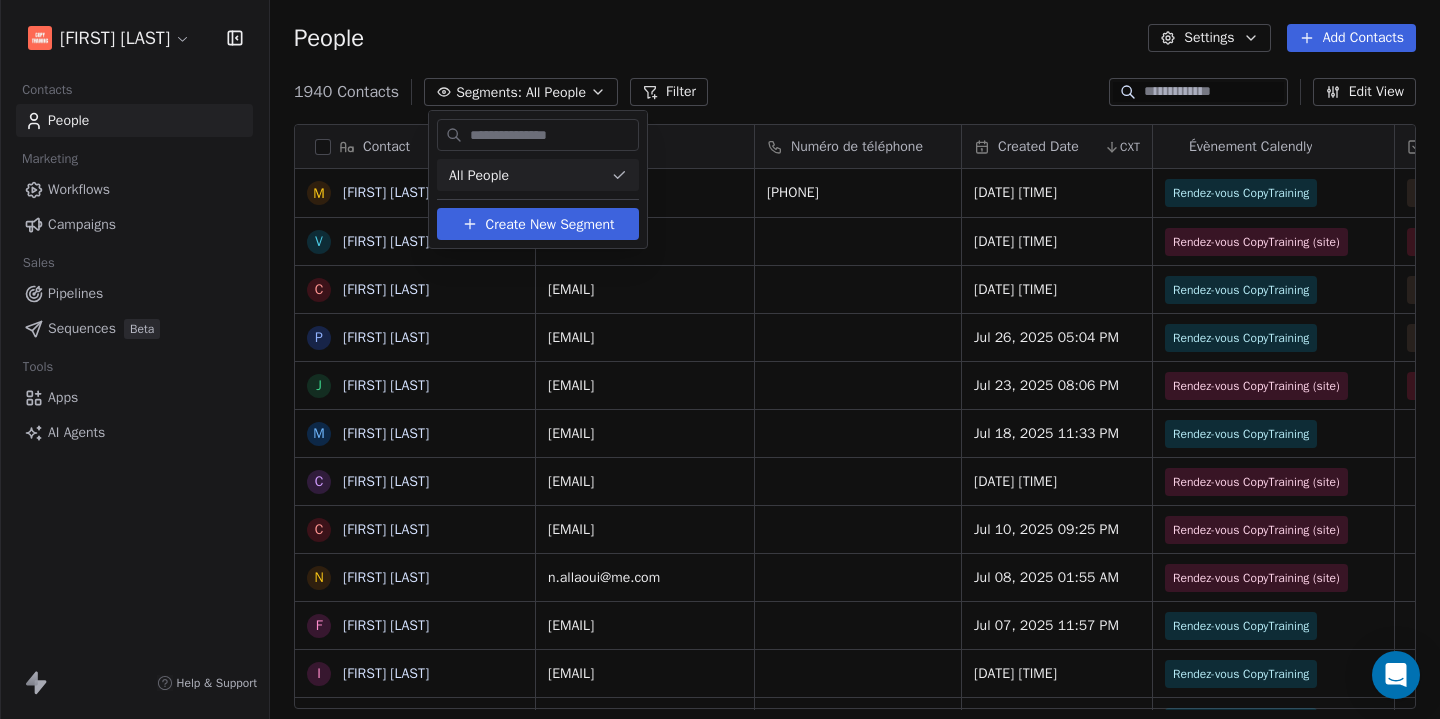 click on "Email Numéro de téléphone Created Date CXT Évènement Calendly Évènement Statut de l'appel Closer assigné Fuseau horaire [EMAIL] [PHONE] [DATE] [TIME]" at bounding box center [720, 359] 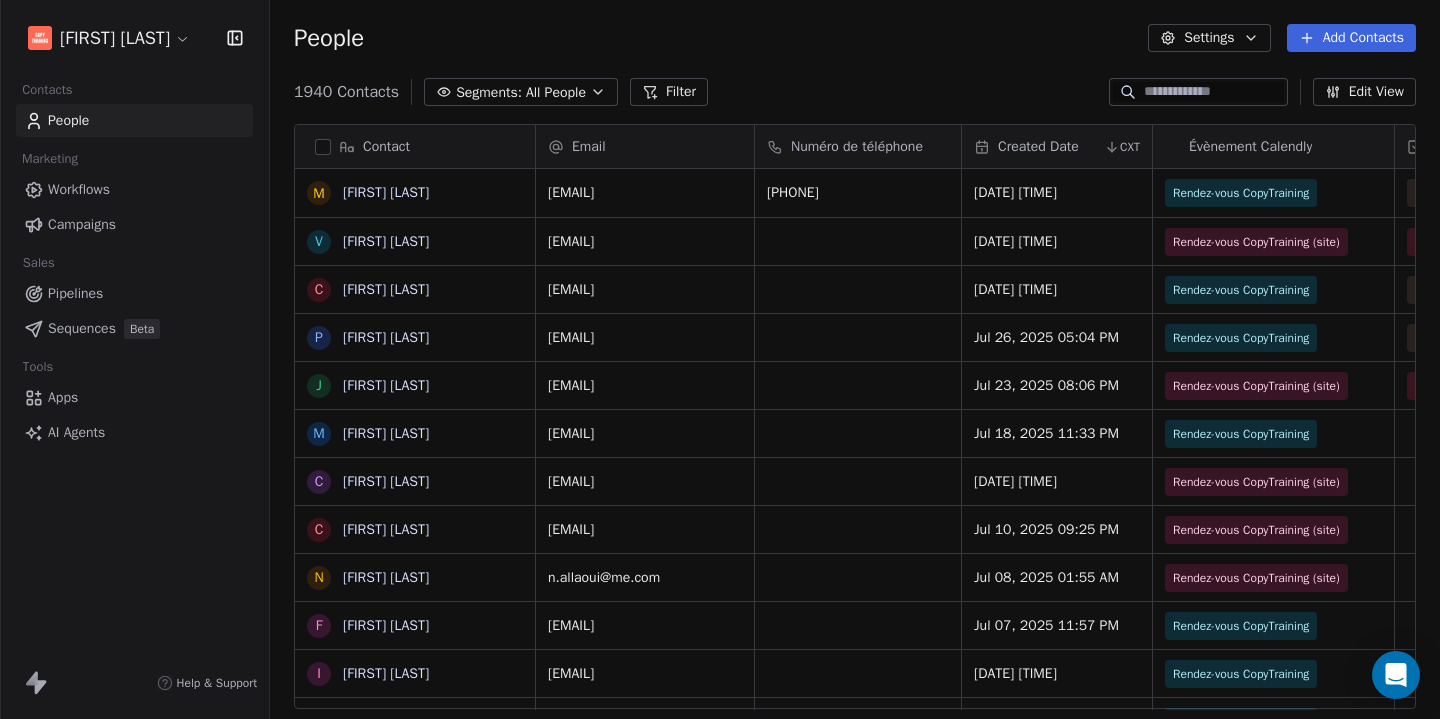 click on "Settings" at bounding box center (1209, 38) 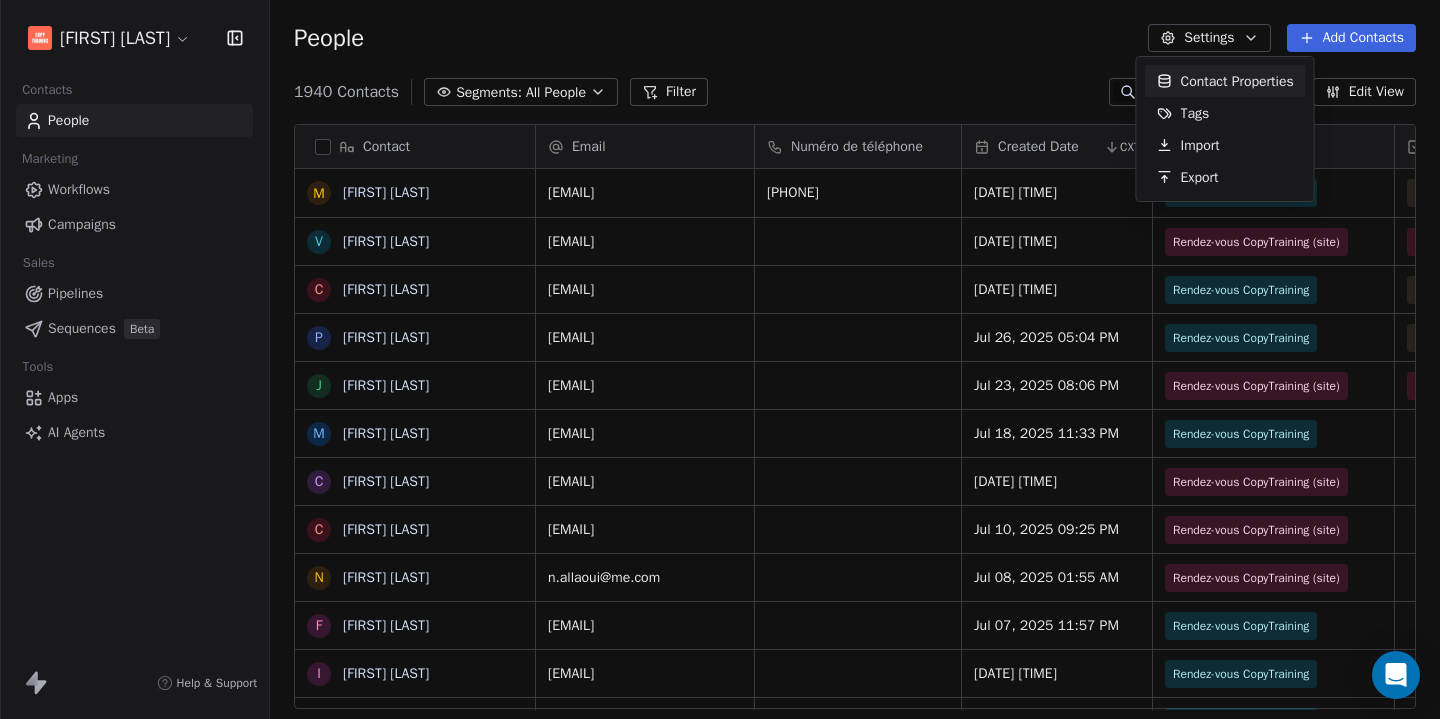 click on "Email Numéro de téléphone Created Date CXT Évènement Calendly Évènement Statut de l'appel Closer assigné Fuseau horaire [EMAIL] [PHONE] [DATE] [TIME]" at bounding box center [720, 359] 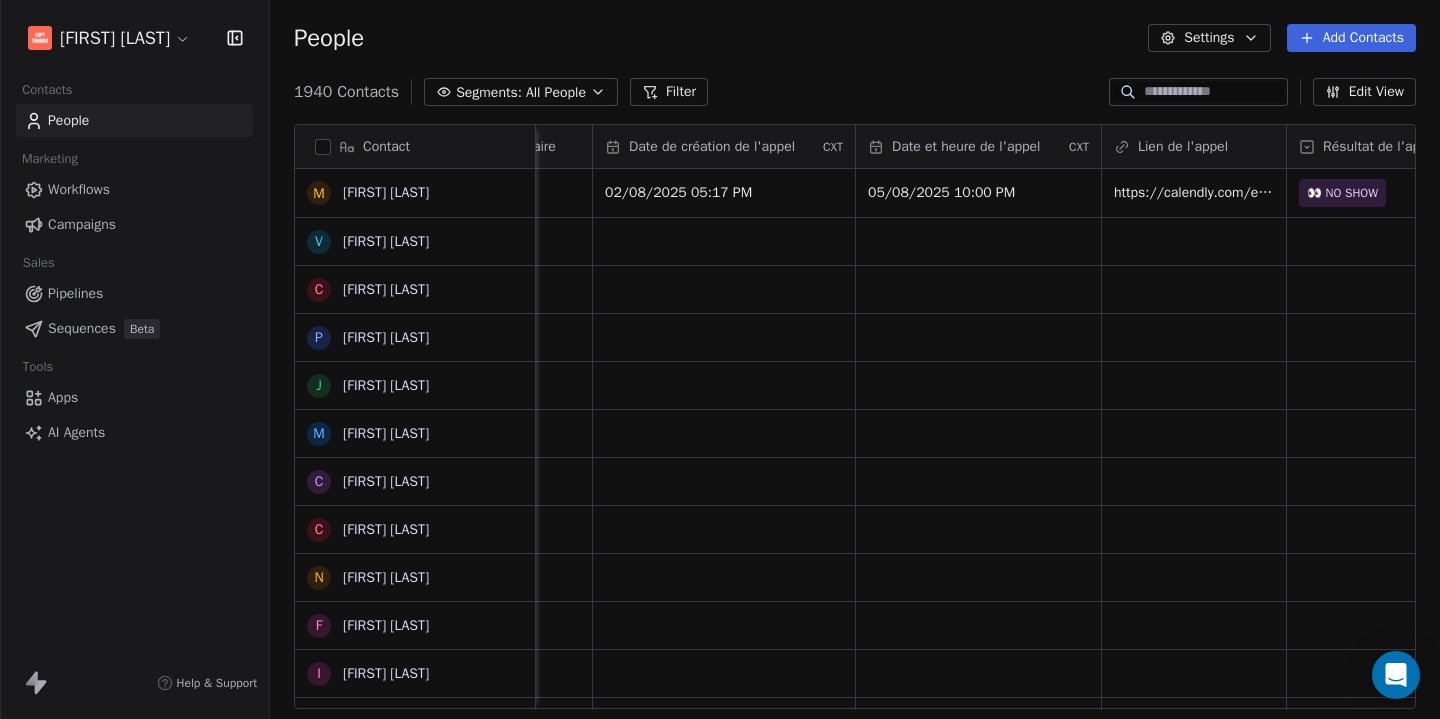 scroll, scrollTop: 0, scrollLeft: 1633, axis: horizontal 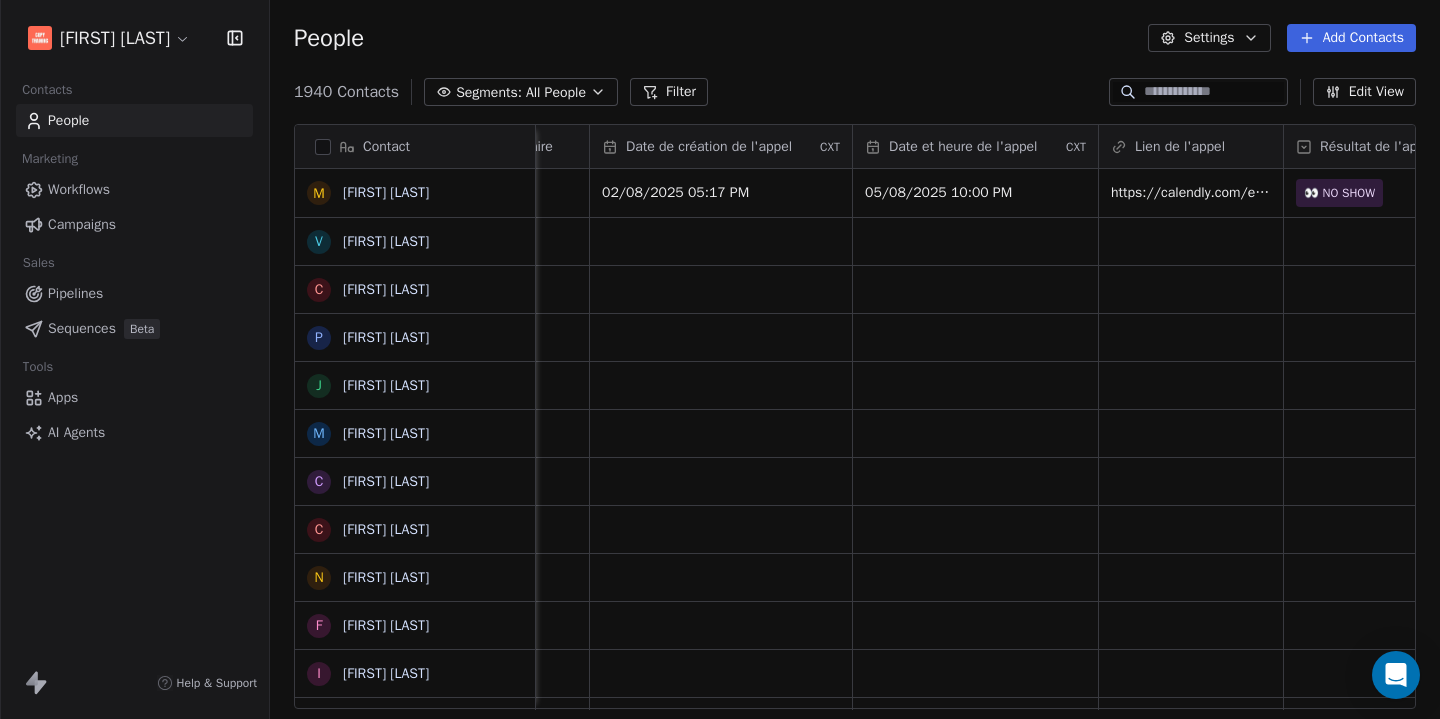 click on "Date et heure de l'appel" at bounding box center (963, 147) 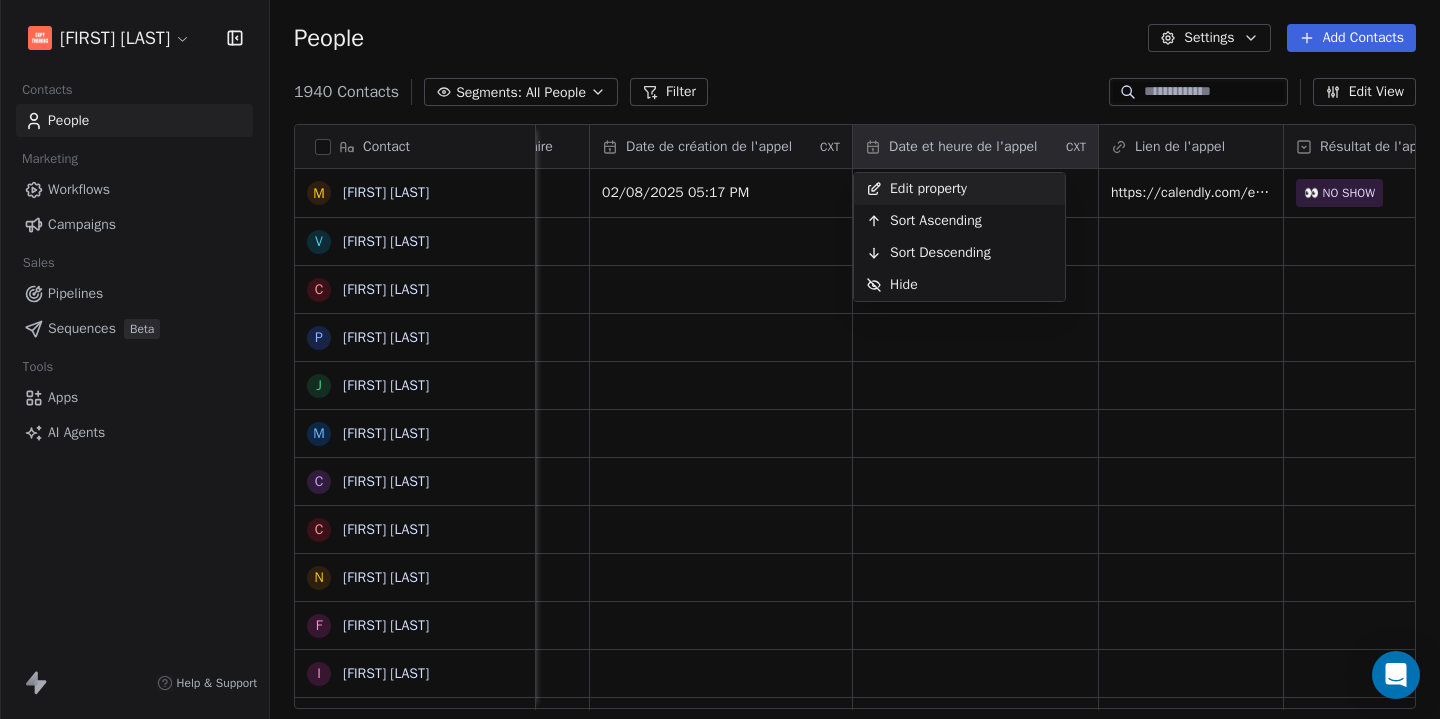 click on "Edit property" at bounding box center [916, 189] 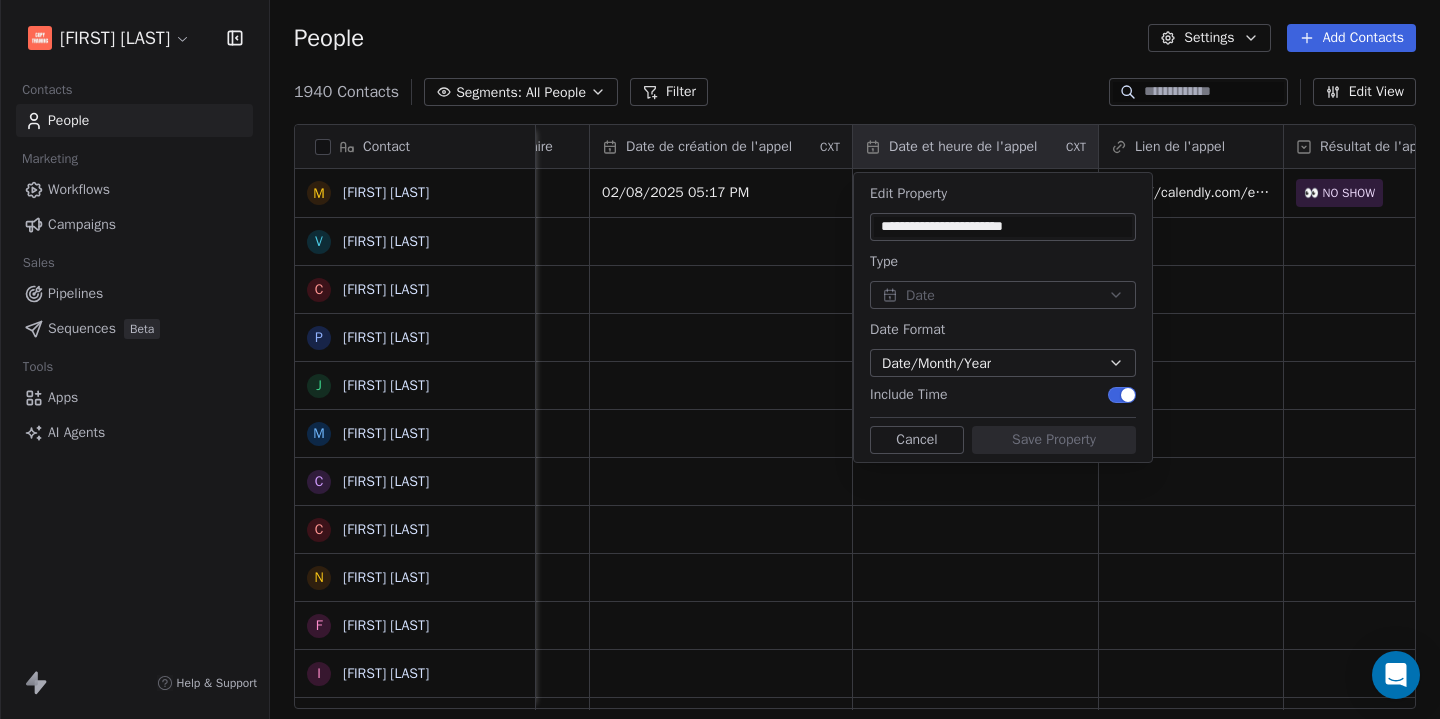 click on "M [LAST] V [FIRST] [LAST] C [FIRST] [LAST] P [FIRST] [LAST] J [FIRST] [LAST] M [FIRST] [LAST] C [FIRST] [LAST] C [FIRST] [LAST] N [LAST] F [FIRST] [LAST] I [FIRST] [LAST] A [FIRST] [LAST] S [FIRST] [LAST] Y [FIRST] [LAST] X [FIRST] [LAST] M [FIRST] [LAST] N [LAST] L [FIRST] [LAST] N [LAST] s [FIRST] [LAST] G [FIRST] [LAST] A [FIRST] T [FIRST] A [FIRST] [LAST] A [FIRST] [LAST] G [FIRST] [LAST] c [FIRST] [LAST] A [FIRST] [LAST] W [FIRST] [LAST] a [EMAIL] S [FIRST] [LAST] c [EMAIL] Évènement Statut de l'appel Closer assigné Fuseau horaire Date de création de l'appel CXT Date et heure de l'appel CXT Lien de l'appel Résultat de l'appel Objection(s) À relancer le" at bounding box center [720, 359] 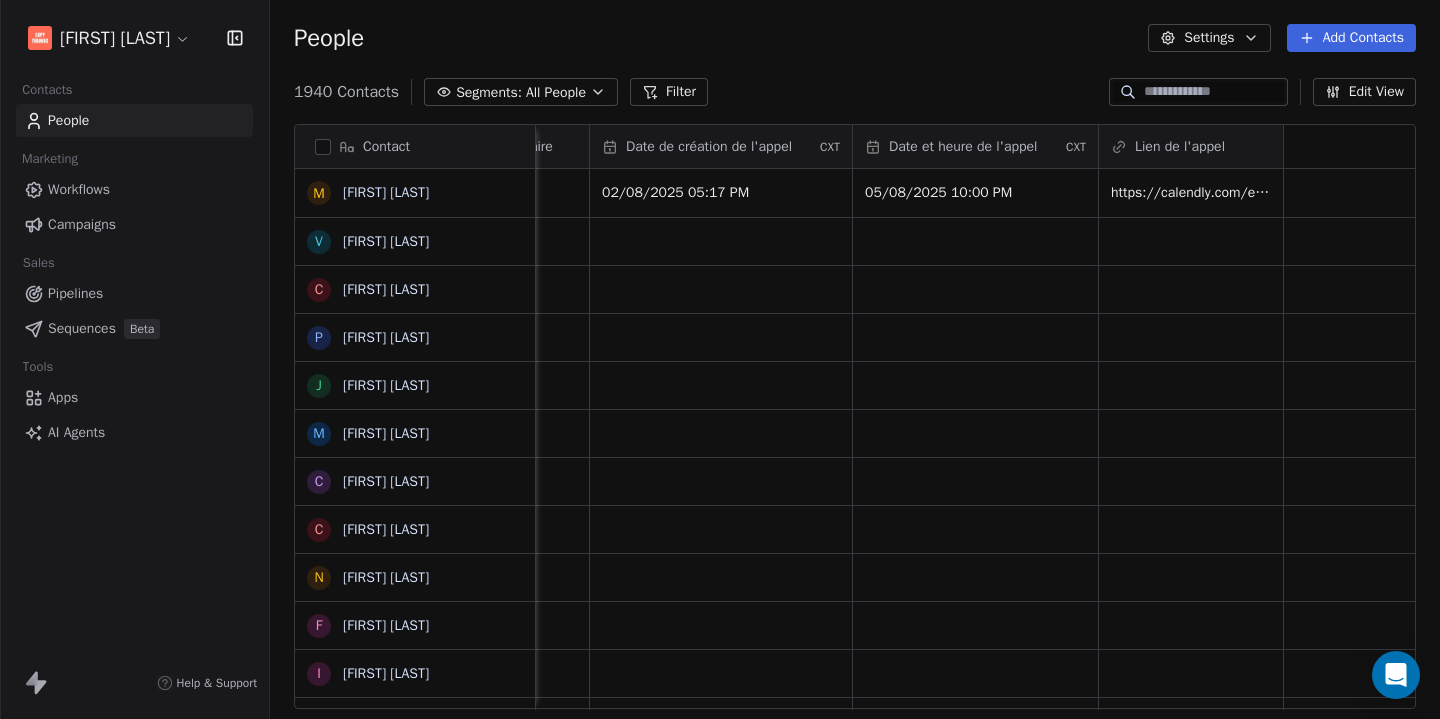 scroll, scrollTop: 0, scrollLeft: 0, axis: both 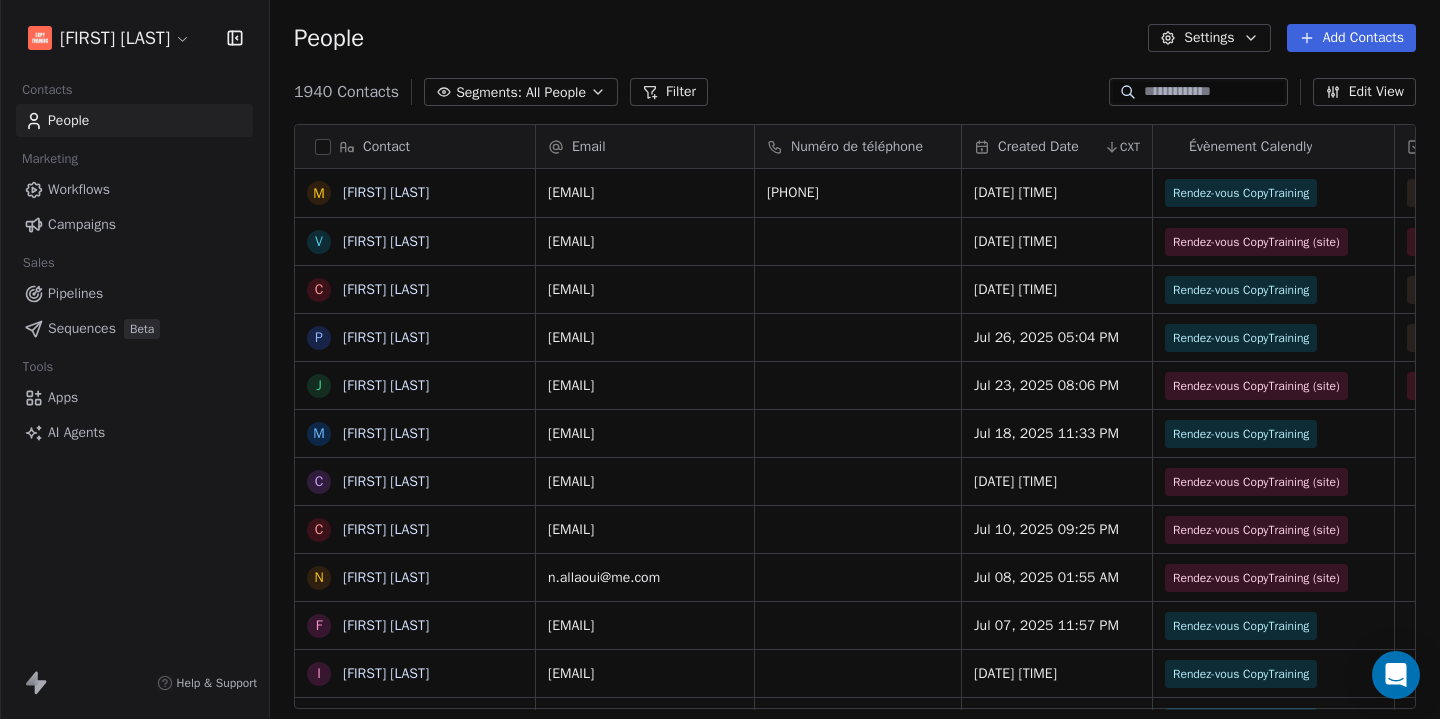 click on "CXT" at bounding box center (1122, 147) 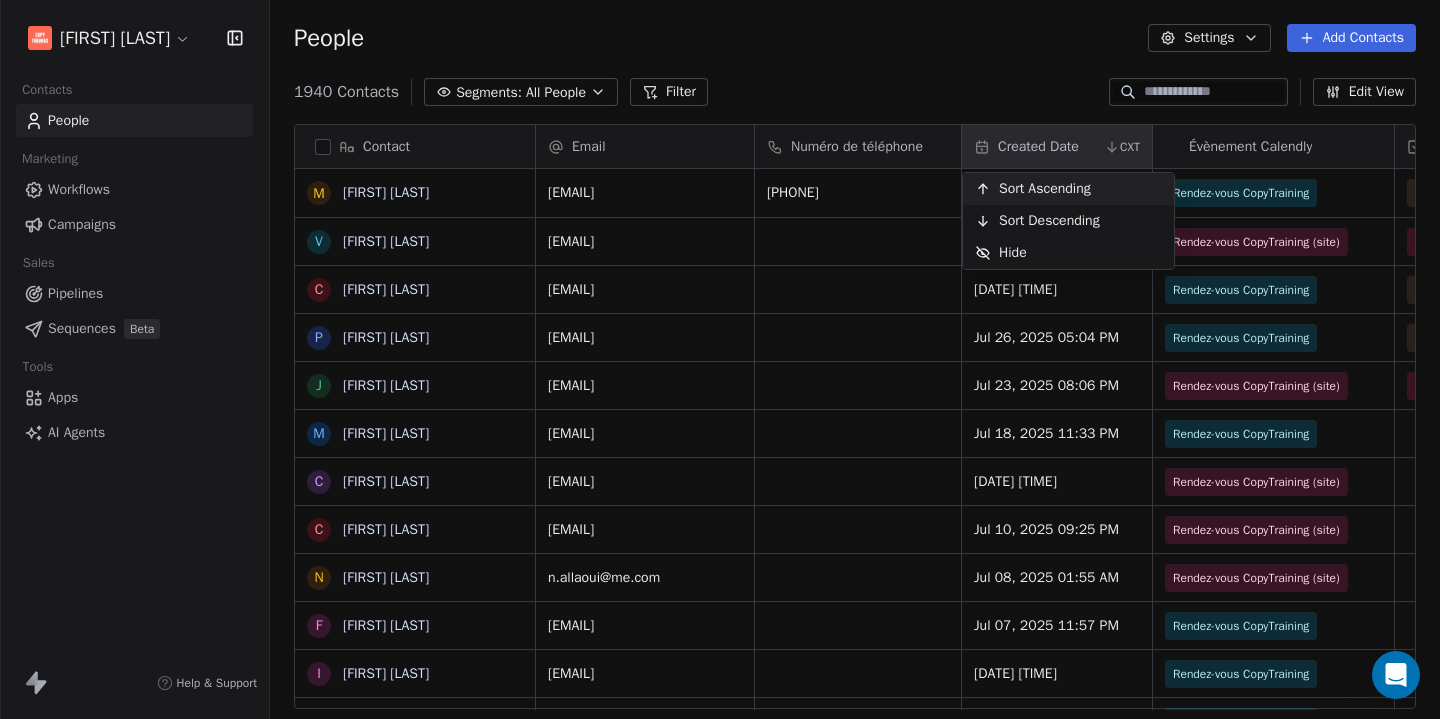 click on "Email Numéro de téléphone Created Date CXT Évènement Calendly Évènement Statut de l'appel Closer assigné Fuseau horaire [EMAIL] [PHONE] [DATE] [TIME]" at bounding box center (720, 359) 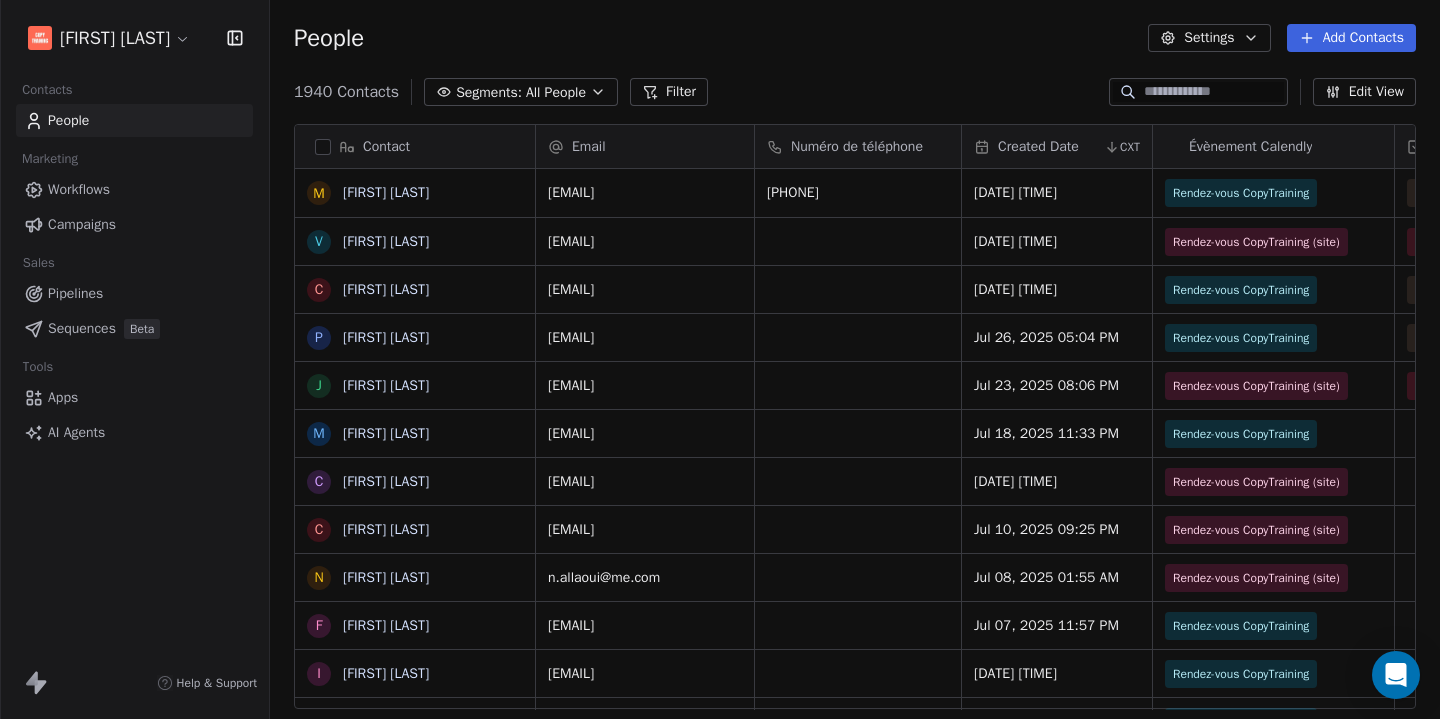 click on "Campaigns" at bounding box center [82, 224] 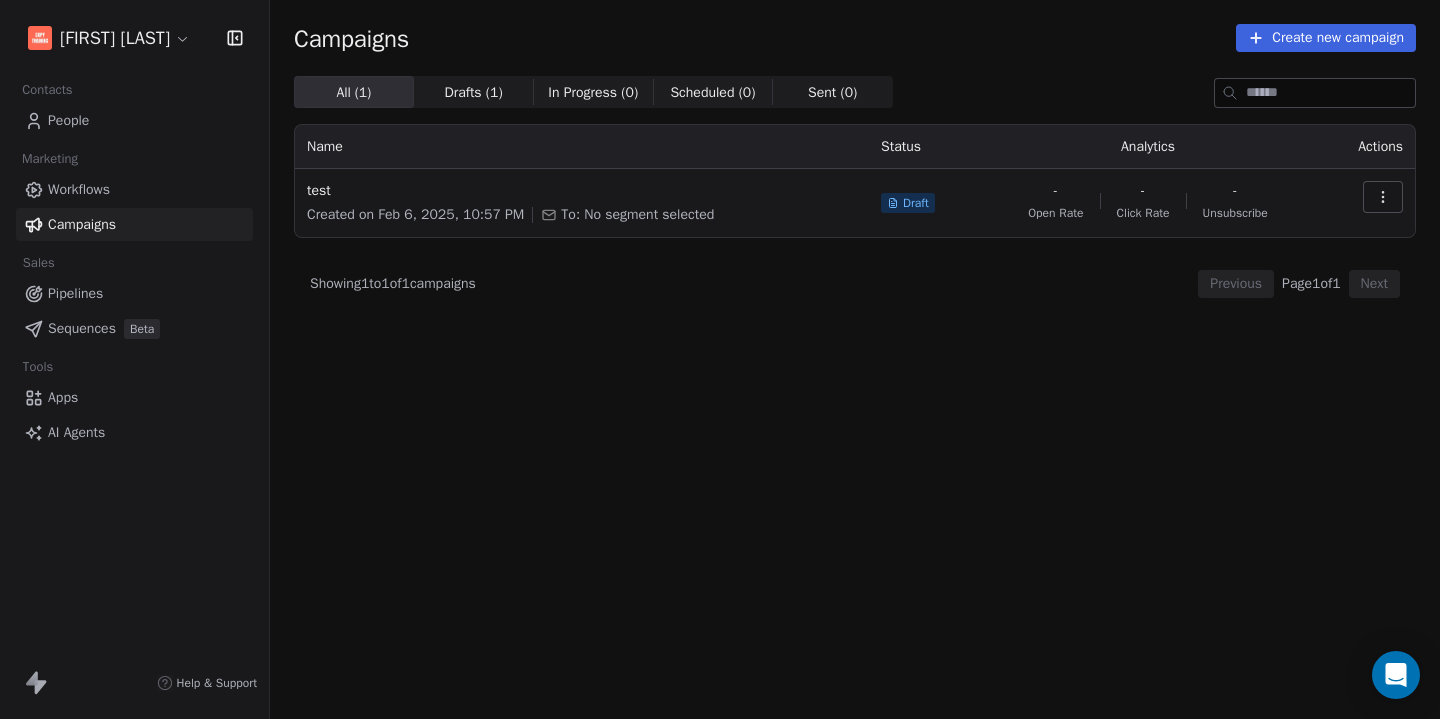 click on "Pipelines" at bounding box center (75, 293) 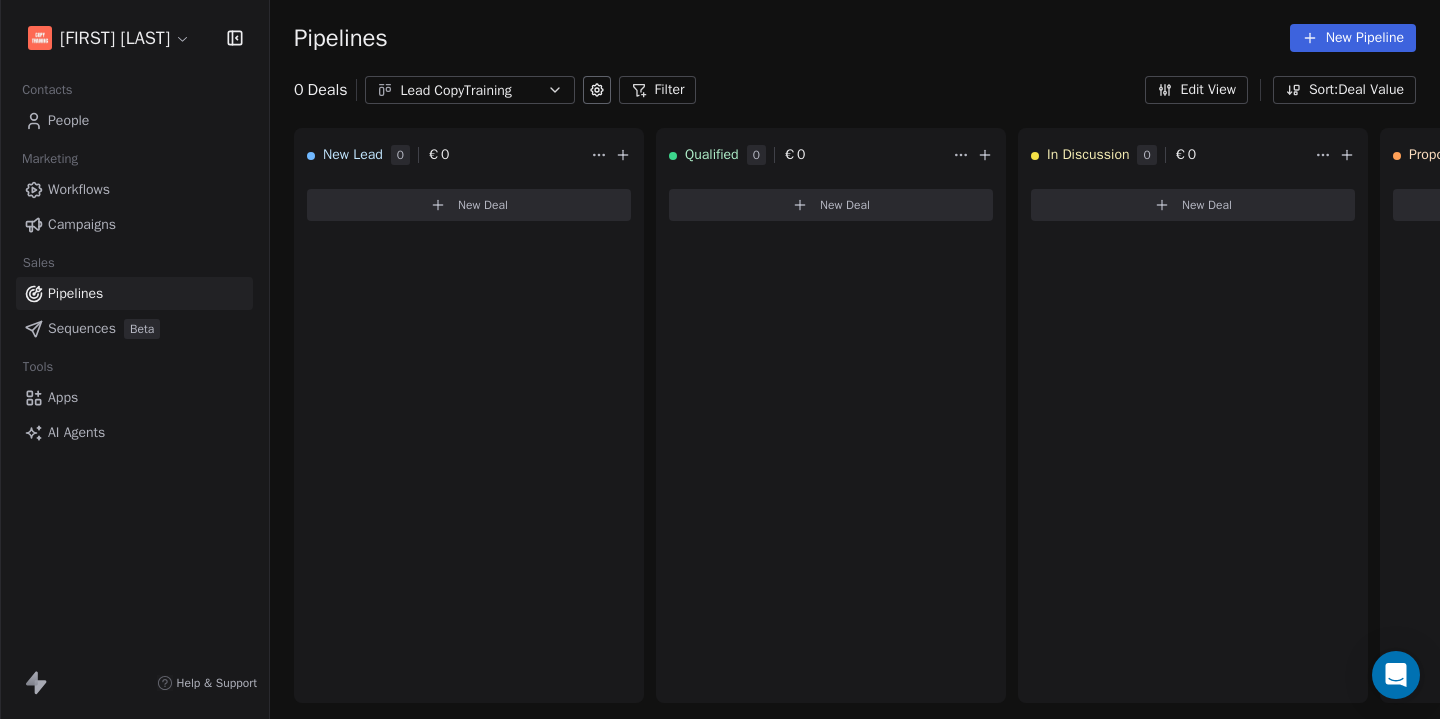 click 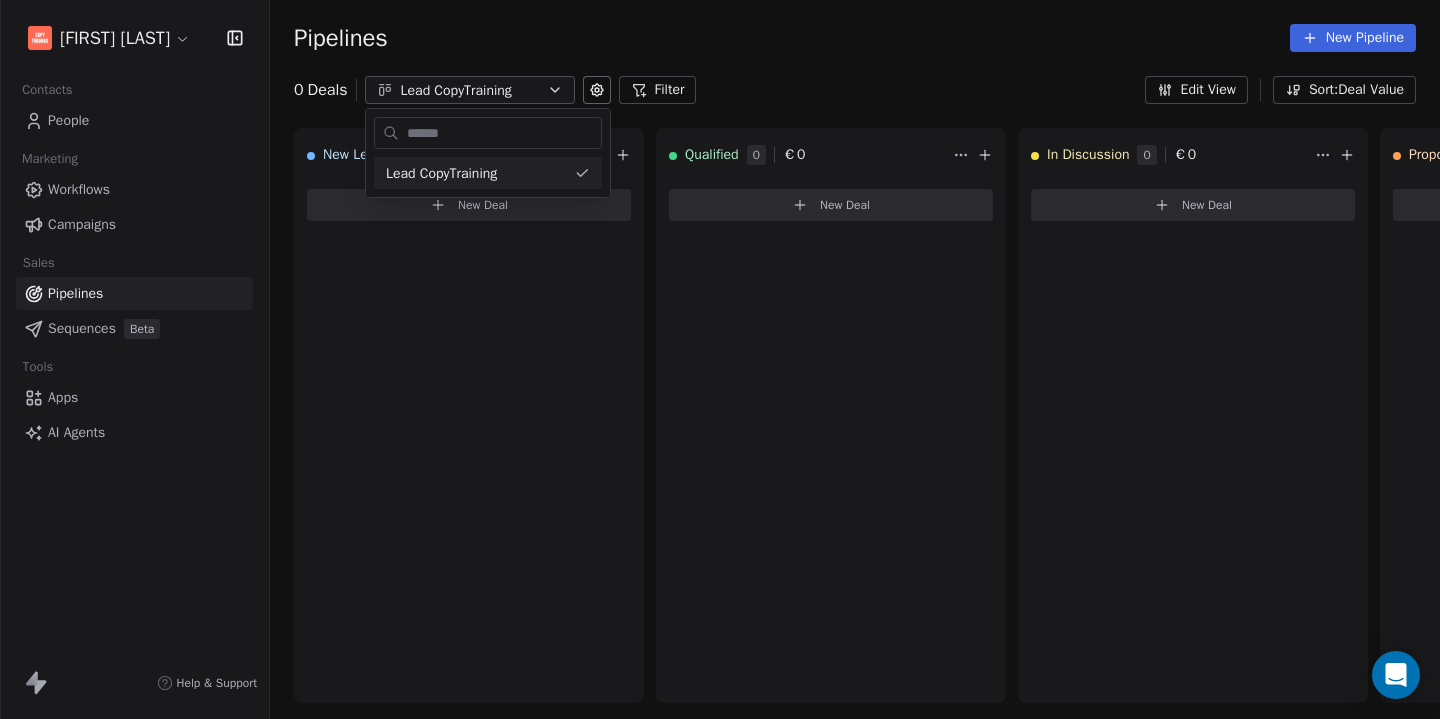 click on "Deal Value New Lead 0 € 0 New Deal Qualified 0 € 0 New Deal In Discussion 0 € 0 New Deal Proposal 0 € 0 New Deal Negotiation 0 € 0 New Deal Won 0 € 0 New Deal Lost 0 € 0 New Deal
To pick up a draggable item, press the space bar.
While dragging, use the arrow keys to move the item.
Press space again to drop the item in its new position, or press escape to cancel.
Lead CopyTraining" at bounding box center [720, 359] 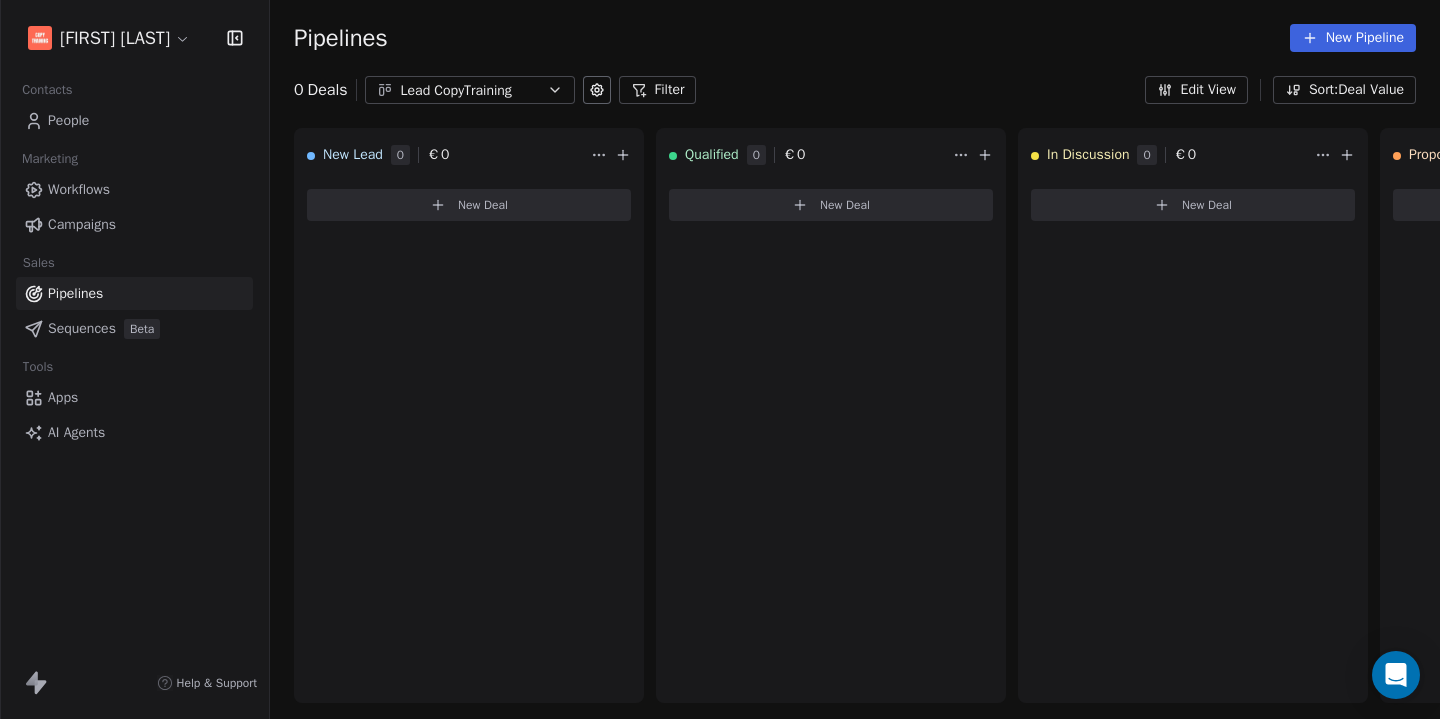 click 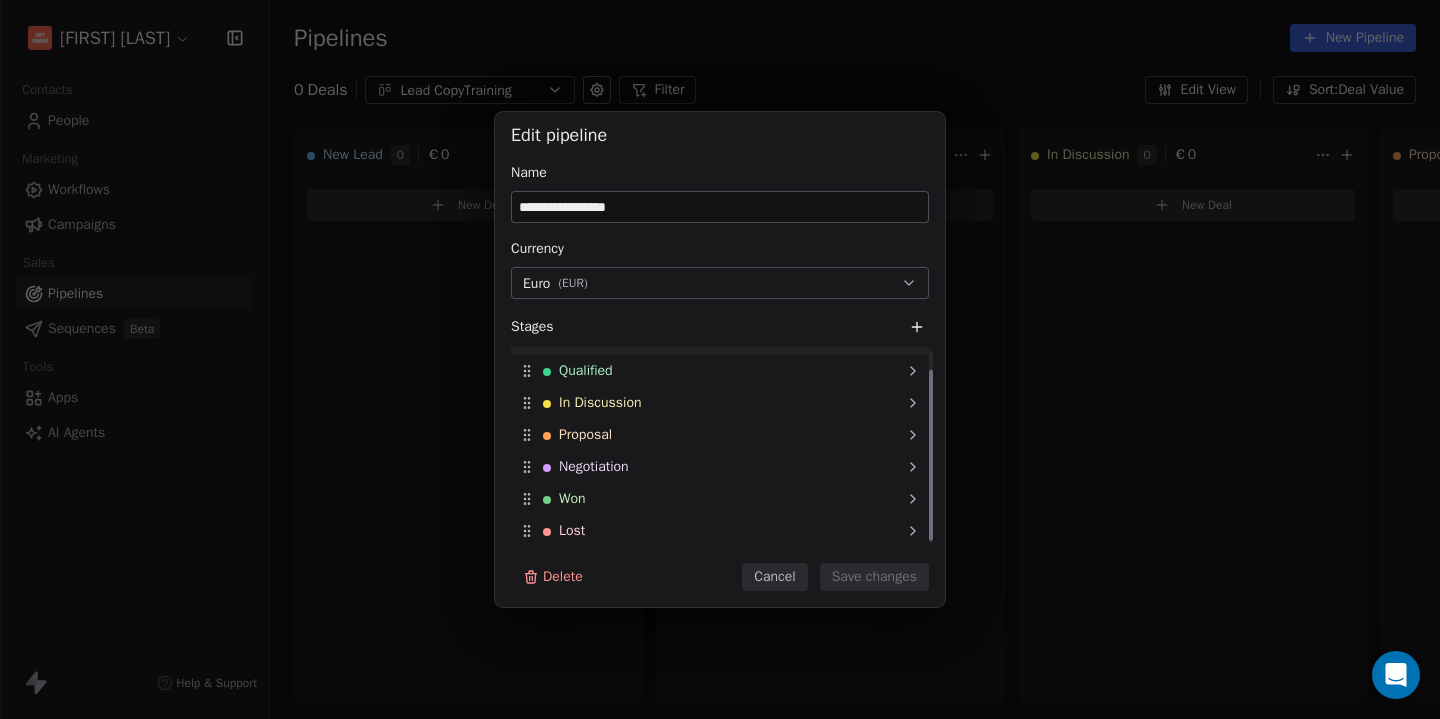 scroll, scrollTop: 0, scrollLeft: 0, axis: both 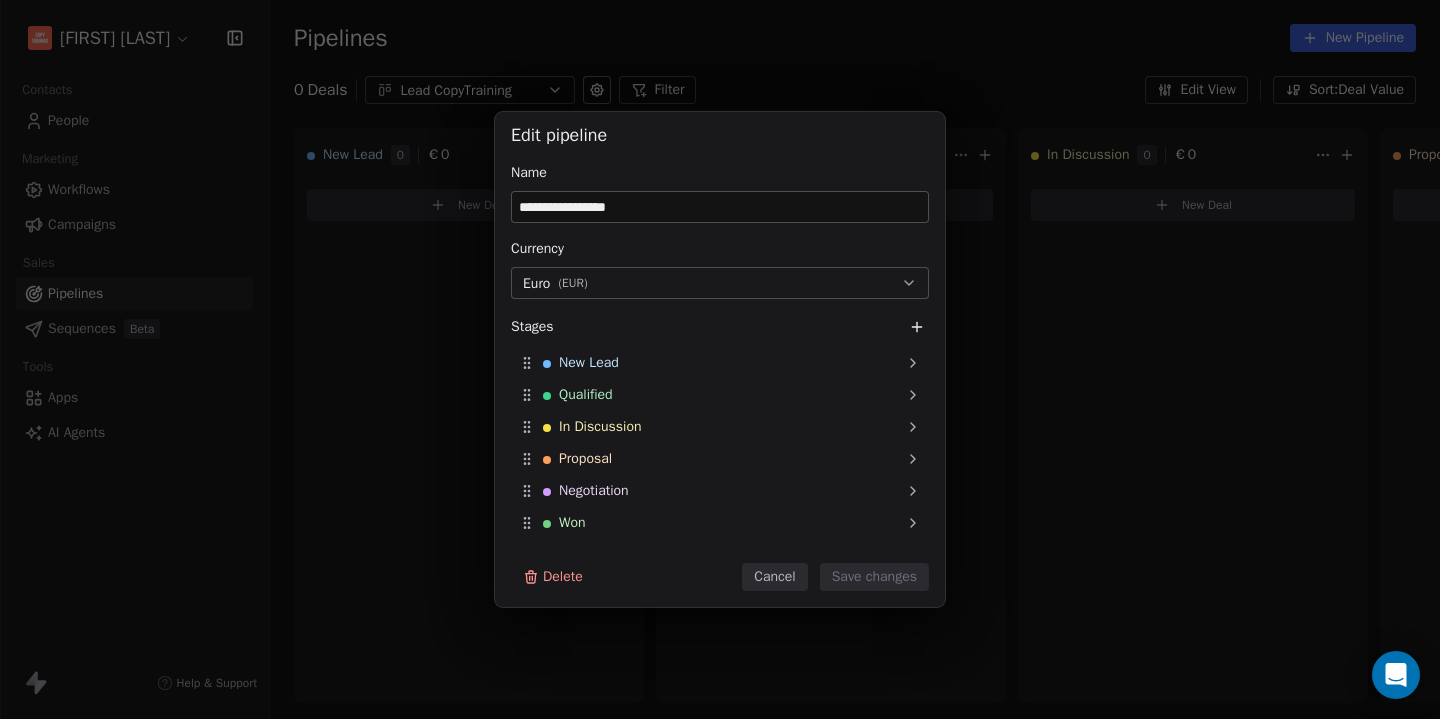 click on "Stages New Lead Qualified In Discussion Proposal Negotiation Won Lost
To pick up a draggable item, press the space bar.
While dragging, use the arrow keys to move the item.
Press space again to drop the item in its new position, or press escape to cancel.
Delete Cancel Save changes" at bounding box center (720, 359) 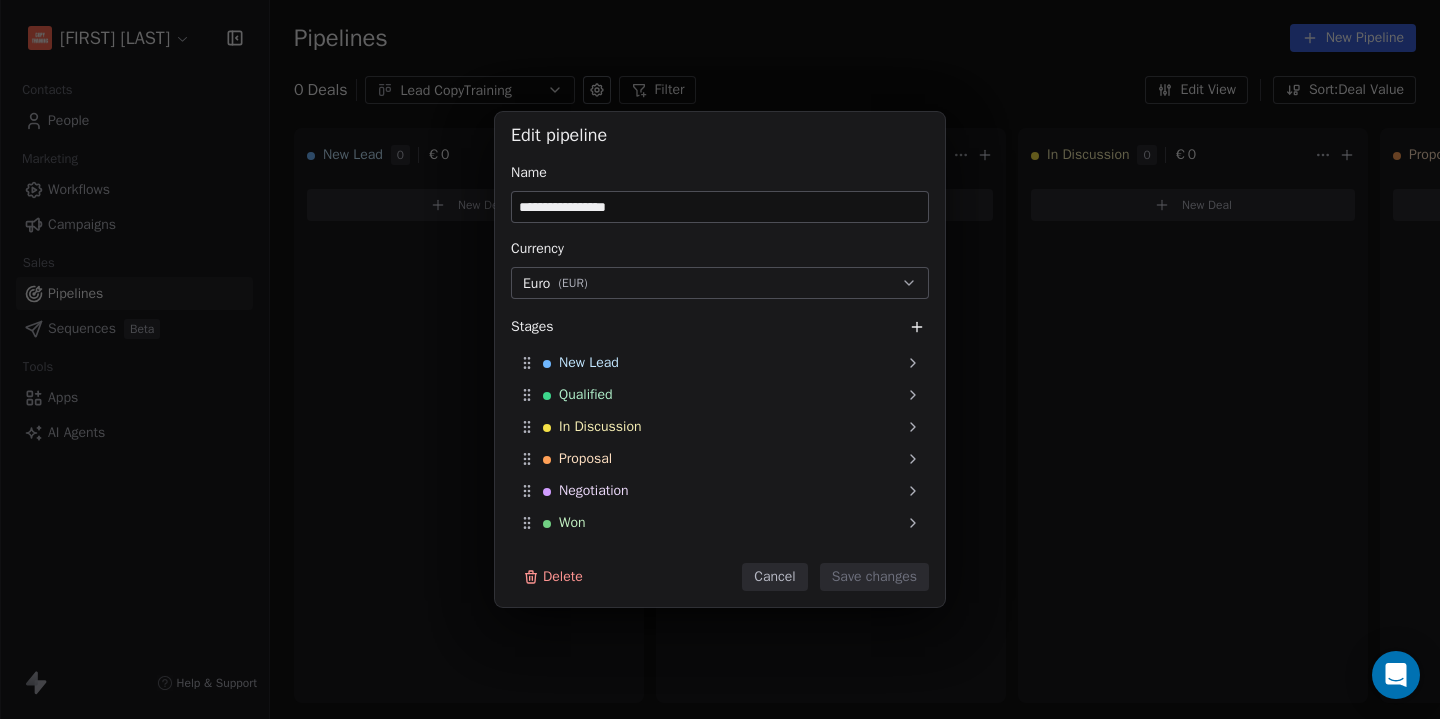 click on "Cancel" at bounding box center [774, 577] 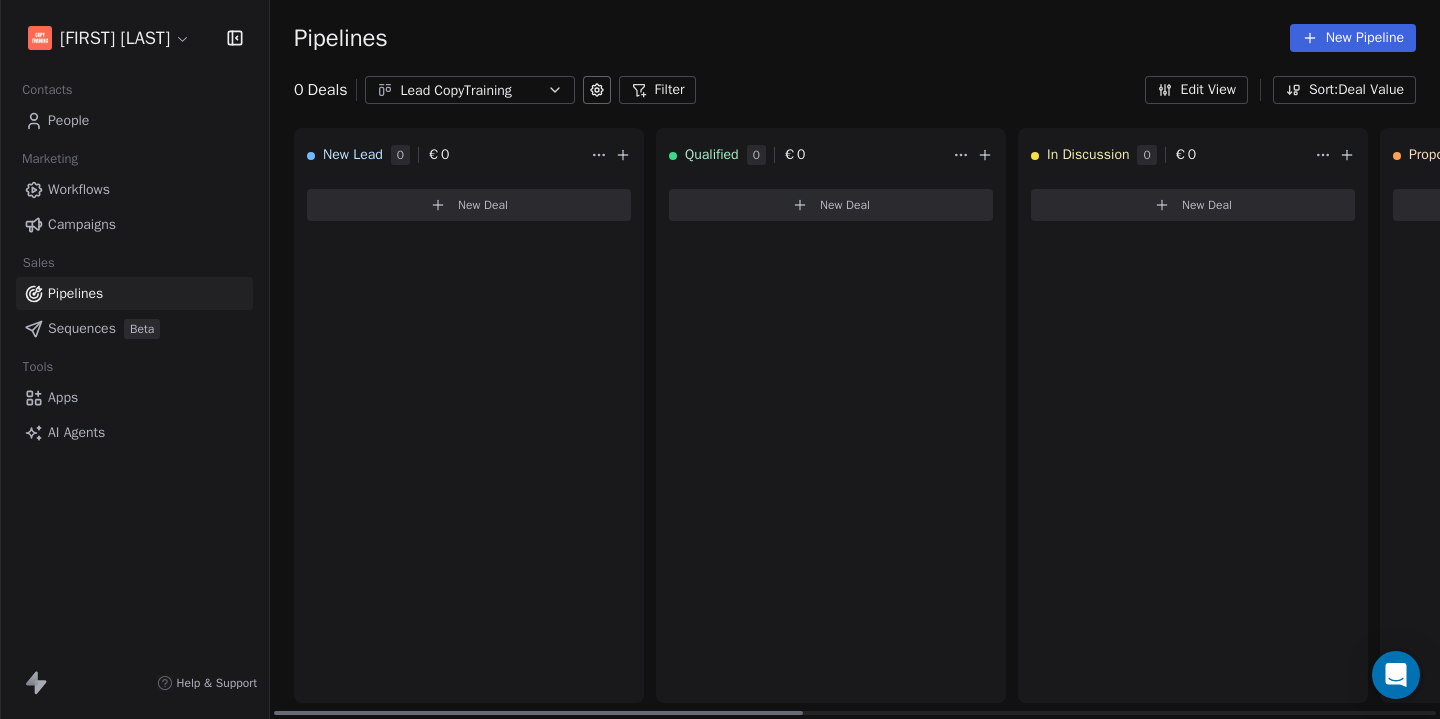 click on "New Deal" at bounding box center (483, 205) 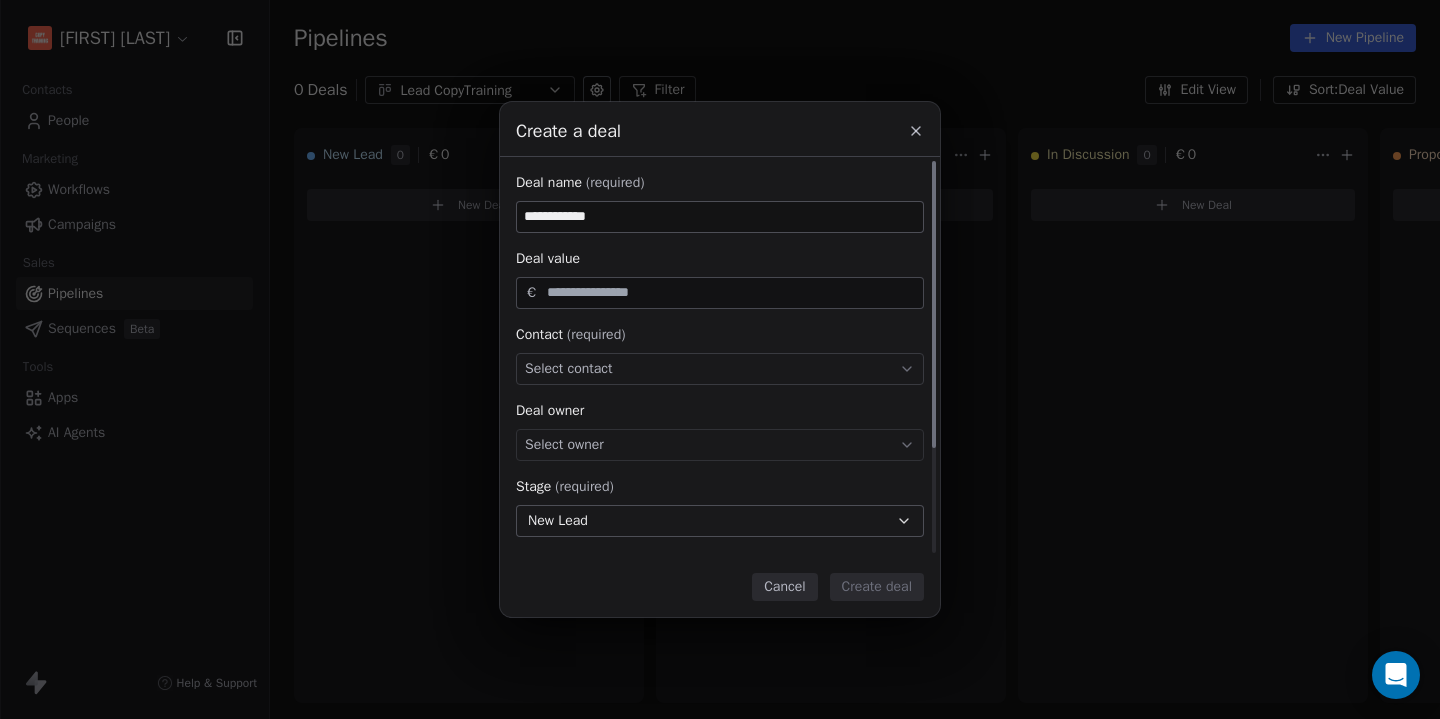 type on "**********" 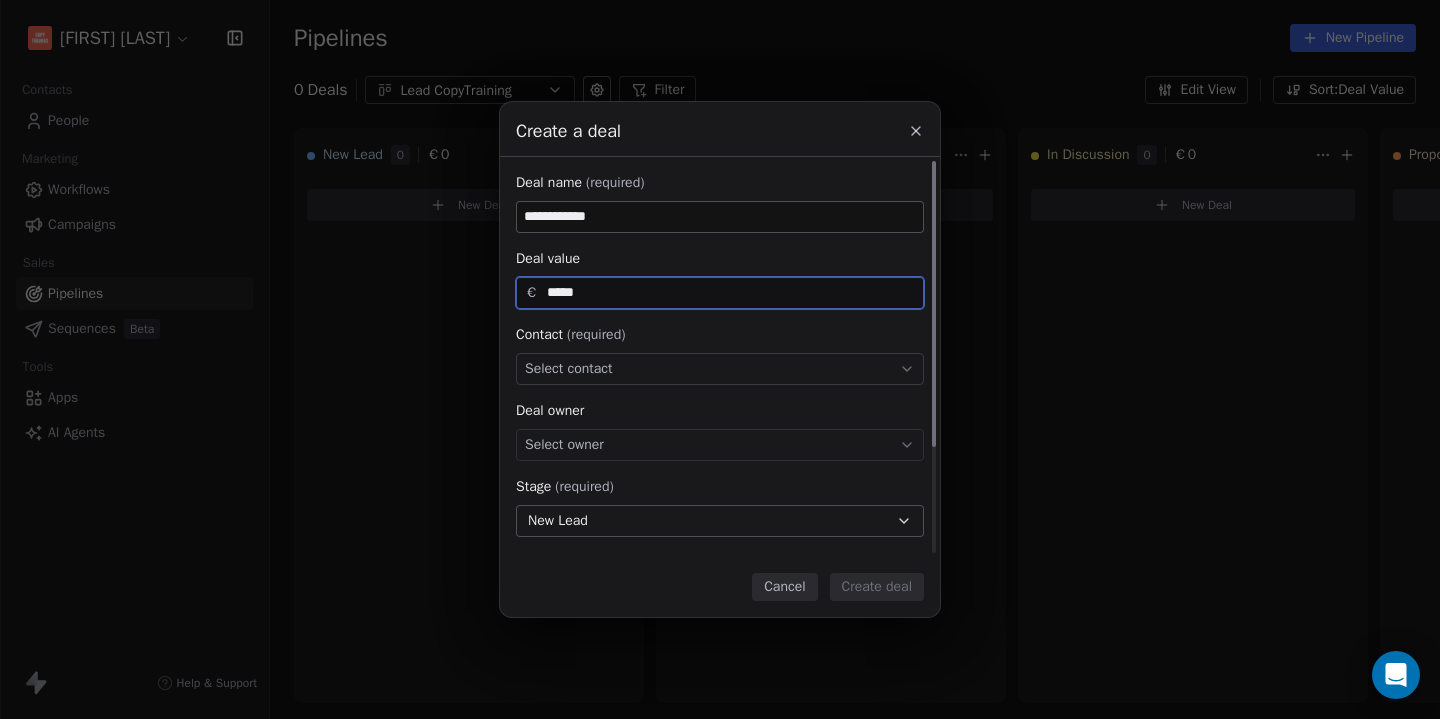 type on "*****" 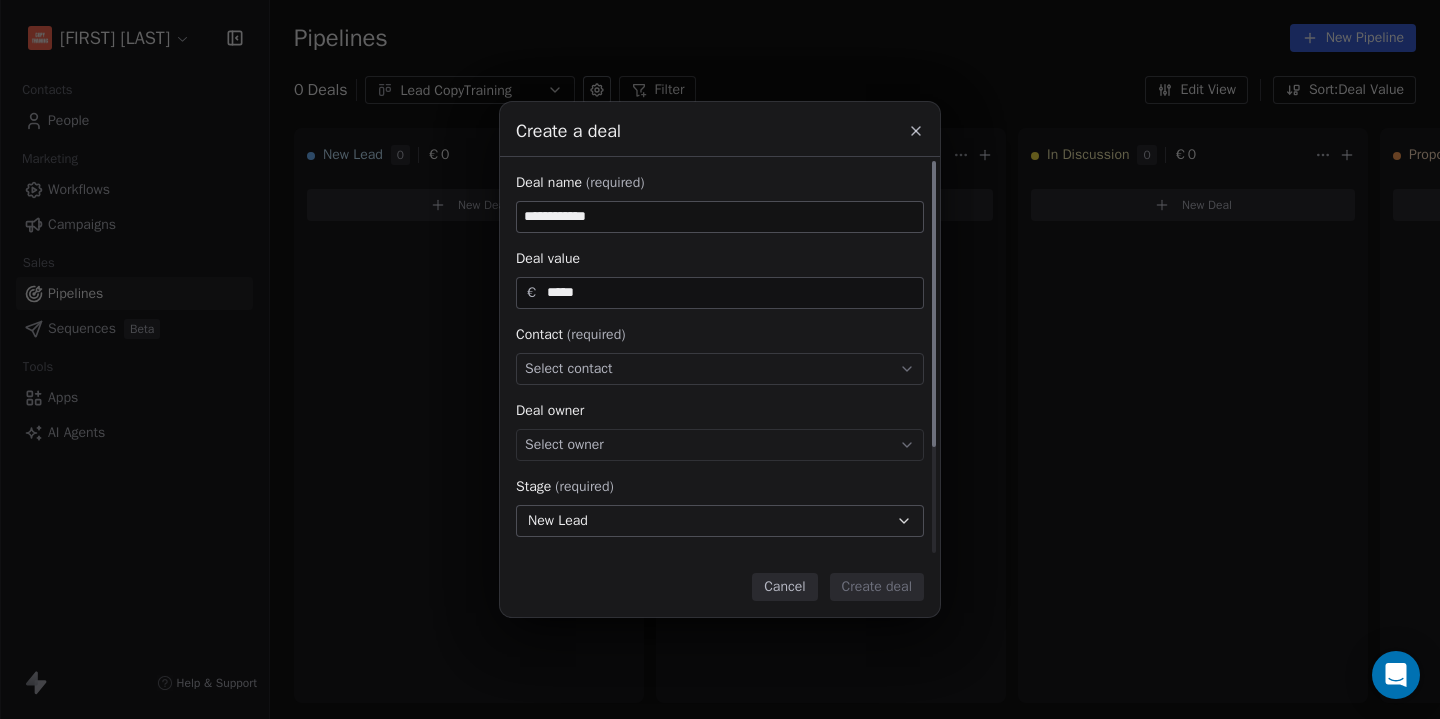 click on "Select contact" at bounding box center [720, 369] 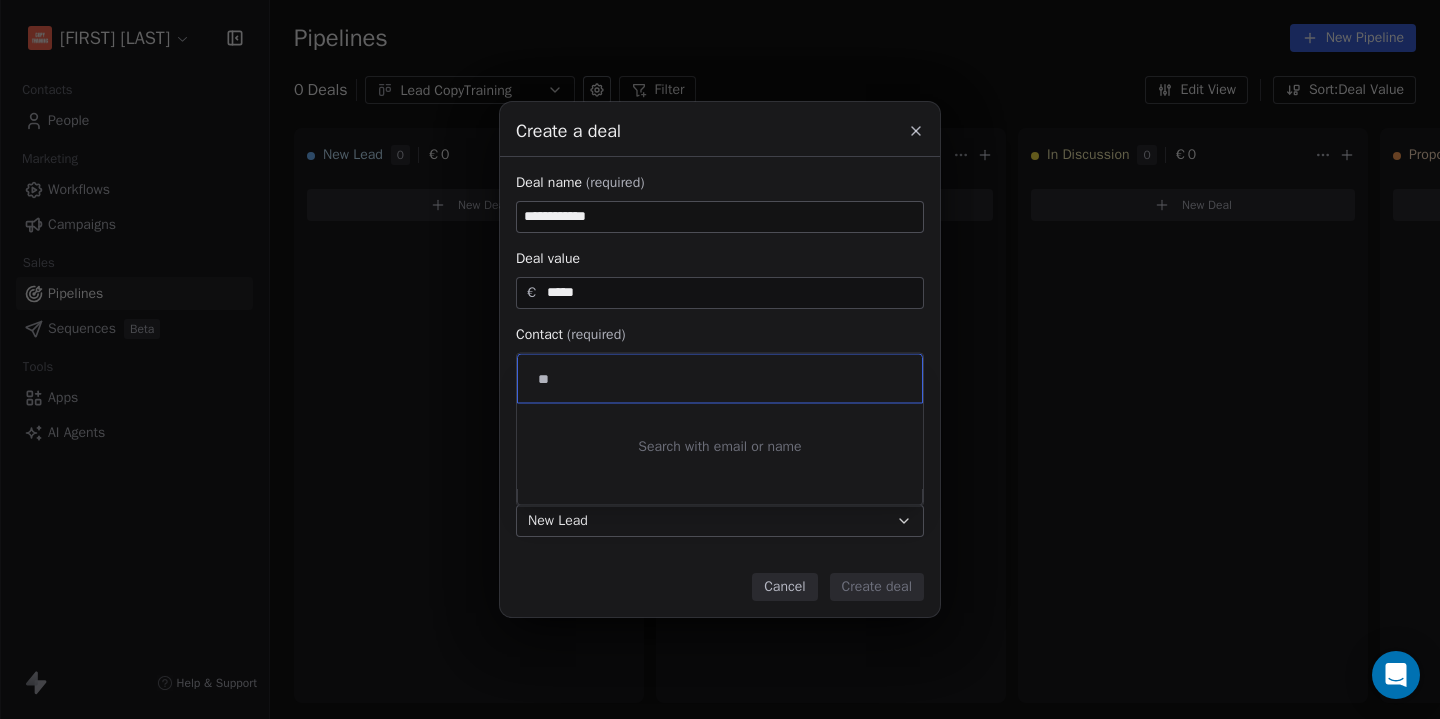 type on "*" 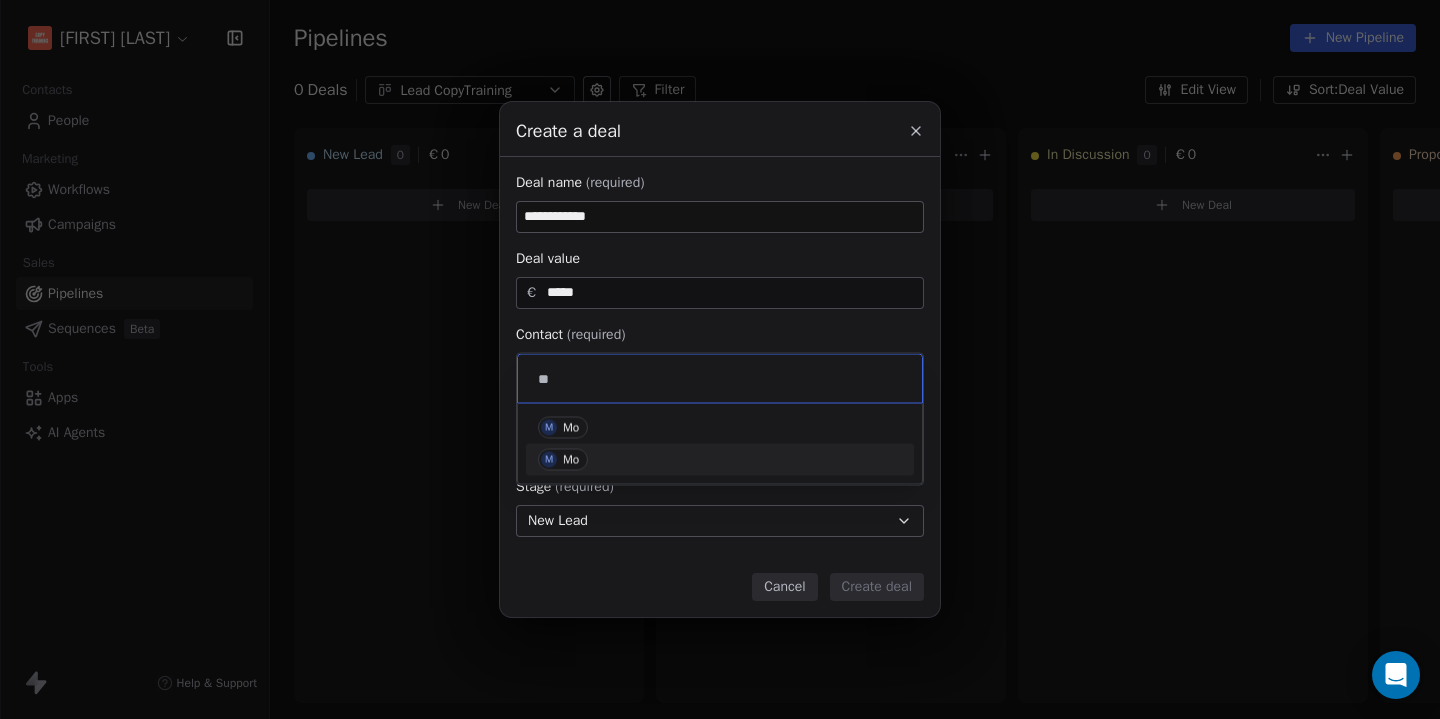 type on "*" 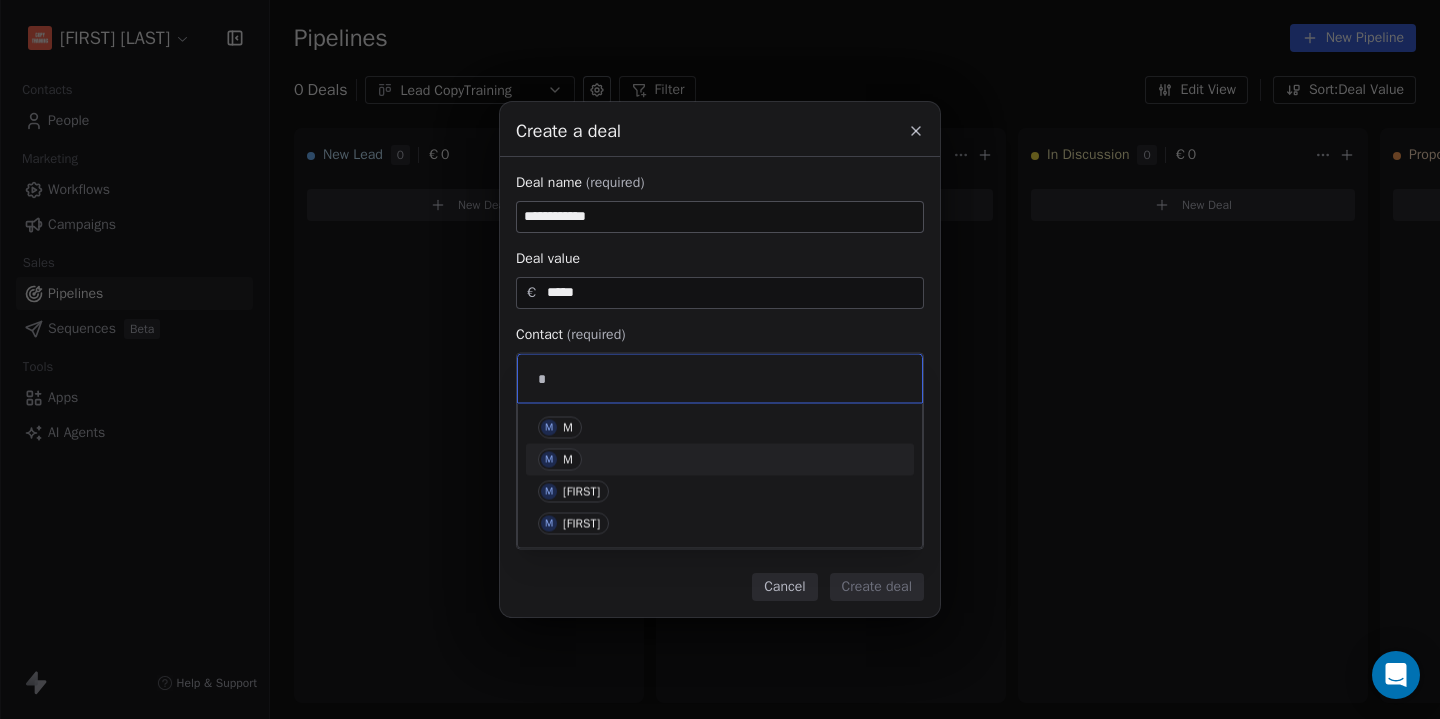 type 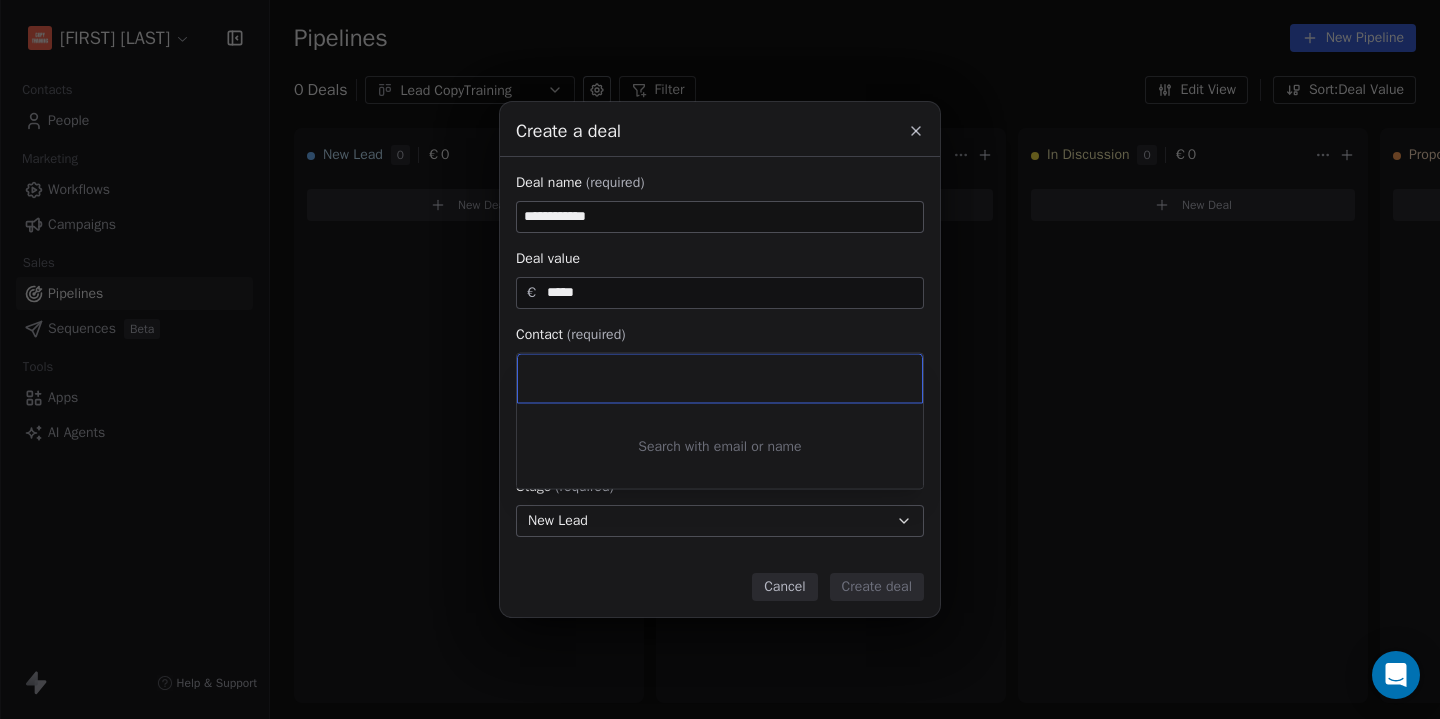 click on "**********" at bounding box center (720, 359) 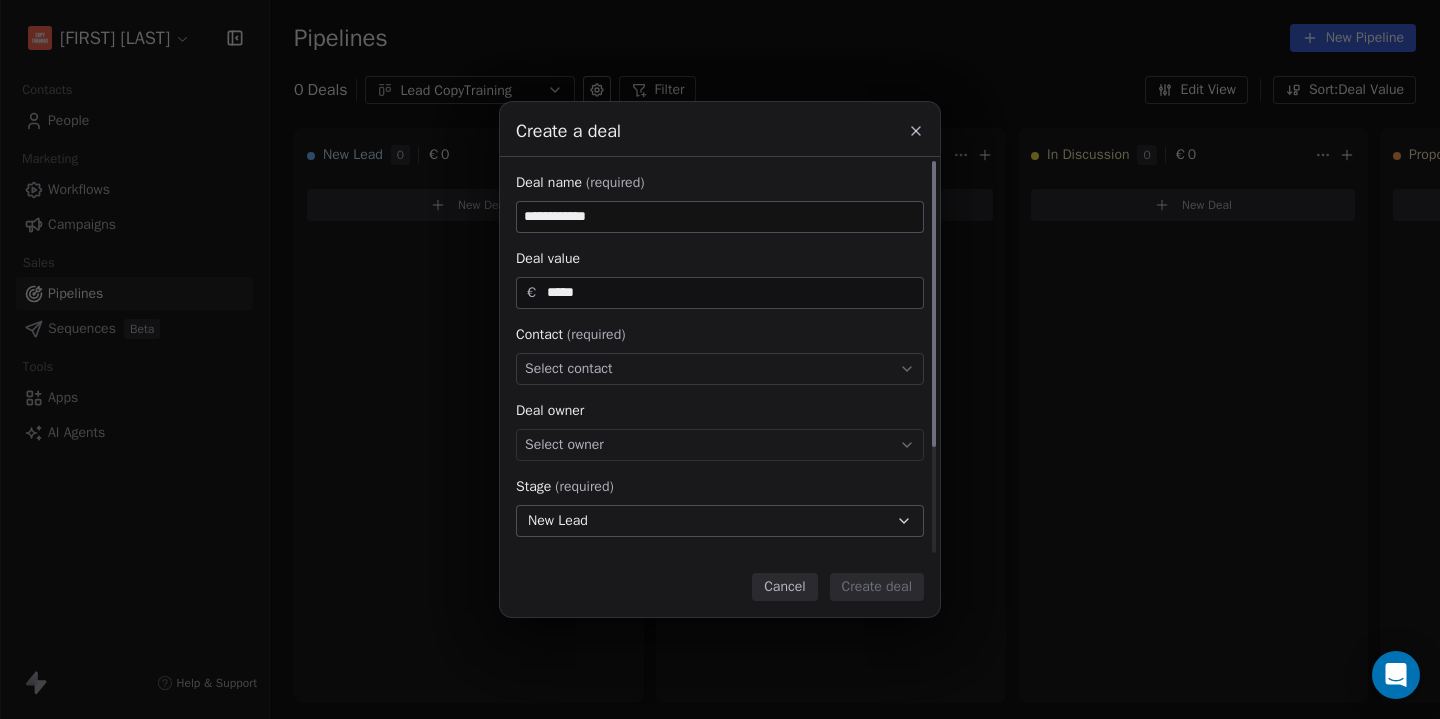 click on "Select contact" at bounding box center [720, 369] 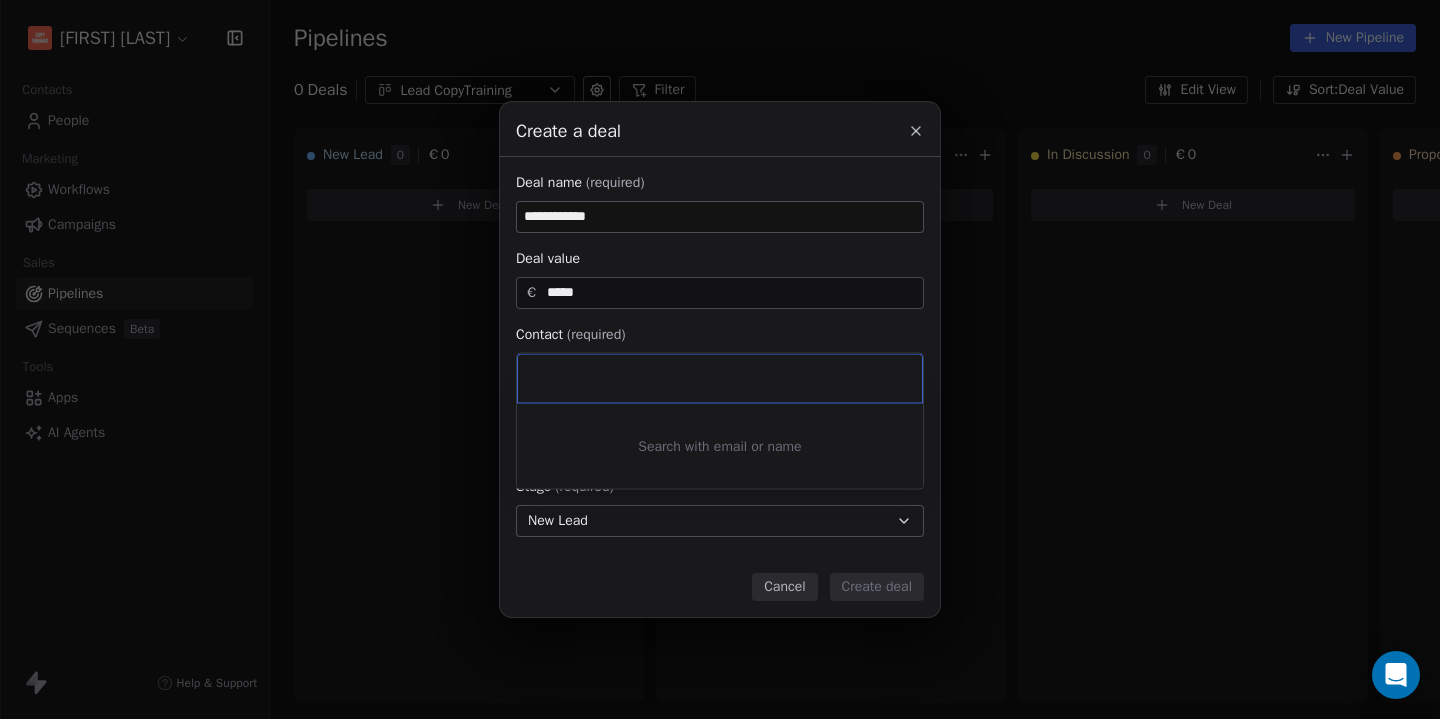 click on "**********" at bounding box center [720, 359] 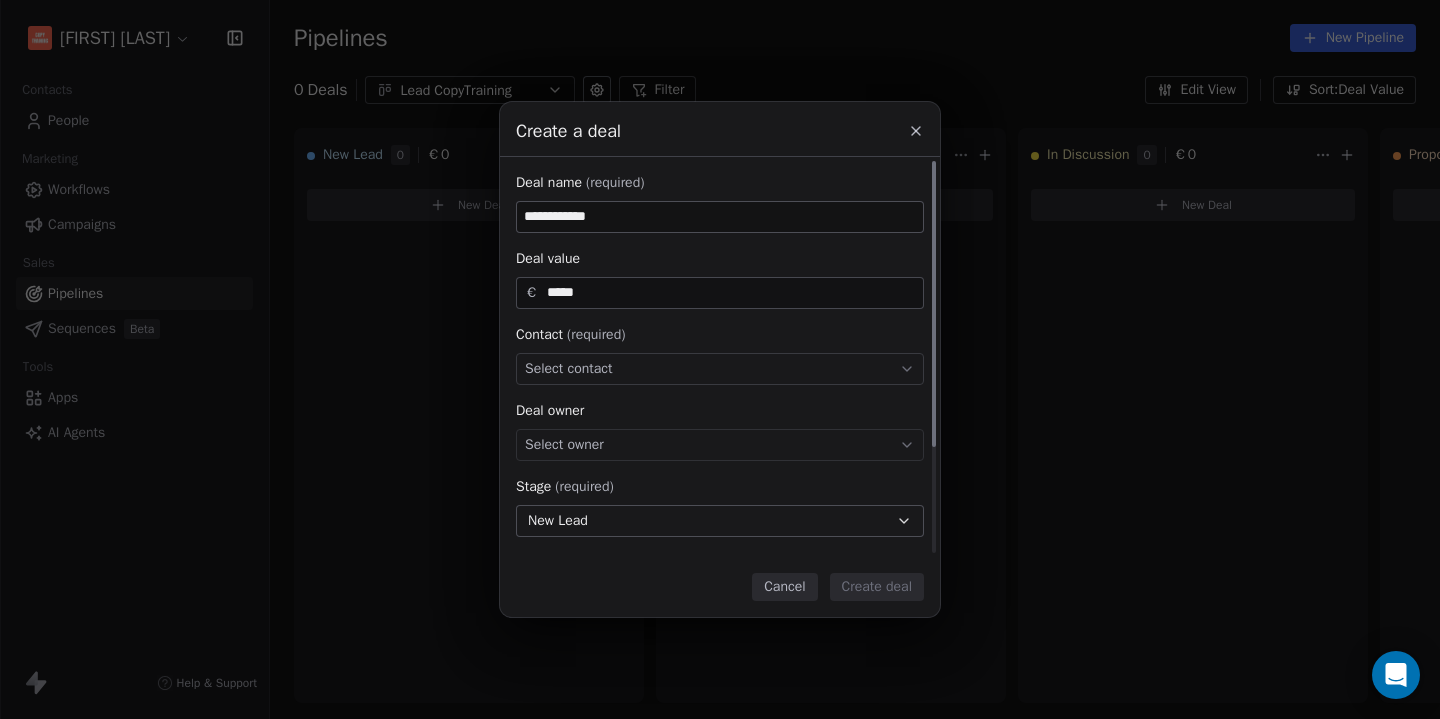 click on "Select owner" at bounding box center [720, 445] 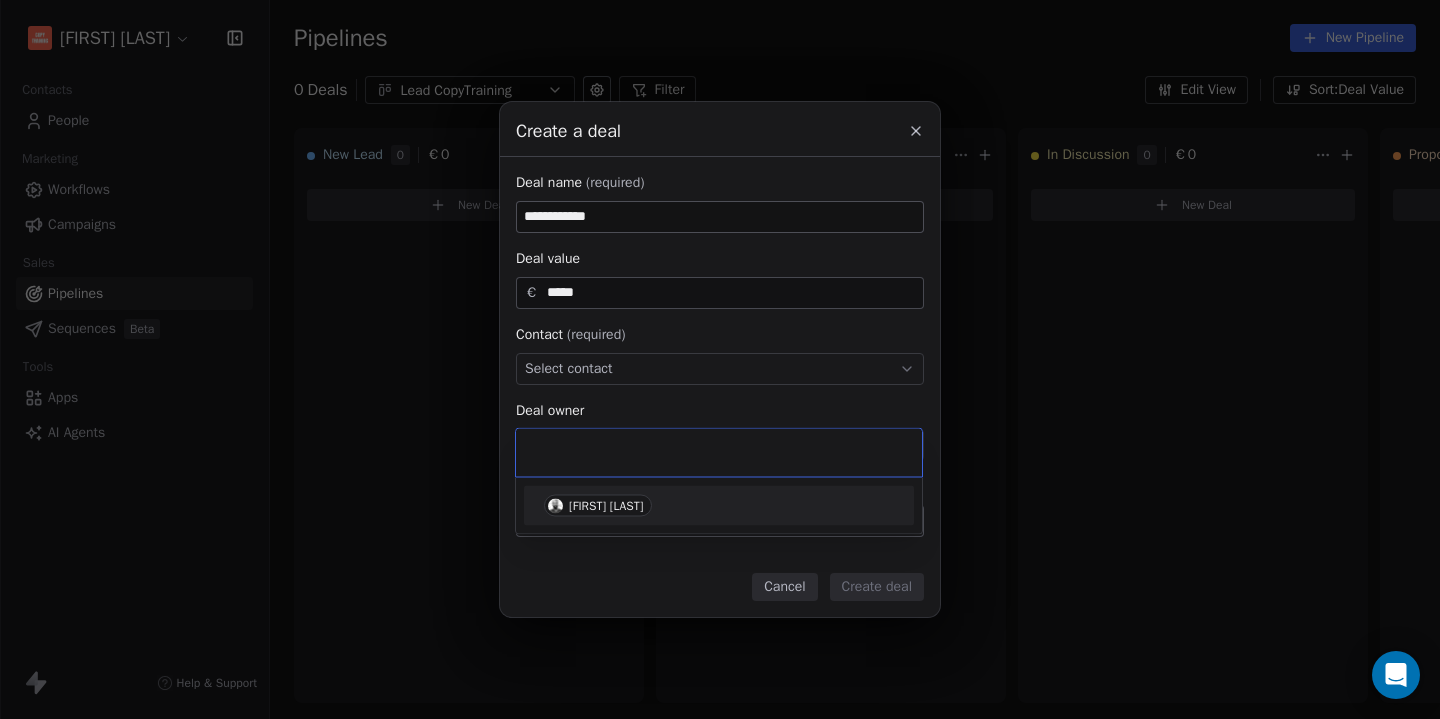 click on "**********" at bounding box center (720, 359) 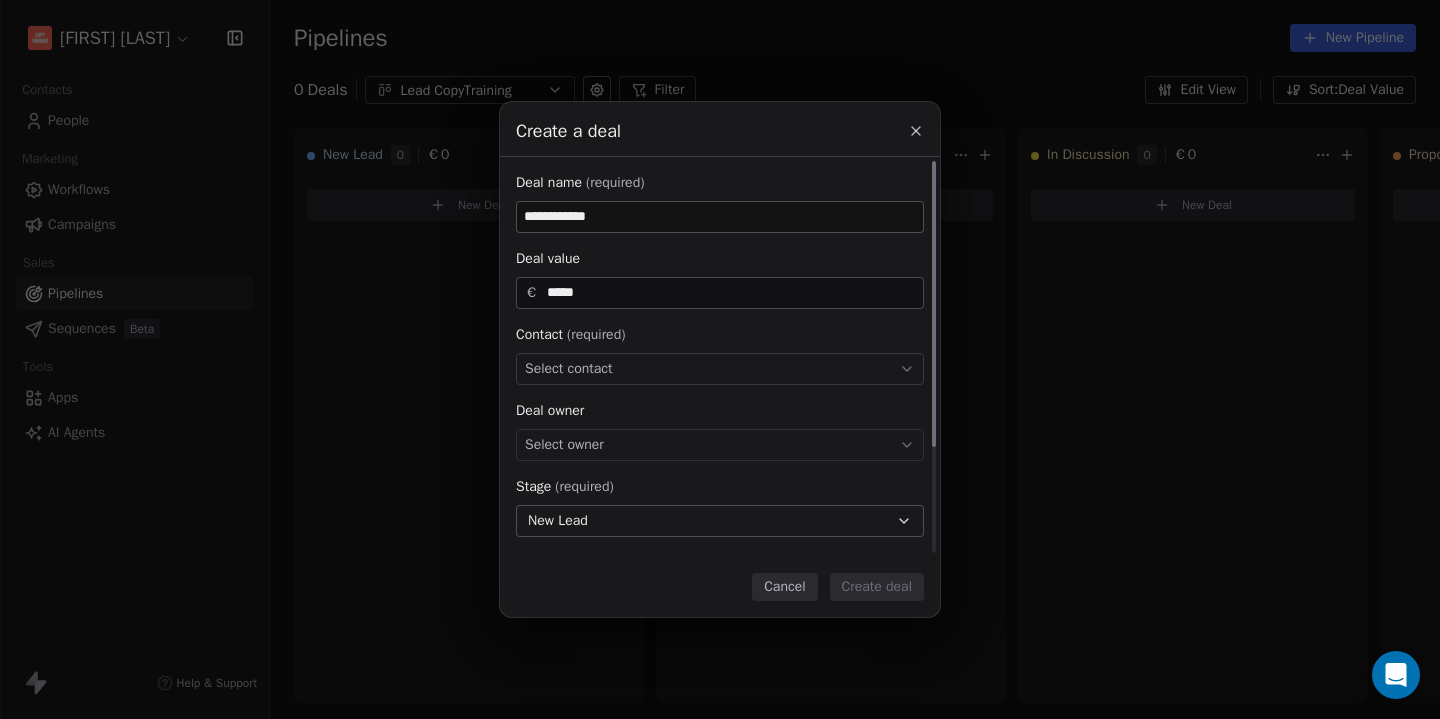 click on "Select owner" at bounding box center (720, 445) 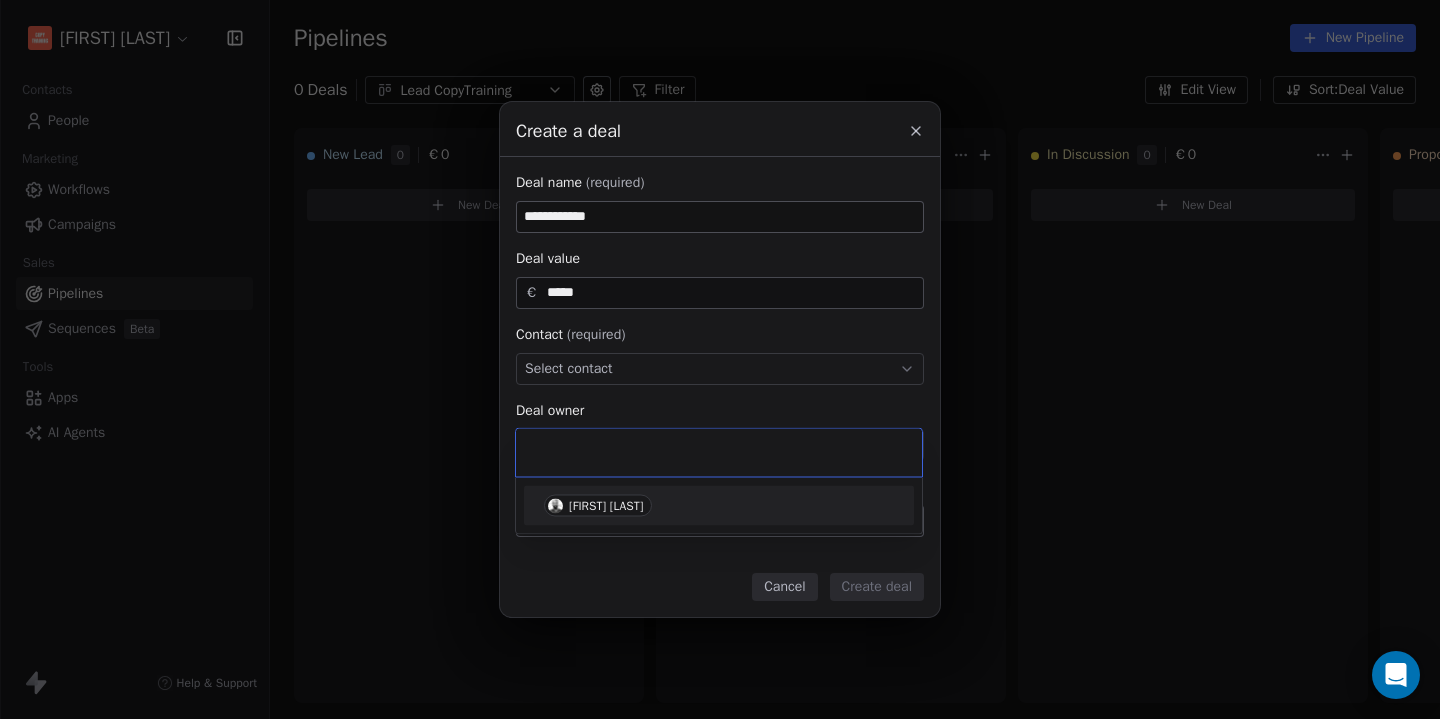 click on "[FIRST] [LAST]" at bounding box center (719, 506) 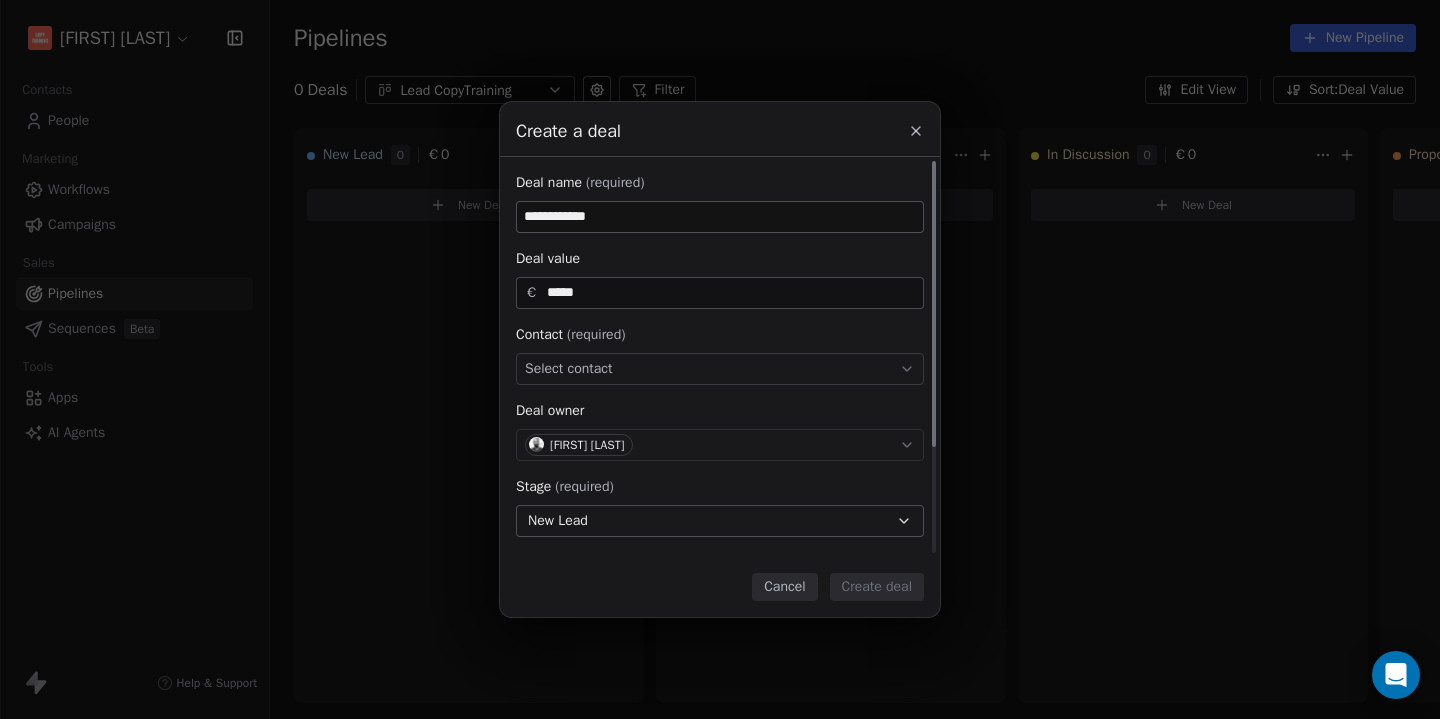 click on "Select contact" at bounding box center [720, 369] 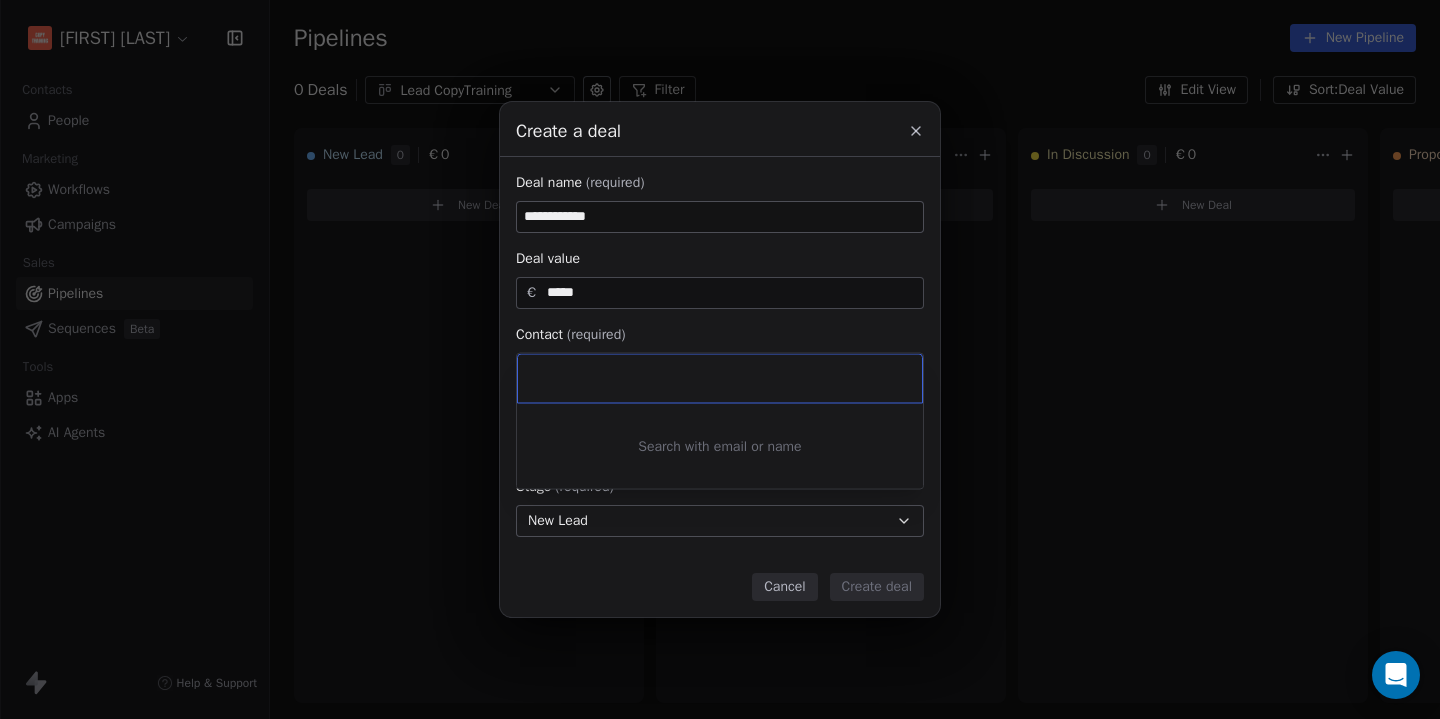 click on "**********" at bounding box center [720, 359] 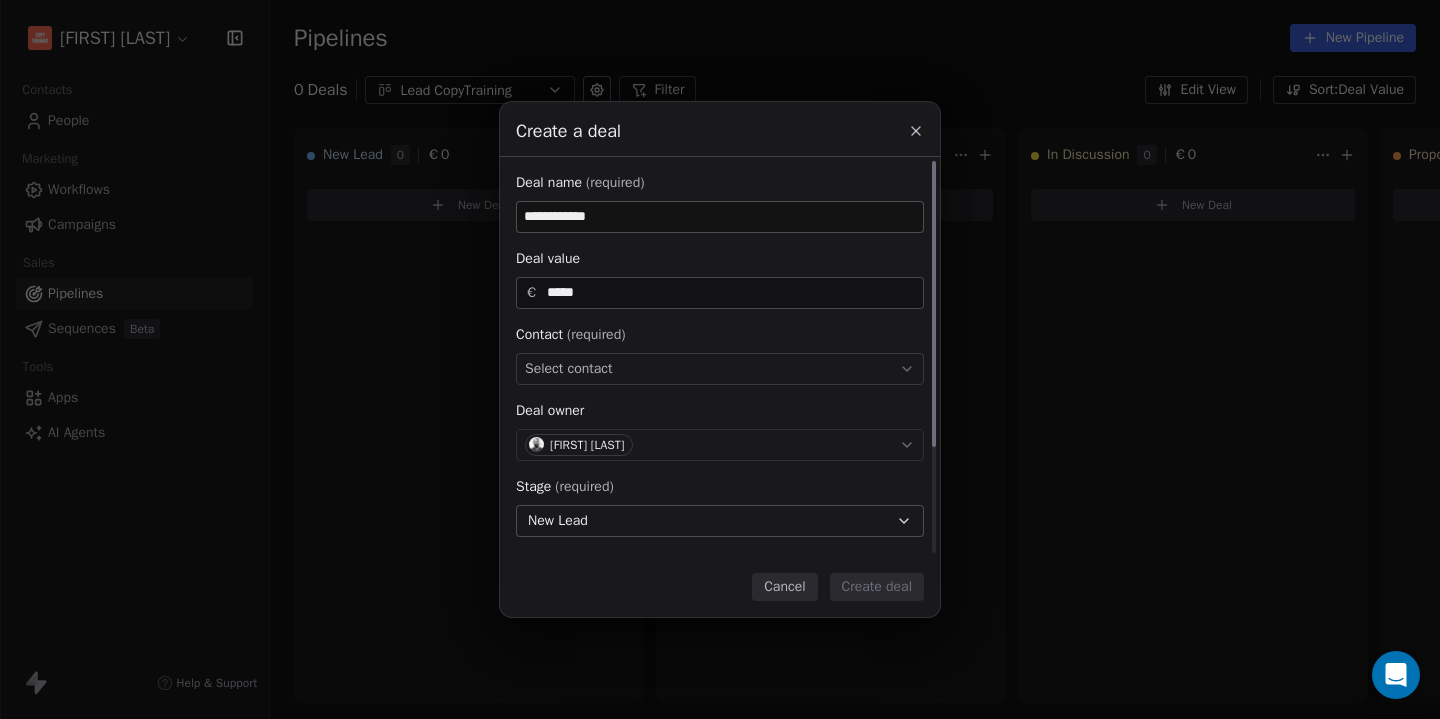 click on "Select contact" at bounding box center [720, 369] 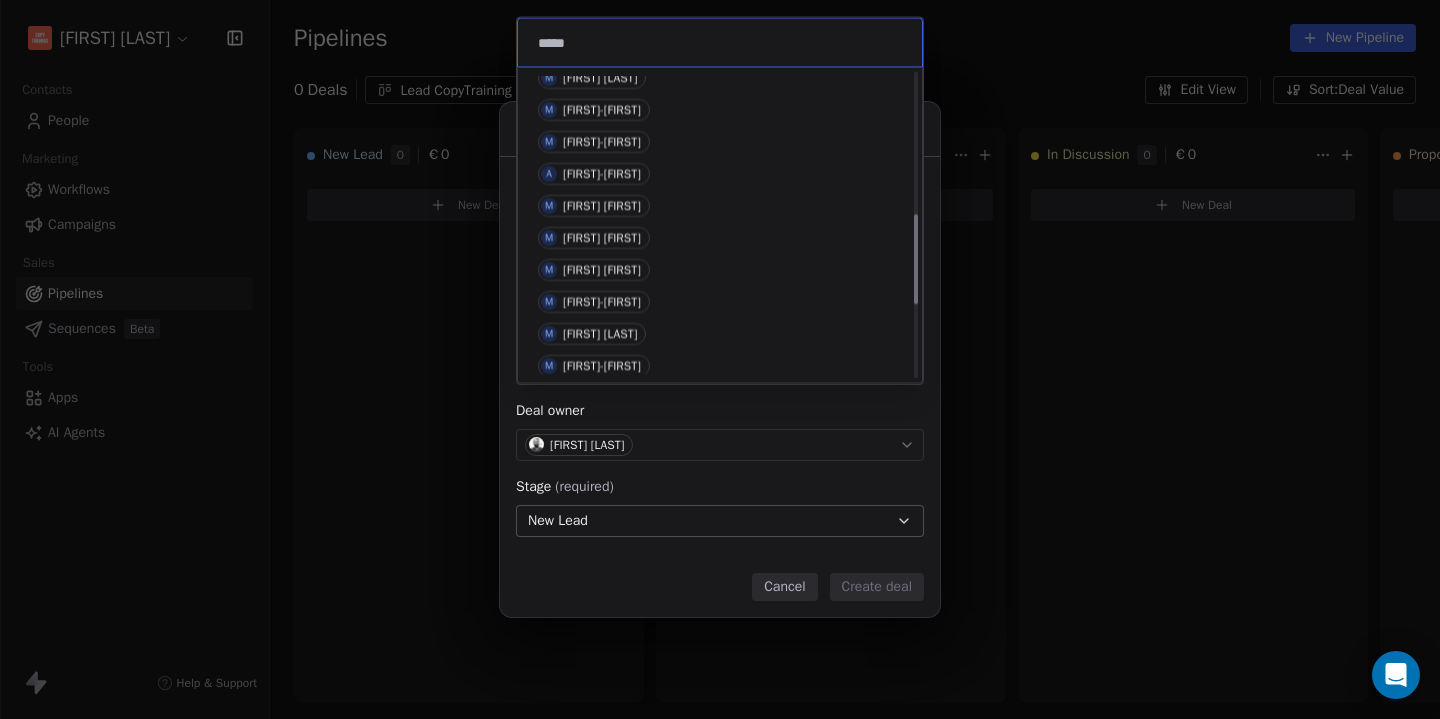 scroll, scrollTop: 476, scrollLeft: 0, axis: vertical 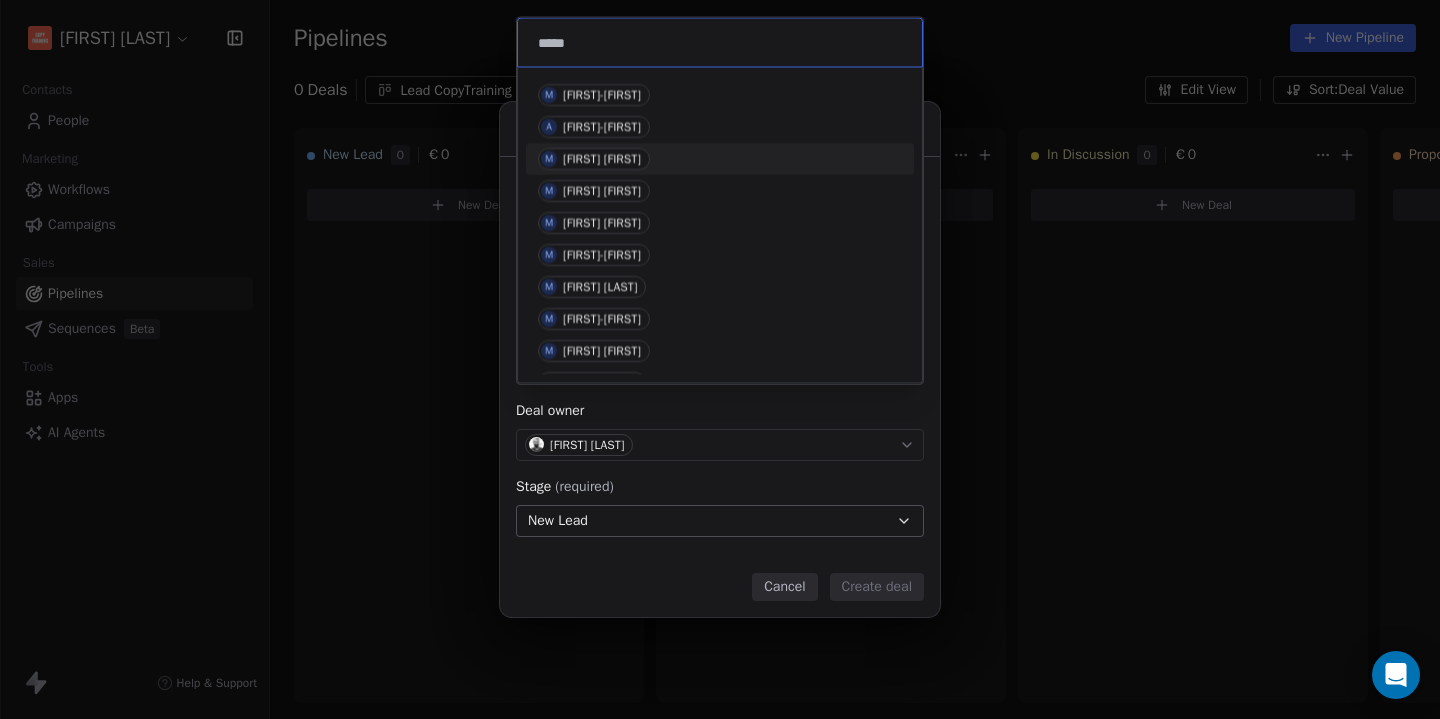 type on "*****" 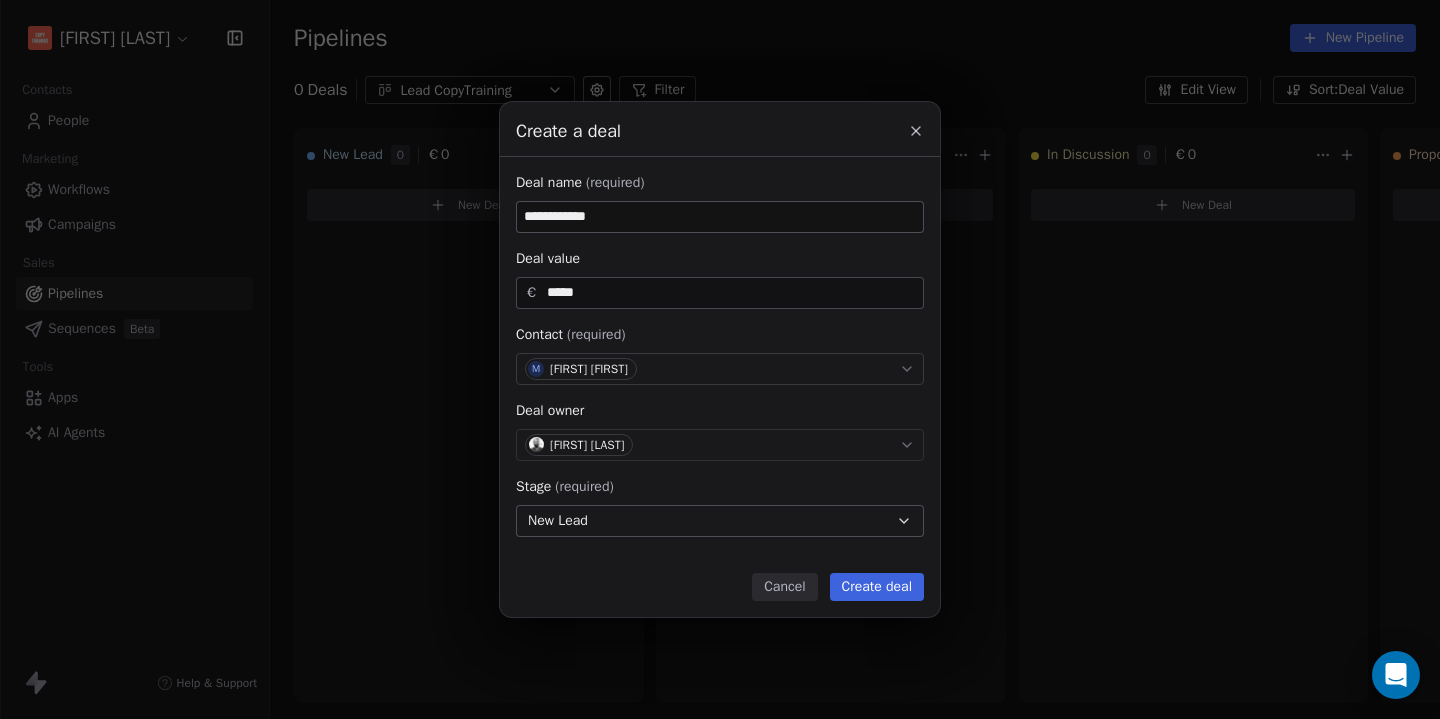 click on "Create deal" at bounding box center [877, 587] 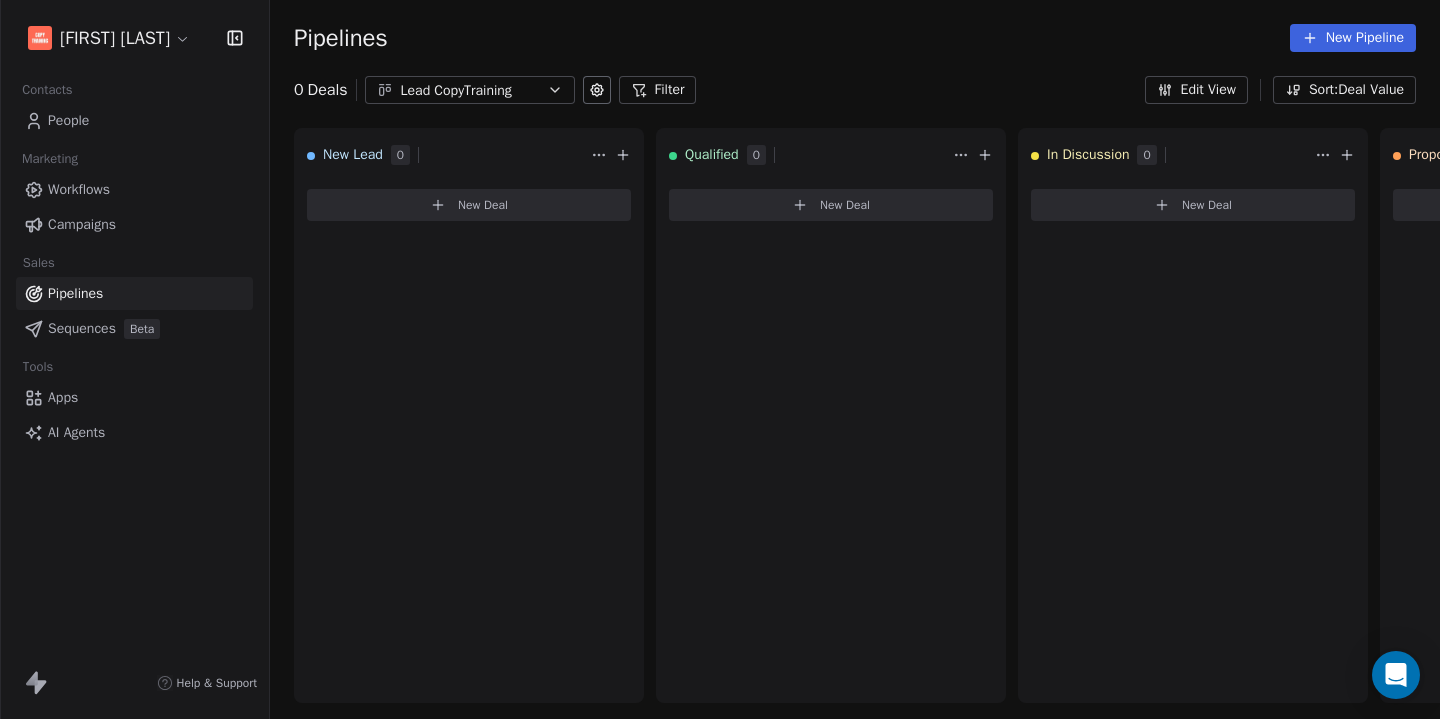 type 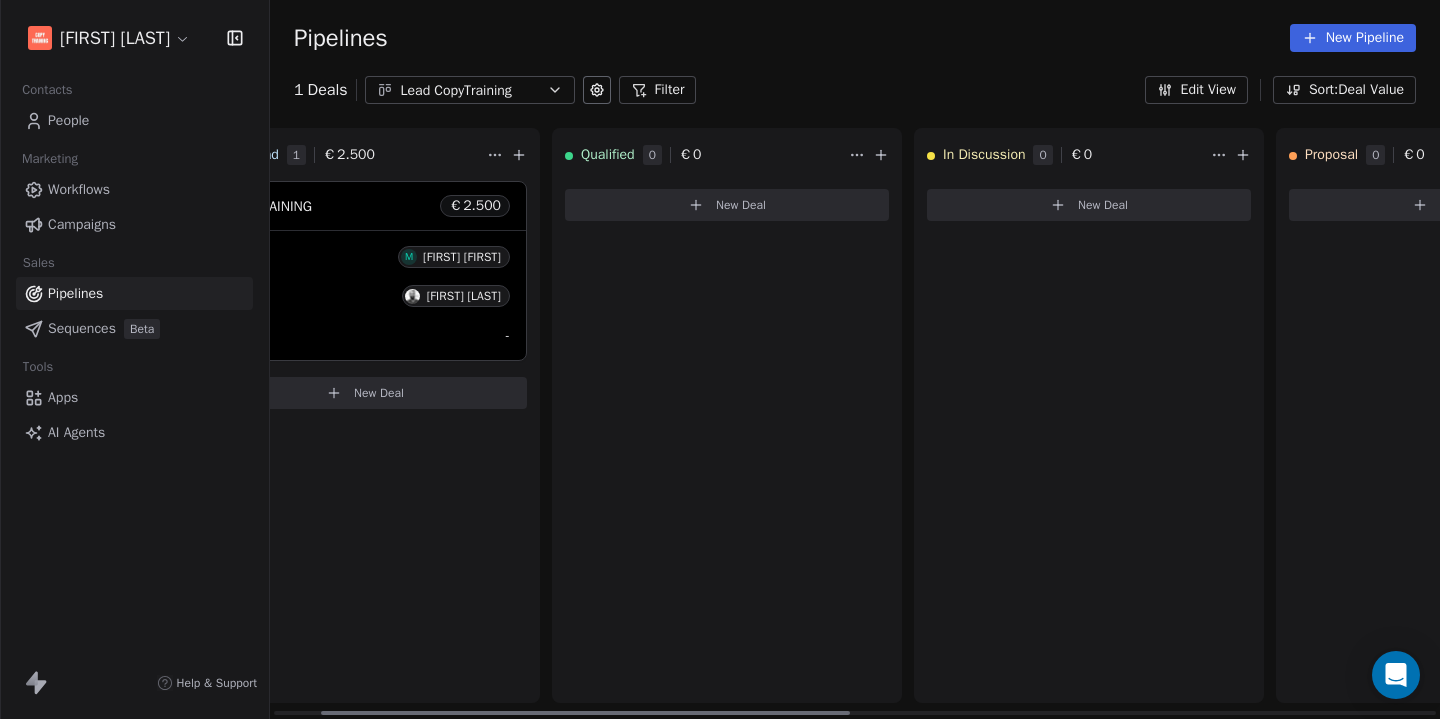 scroll, scrollTop: 0, scrollLeft: 0, axis: both 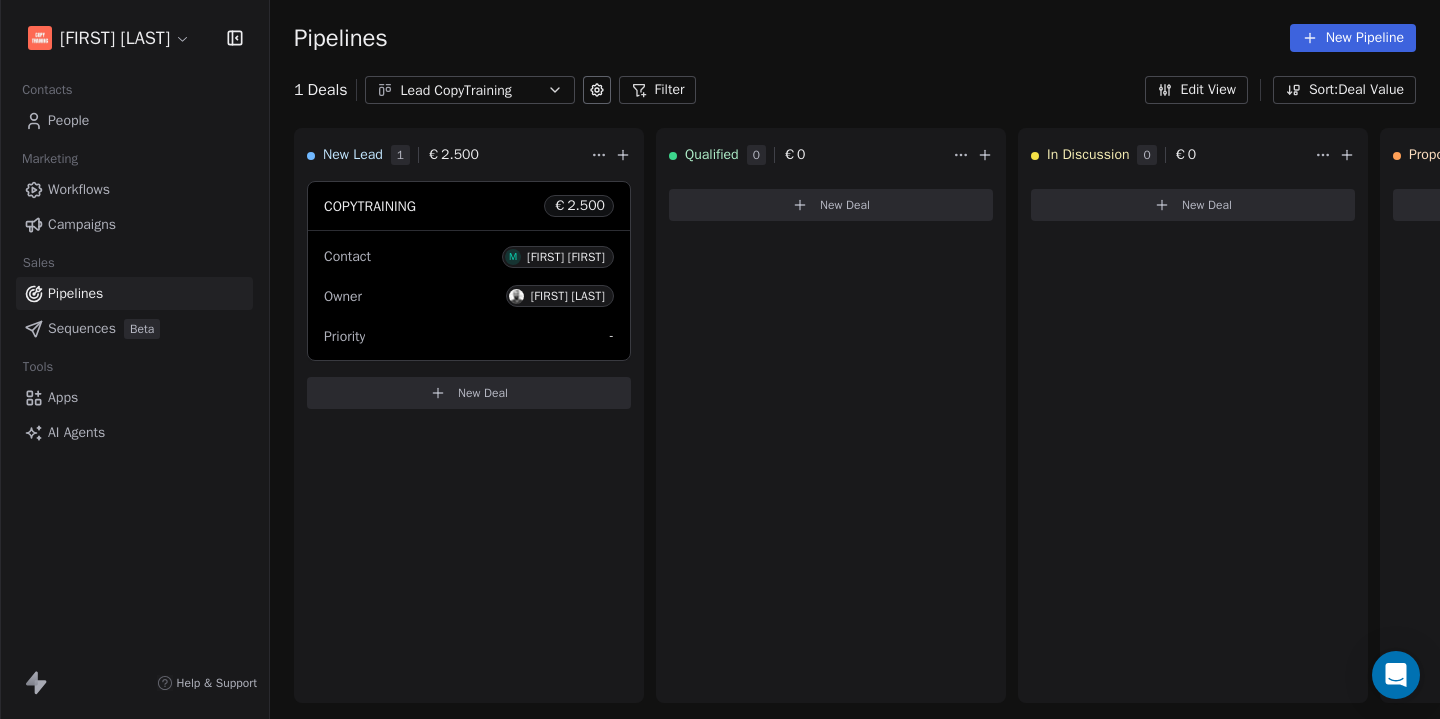 click on "Workflows" at bounding box center (79, 189) 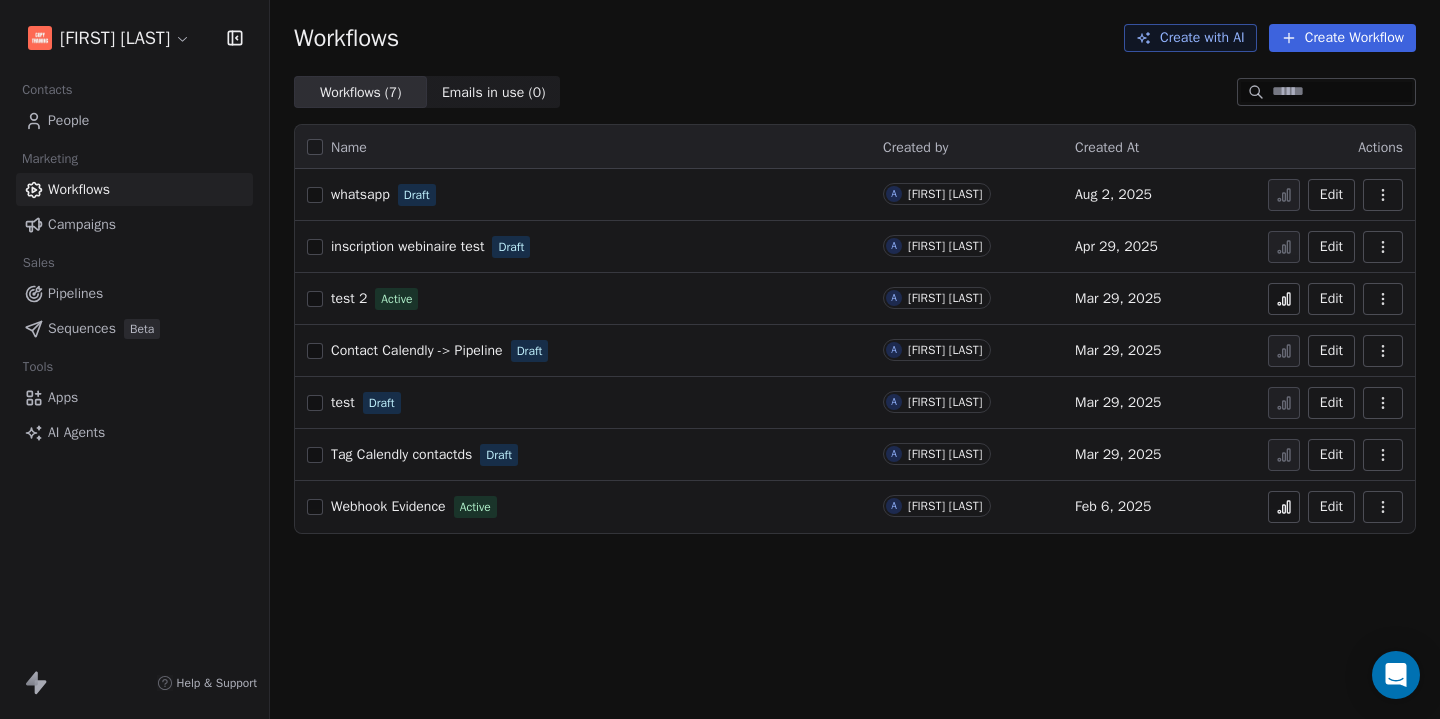 click on "Contact Calendly -> Pipeline" at bounding box center (417, 350) 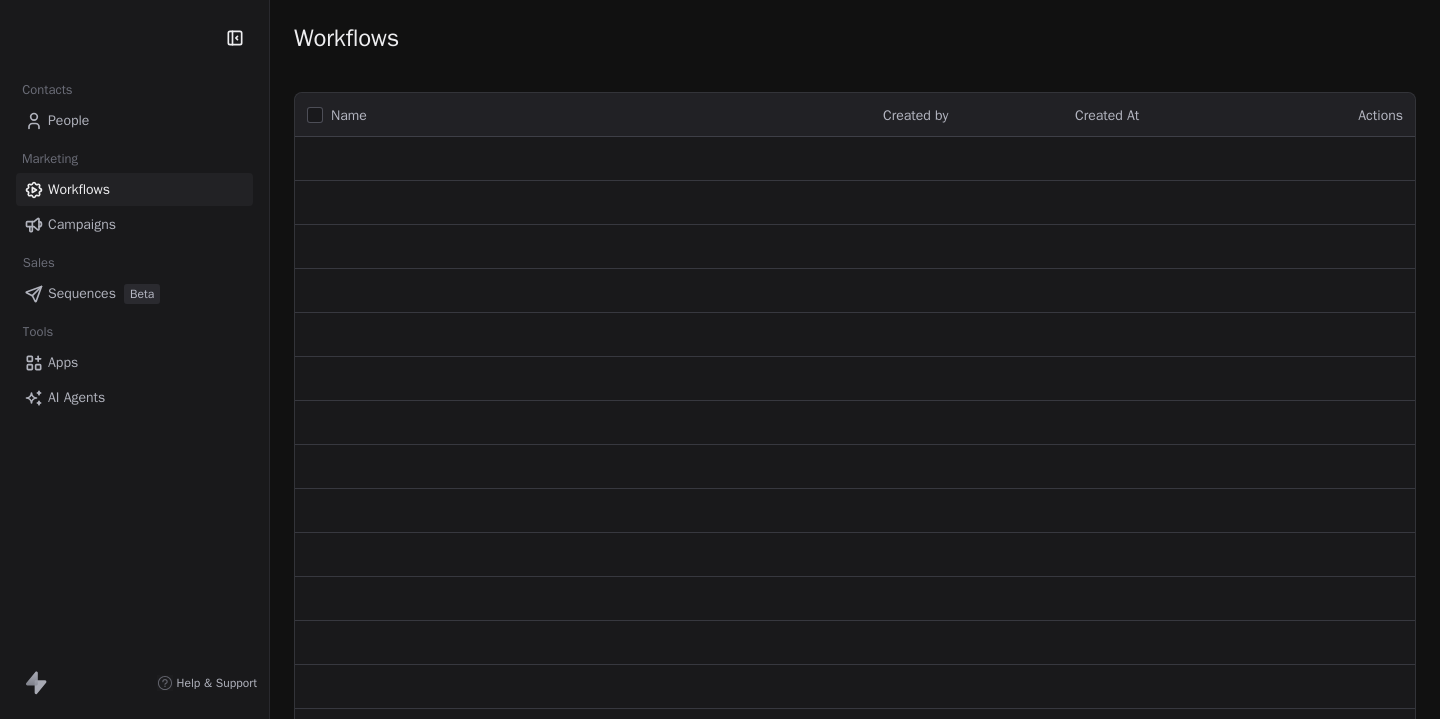 scroll, scrollTop: 0, scrollLeft: 0, axis: both 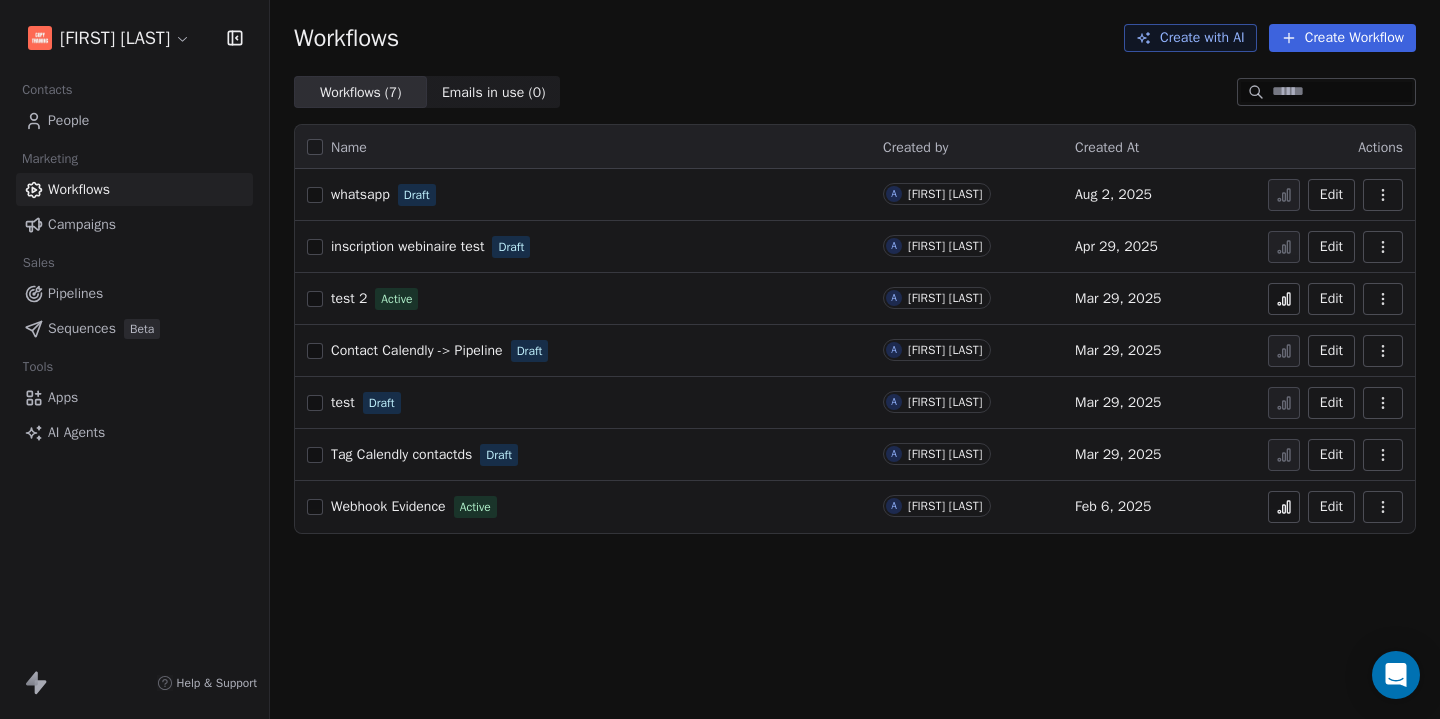 click at bounding box center [315, 351] 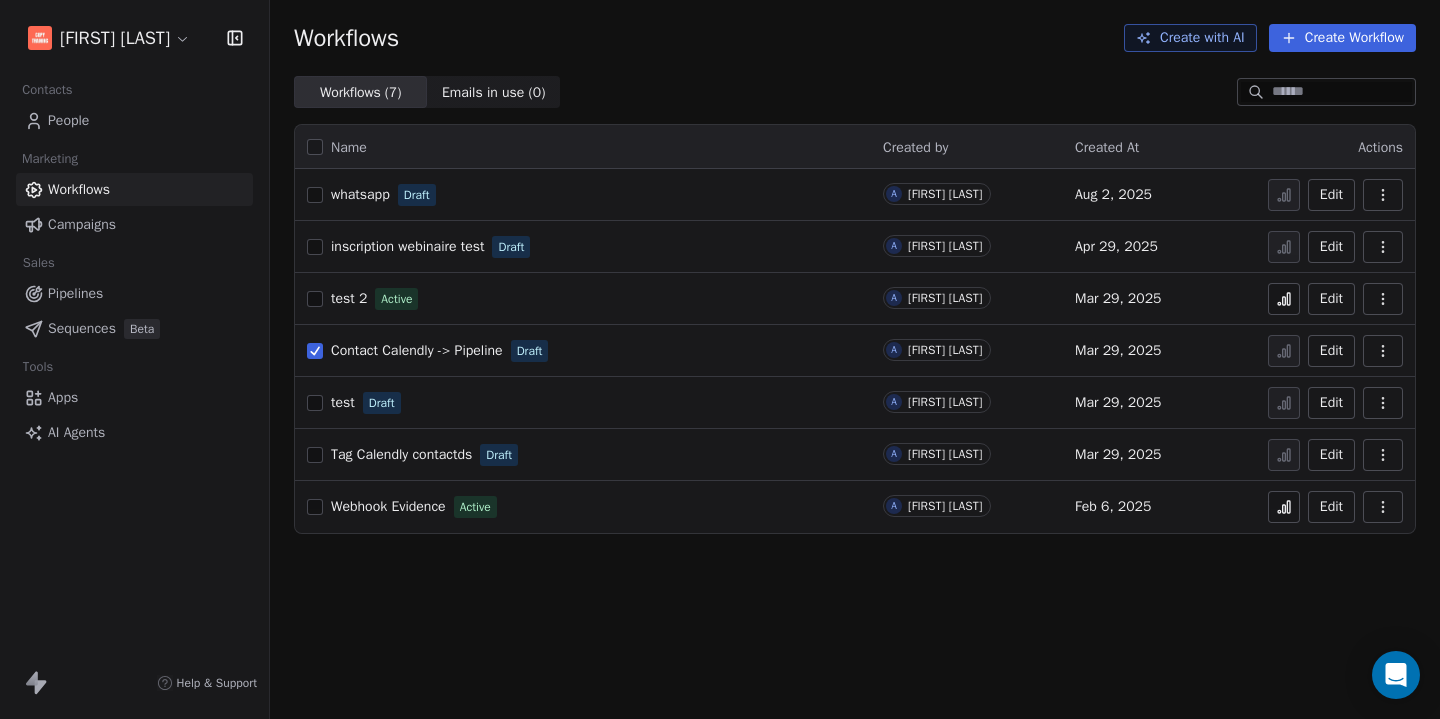 click at bounding box center [315, 403] 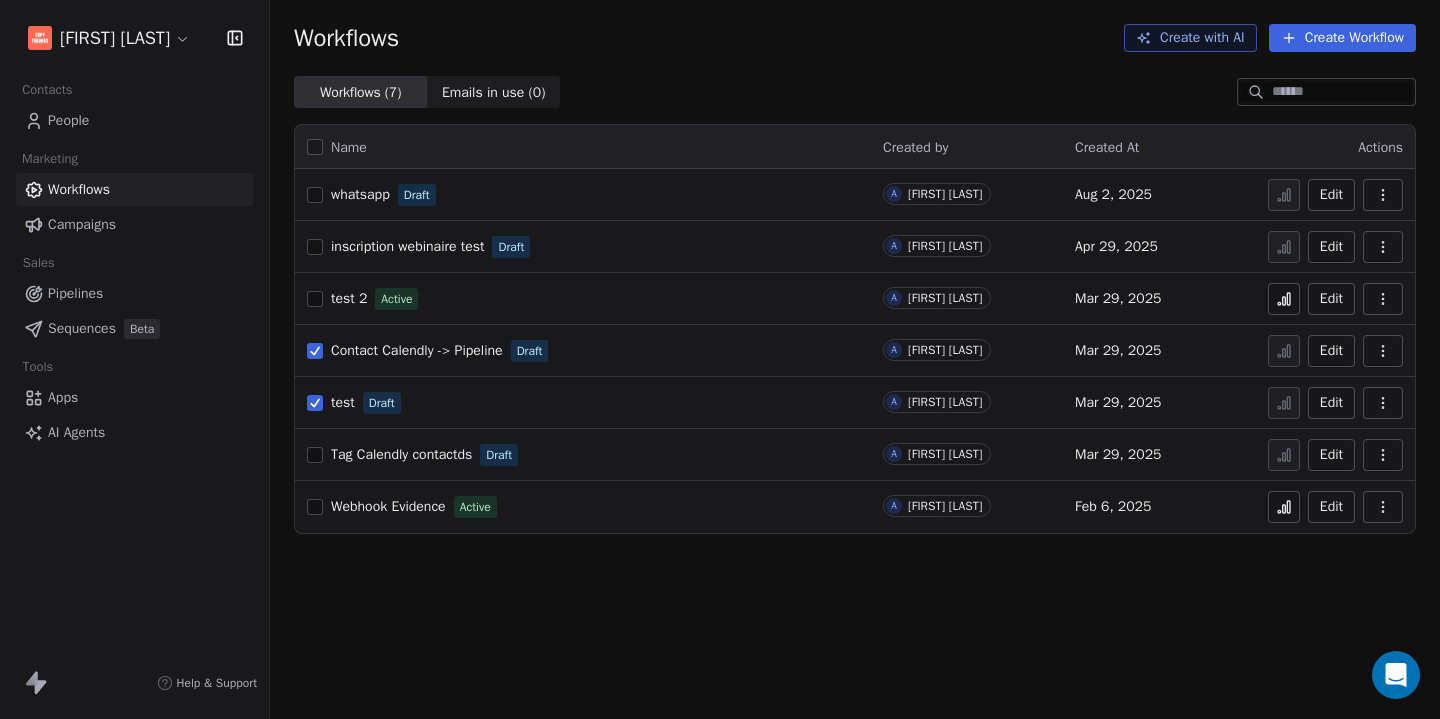 click at bounding box center (315, 455) 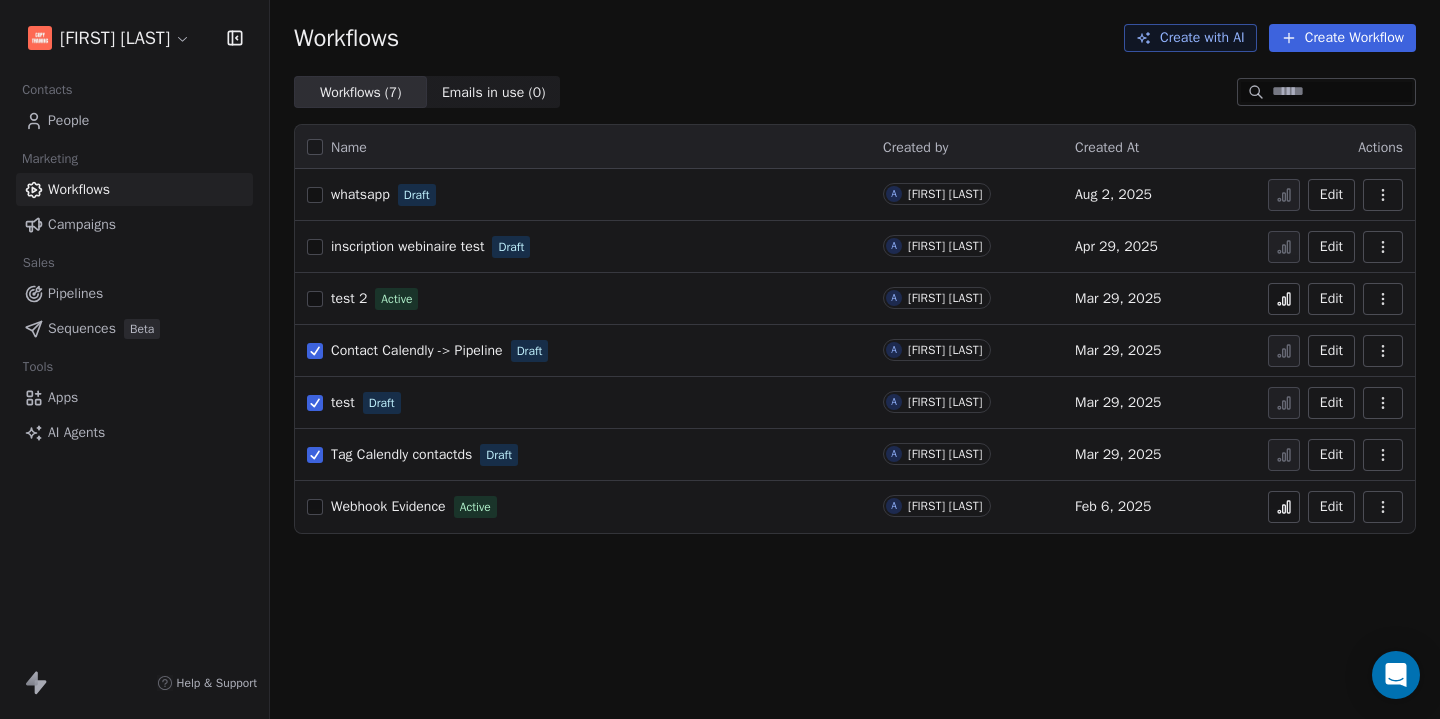 click at bounding box center (315, 247) 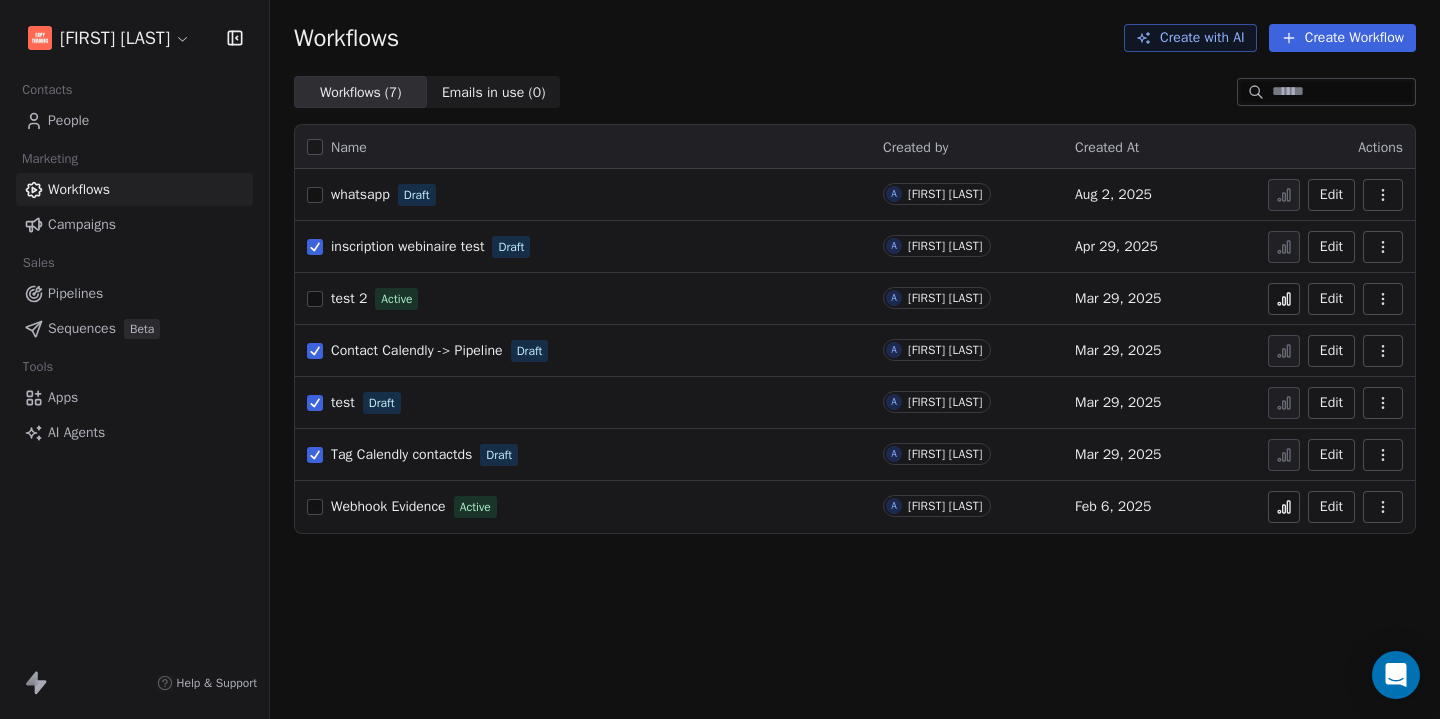 click at bounding box center [315, 195] 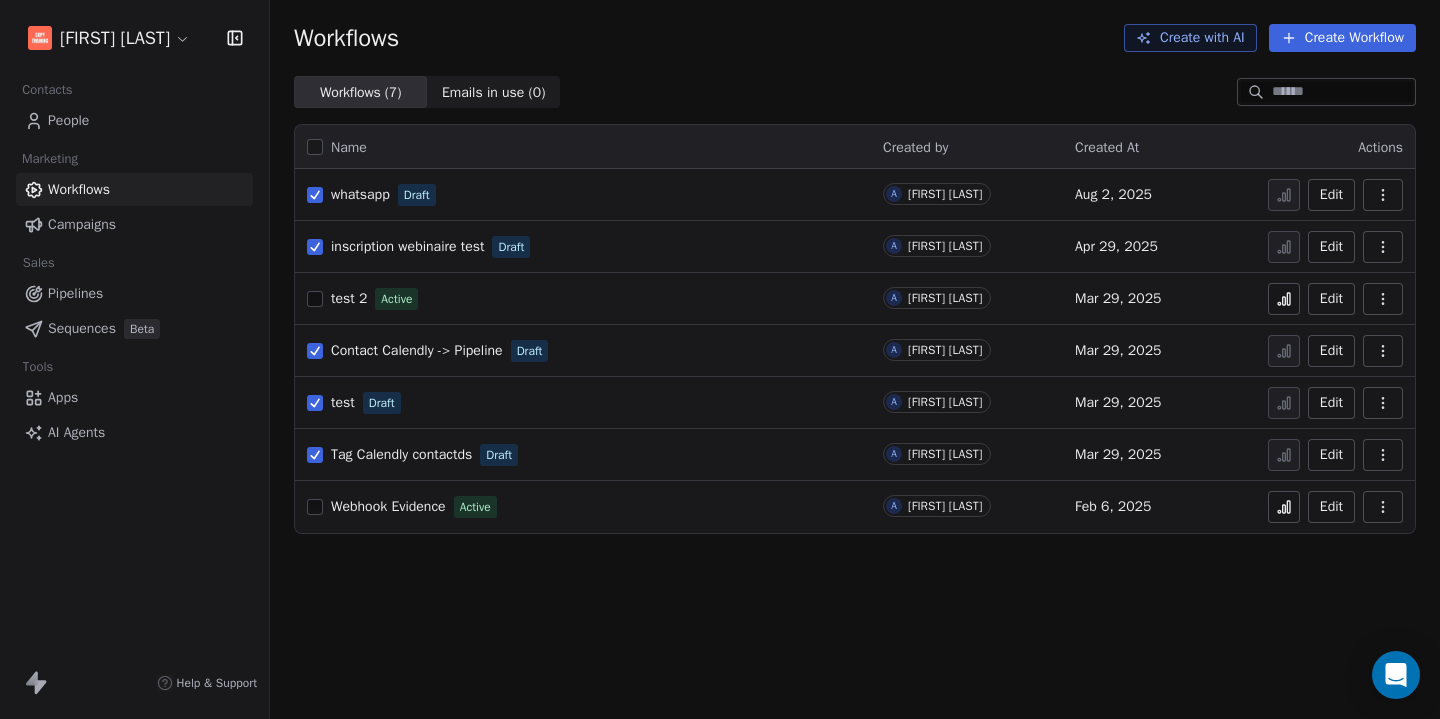 click 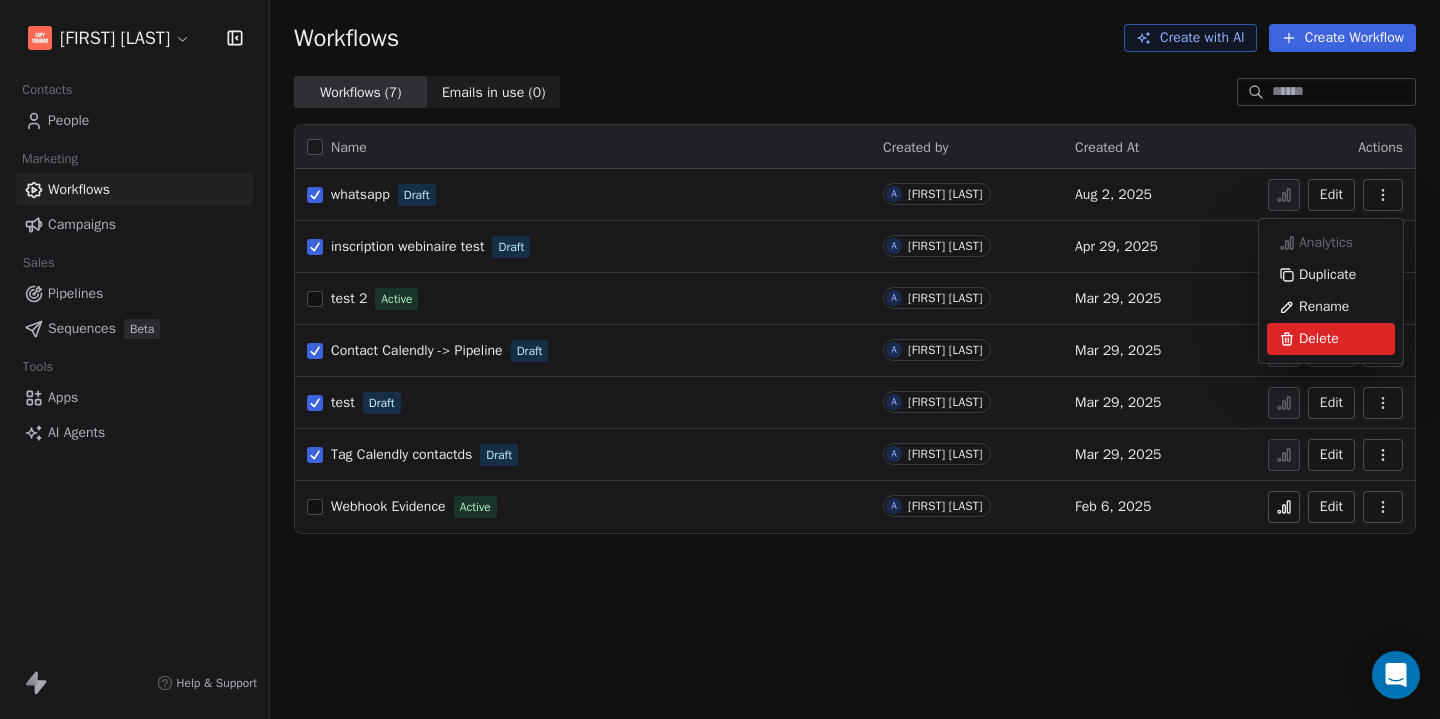 click on "Delete" at bounding box center (1319, 339) 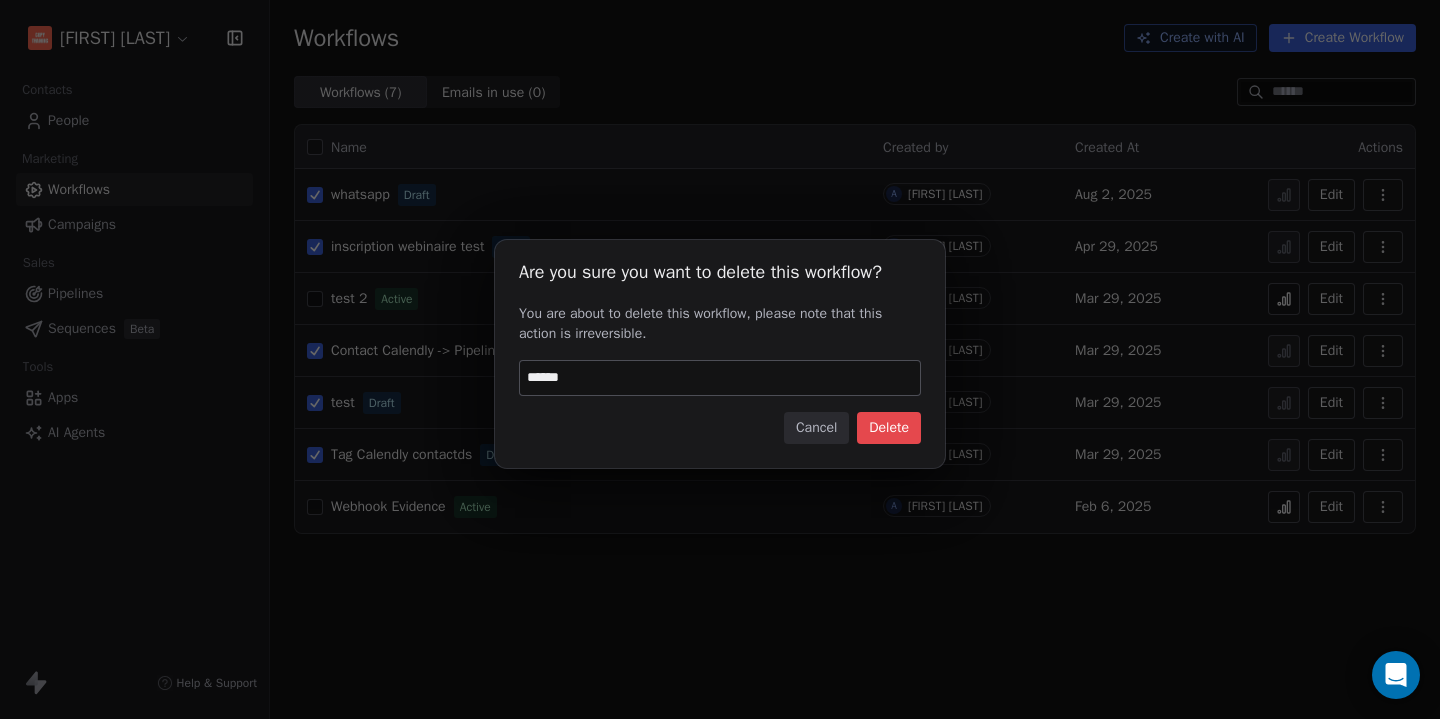 type on "******" 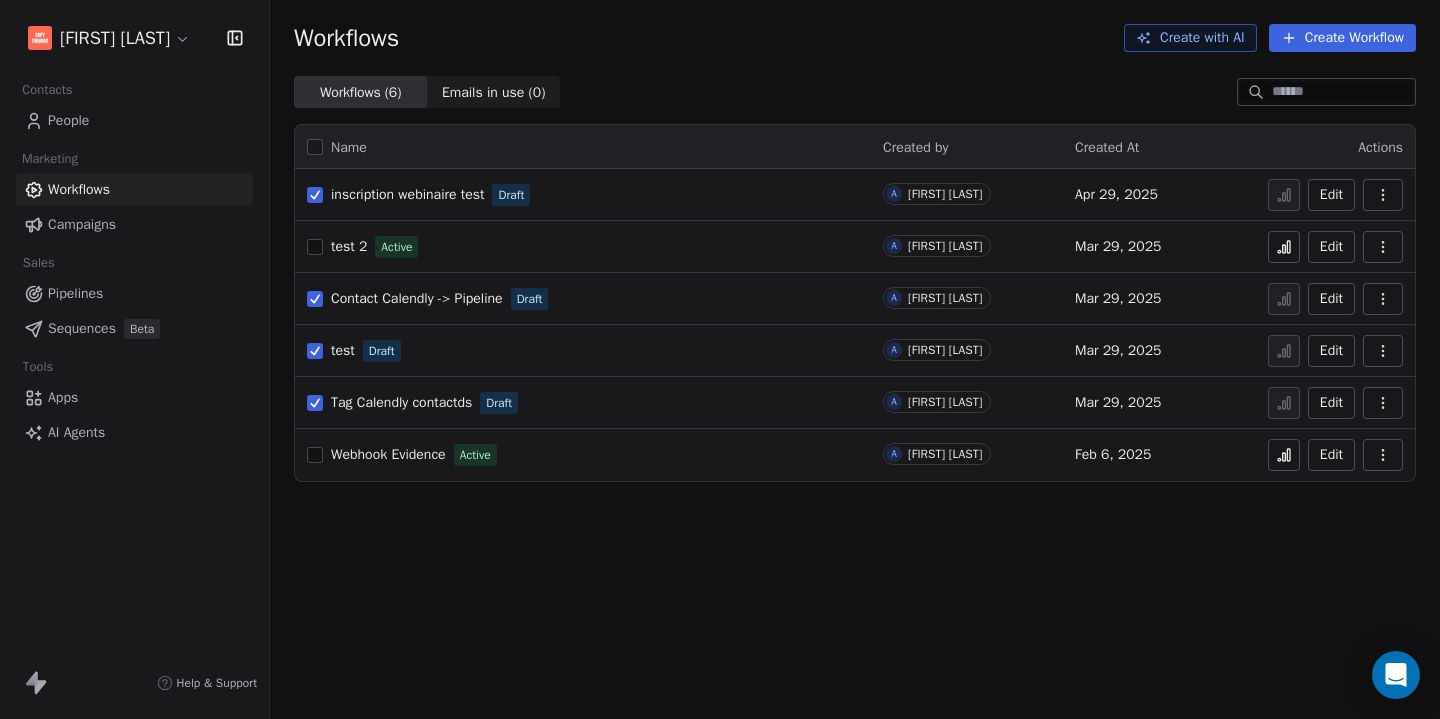 click 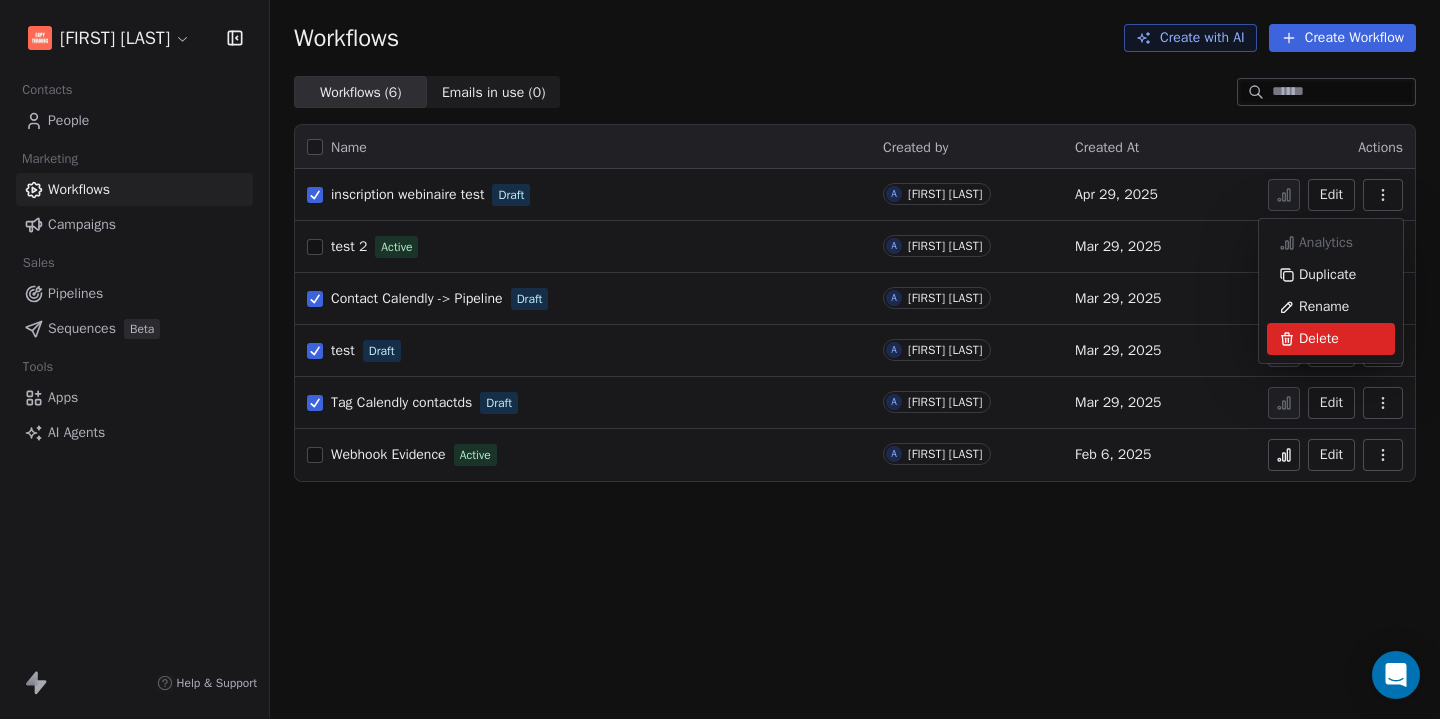click 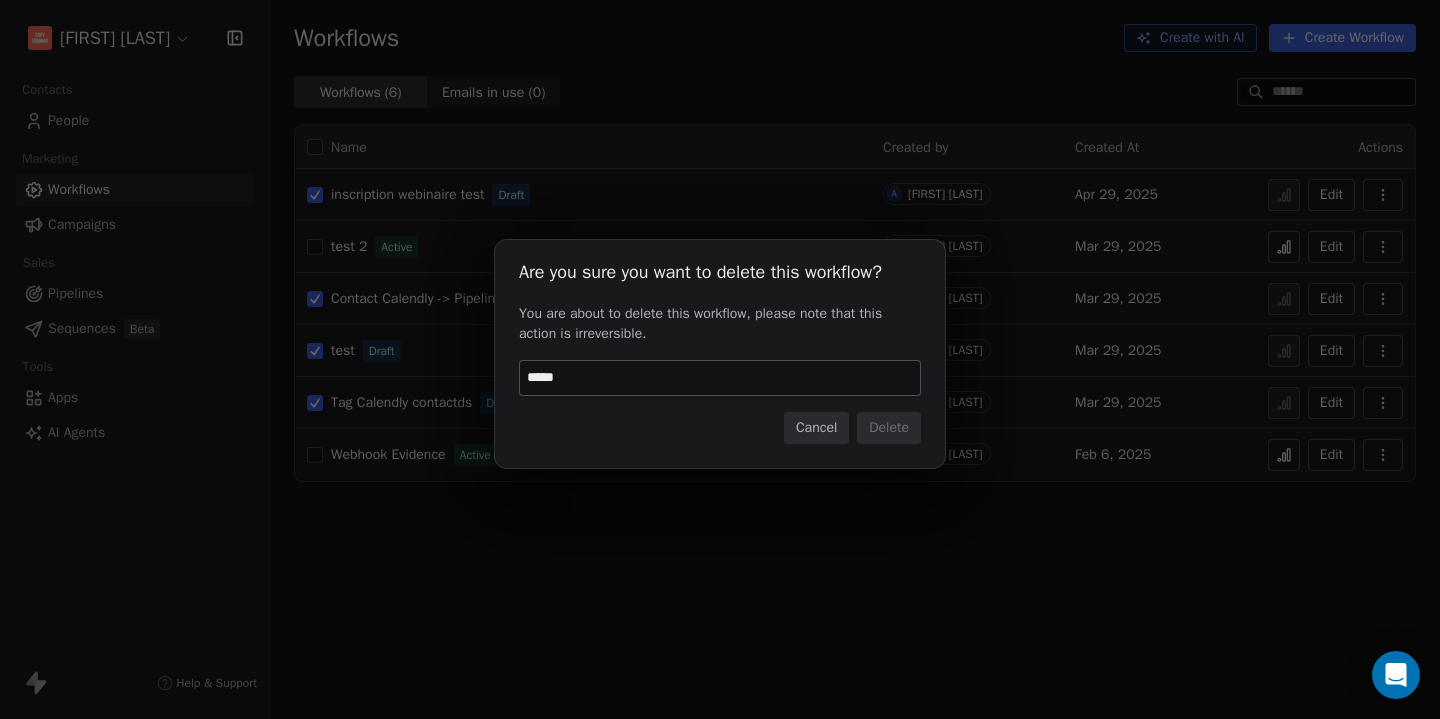 type on "******" 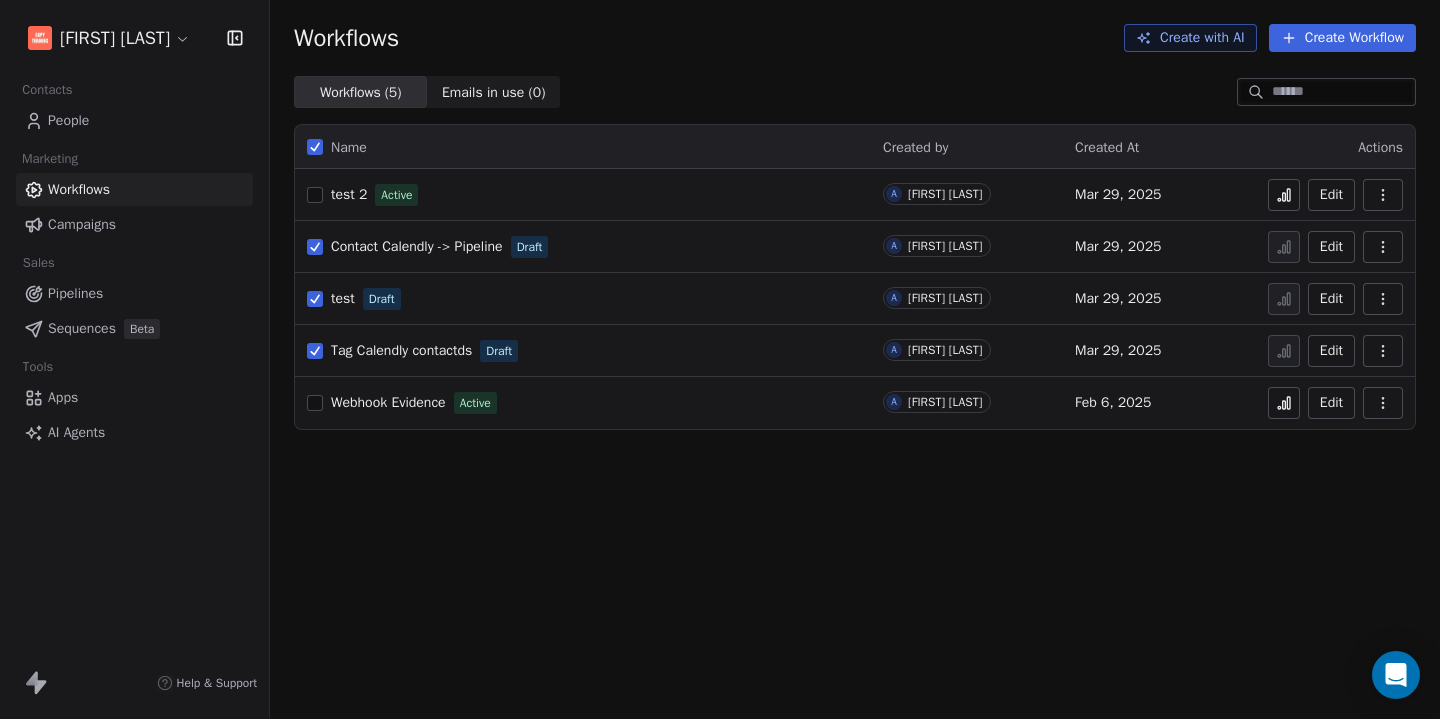 click 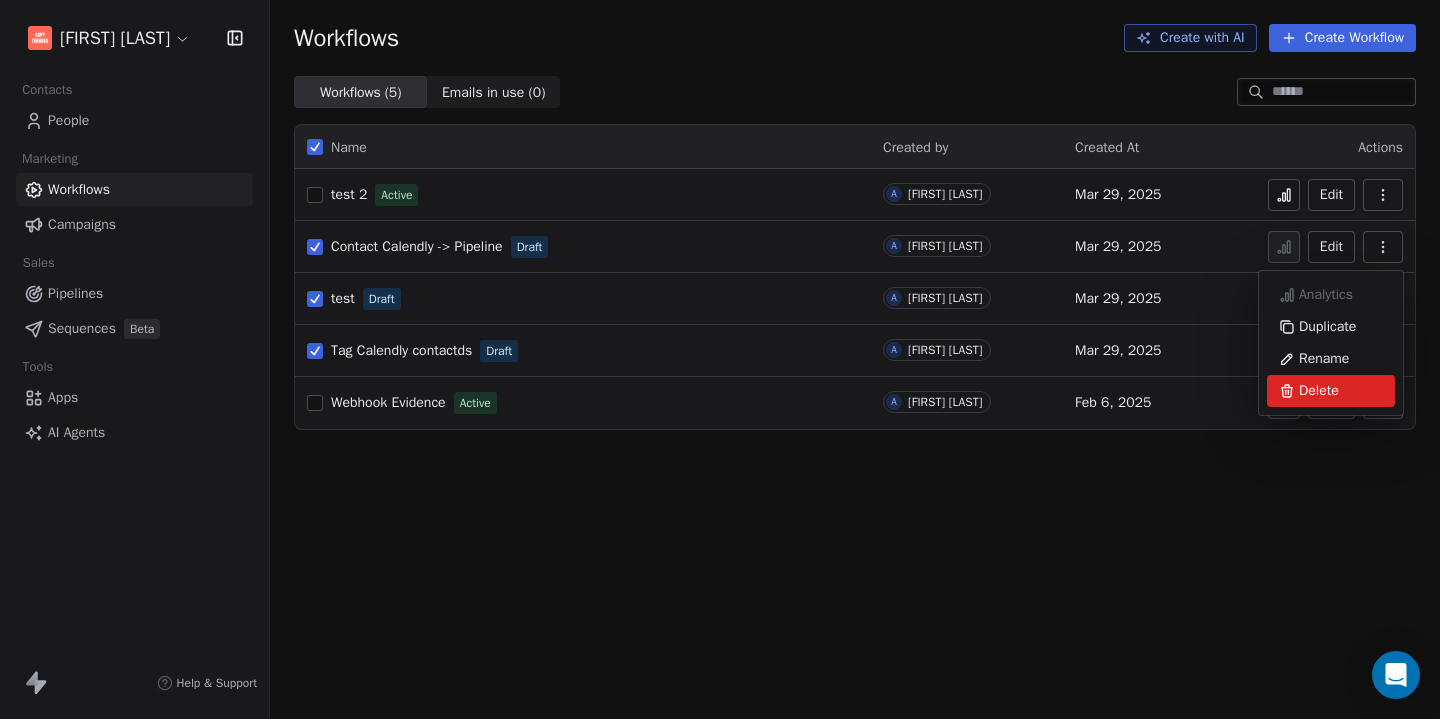 click on "Delete" at bounding box center (1319, 391) 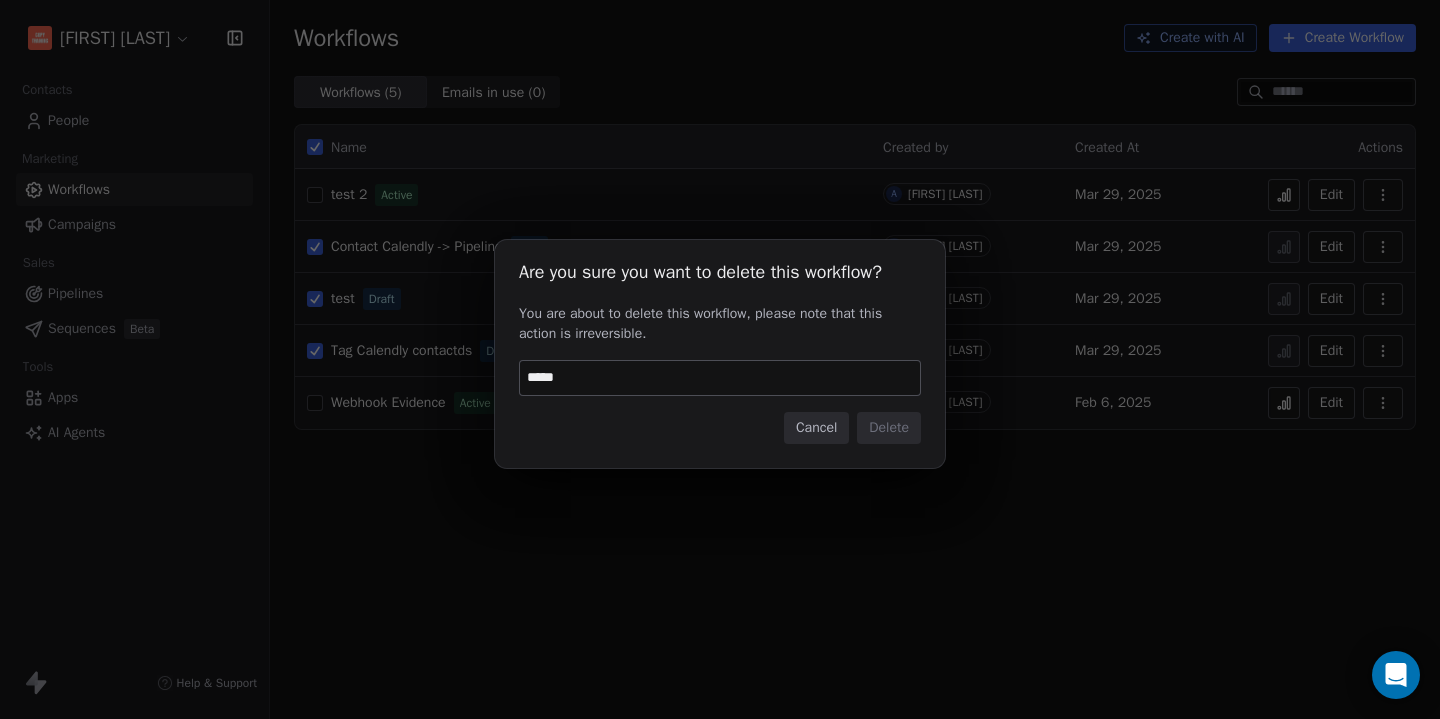 type on "******" 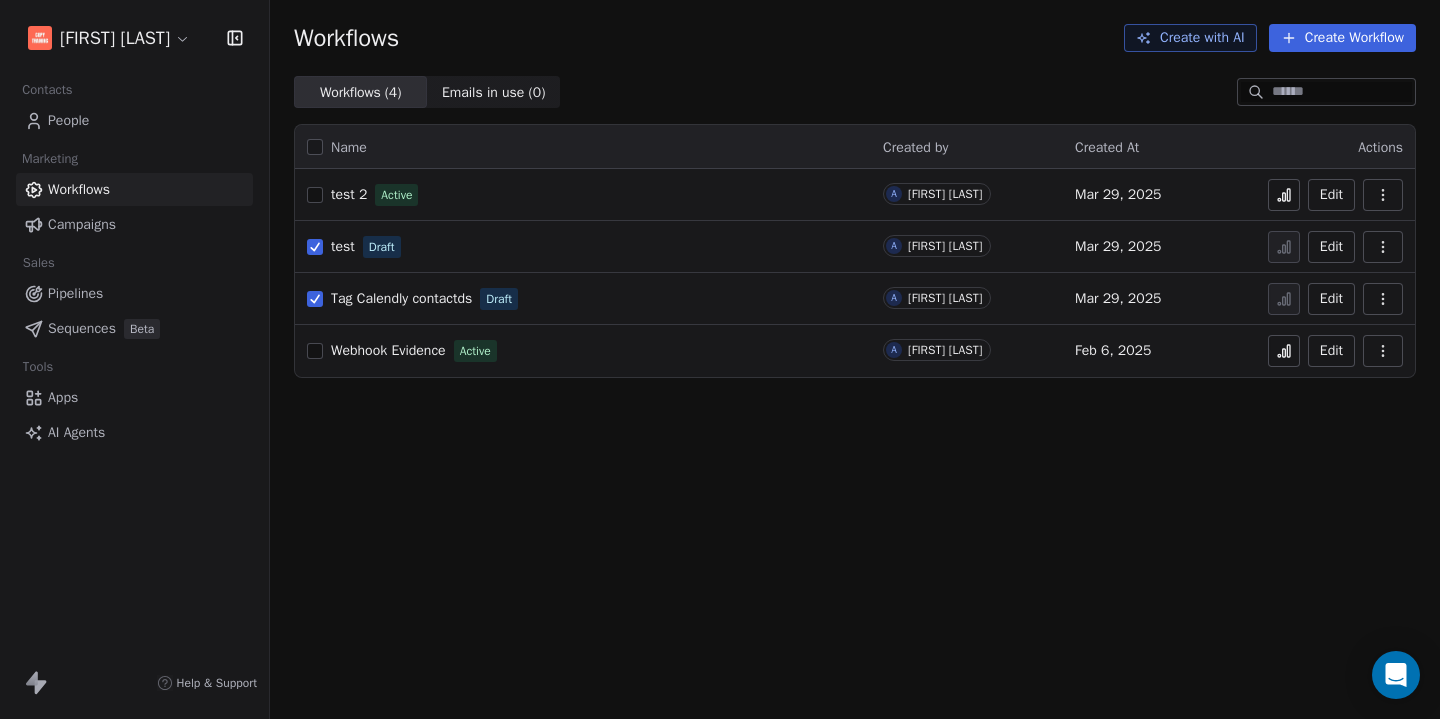 click 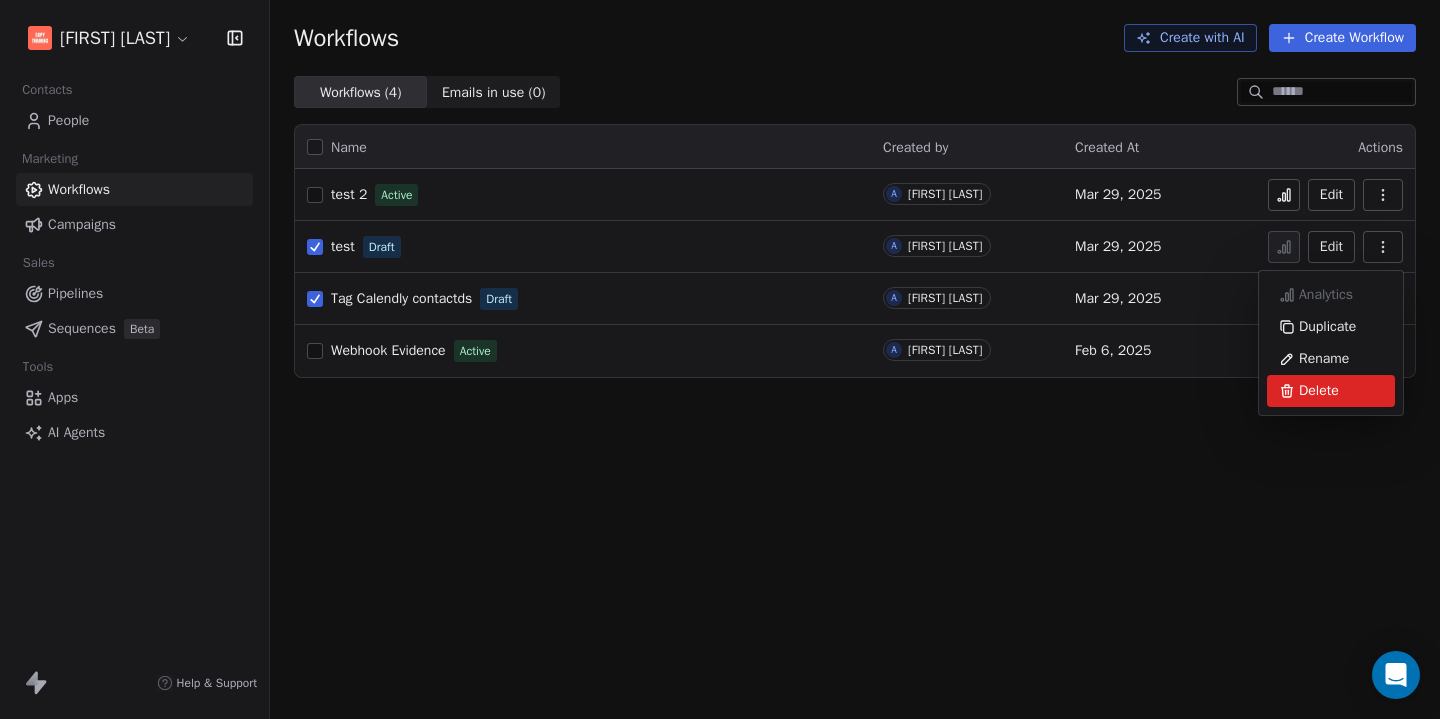 click on "Delete" at bounding box center (1319, 391) 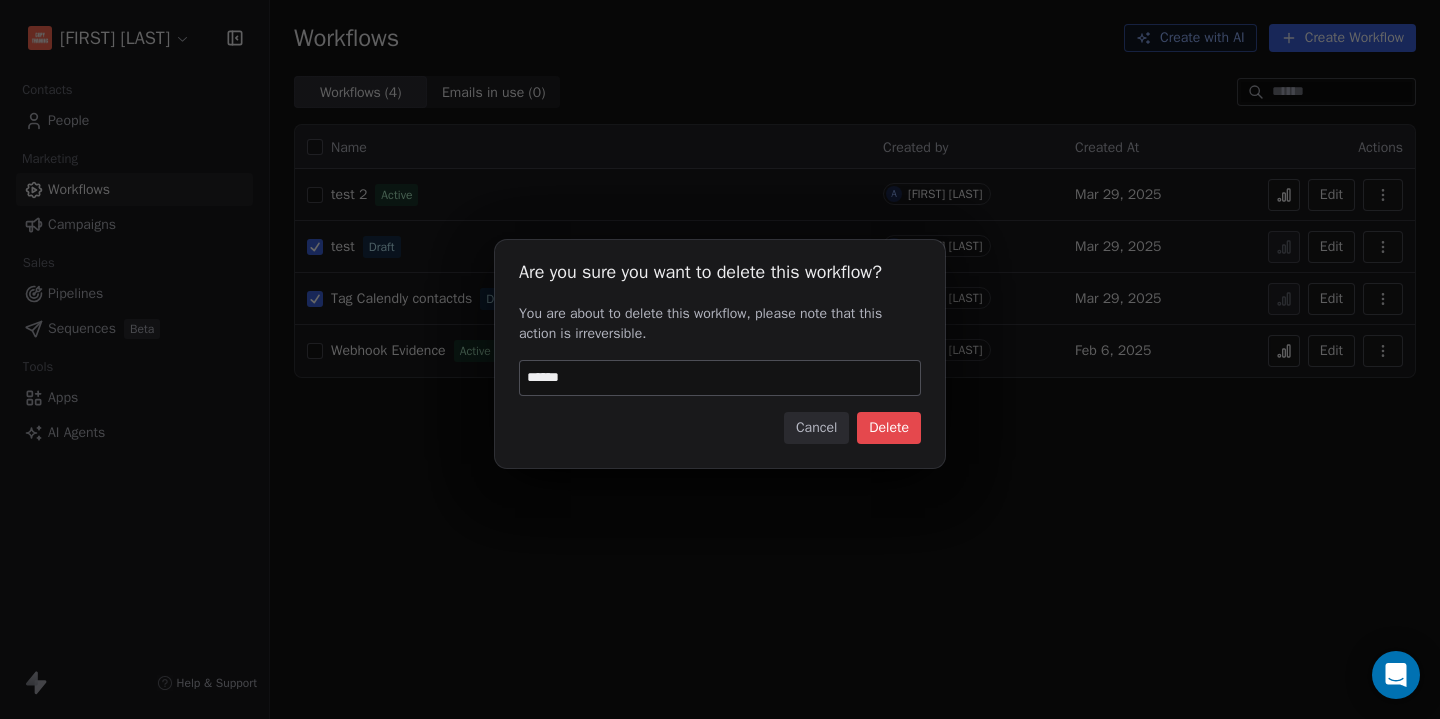 type on "******" 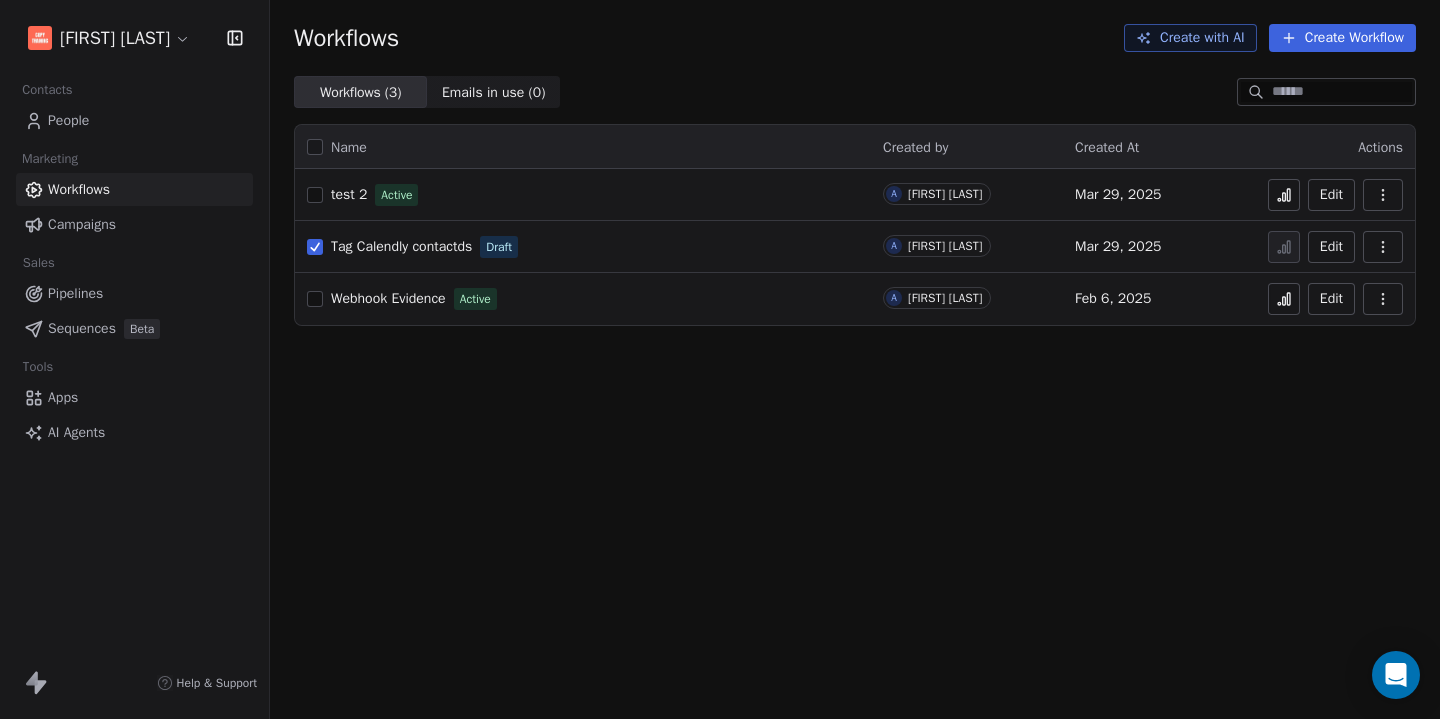 click 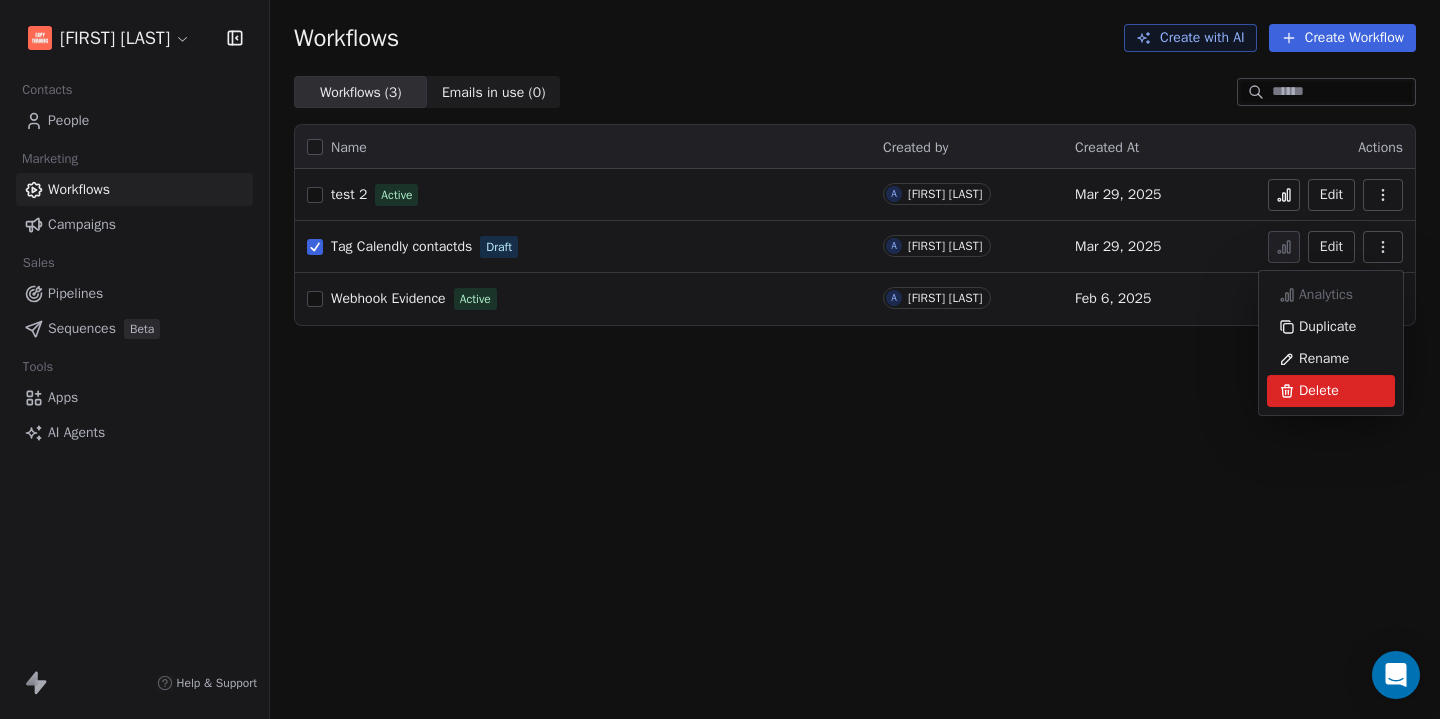 click on "Delete" at bounding box center (1319, 391) 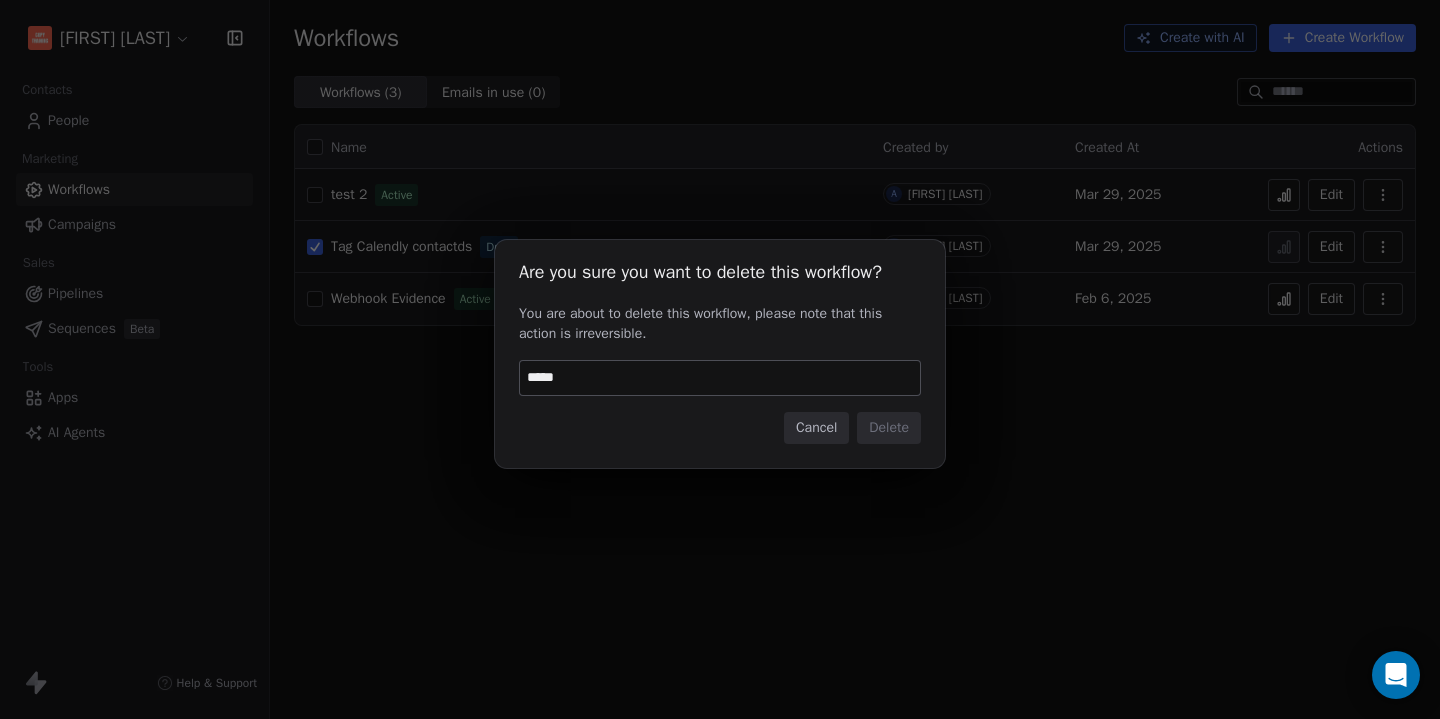 type on "******" 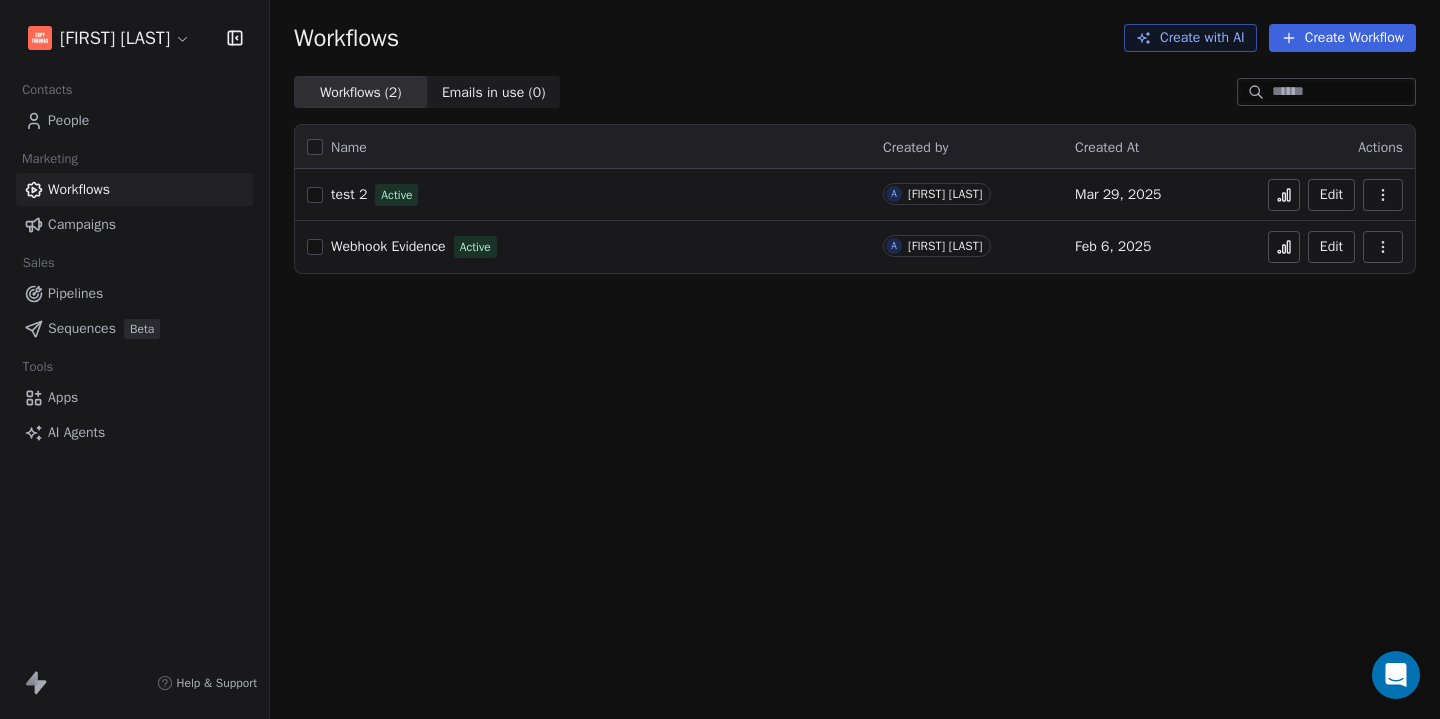 click on "test 2" at bounding box center [349, 194] 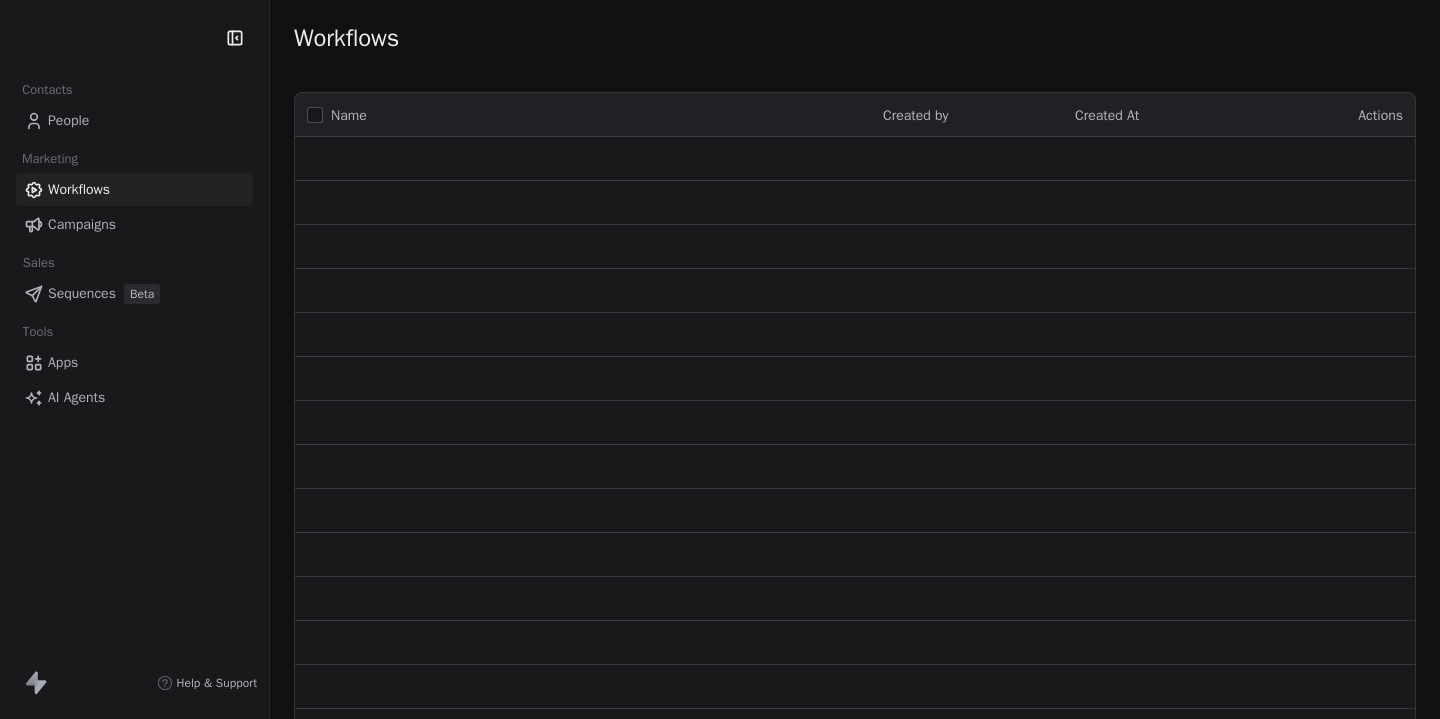 scroll, scrollTop: 0, scrollLeft: 0, axis: both 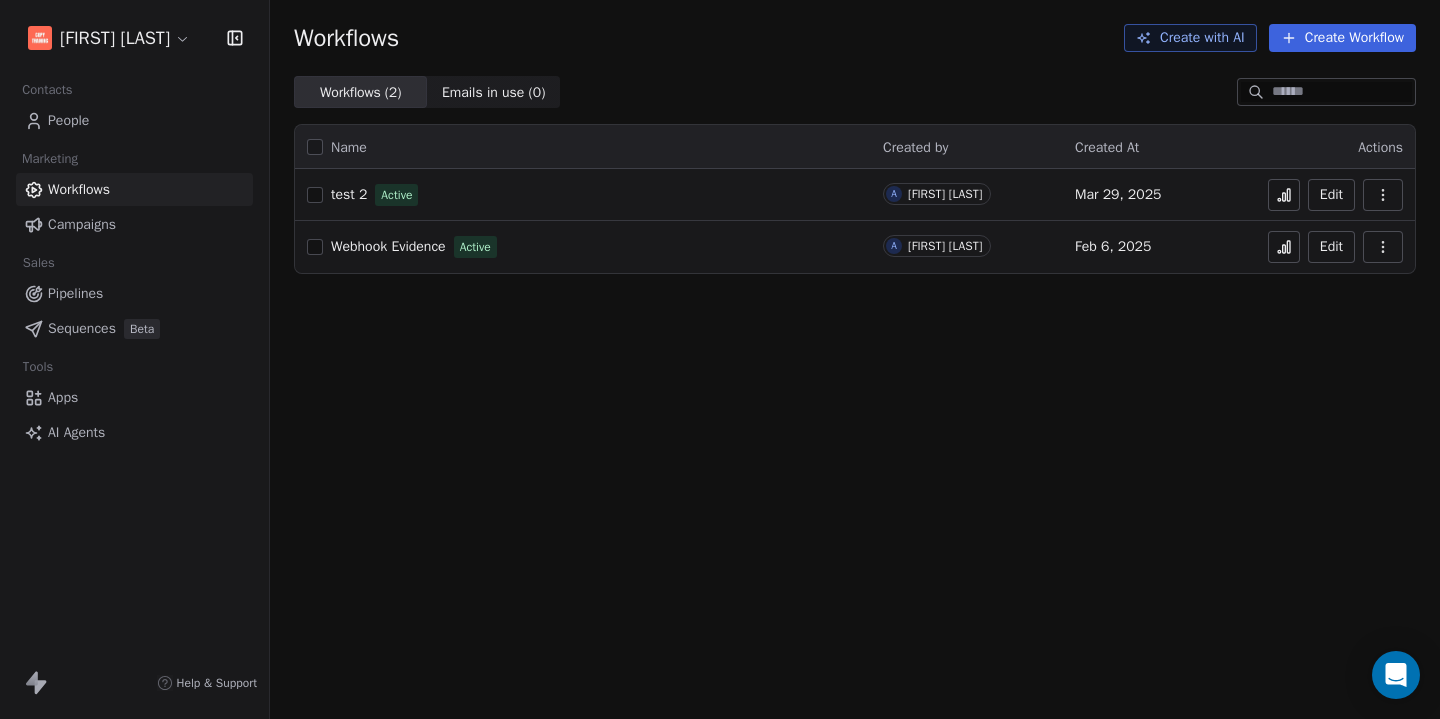 click on "test 2 Active" at bounding box center [583, 195] 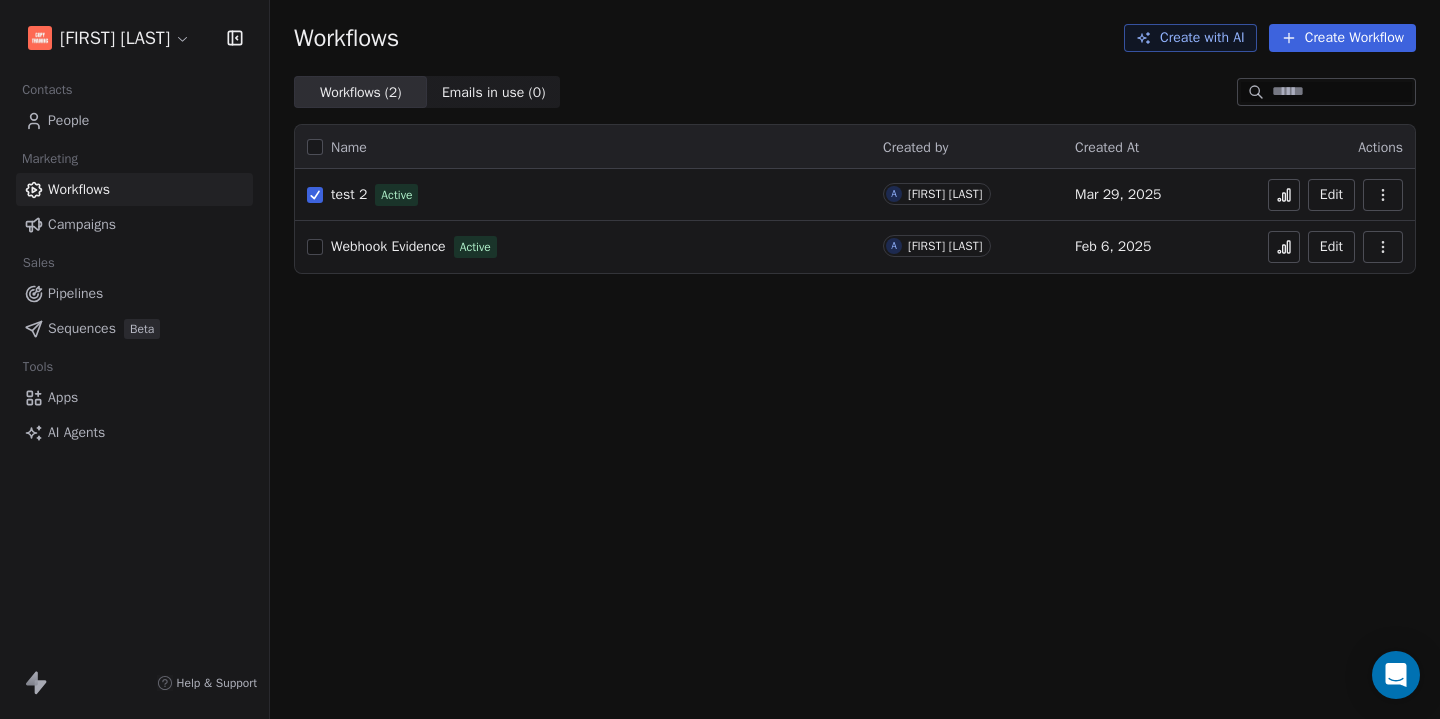 click at bounding box center (1383, 195) 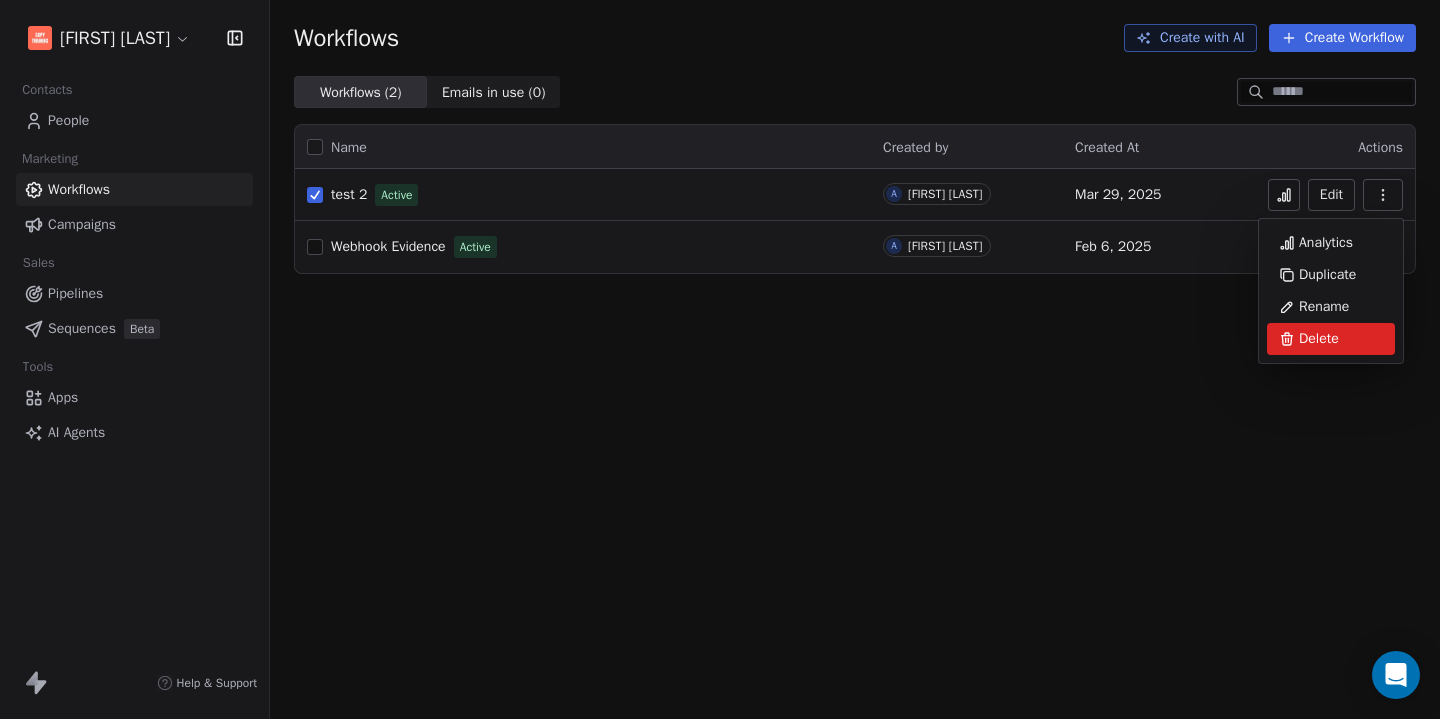 click on "Delete" at bounding box center (1319, 339) 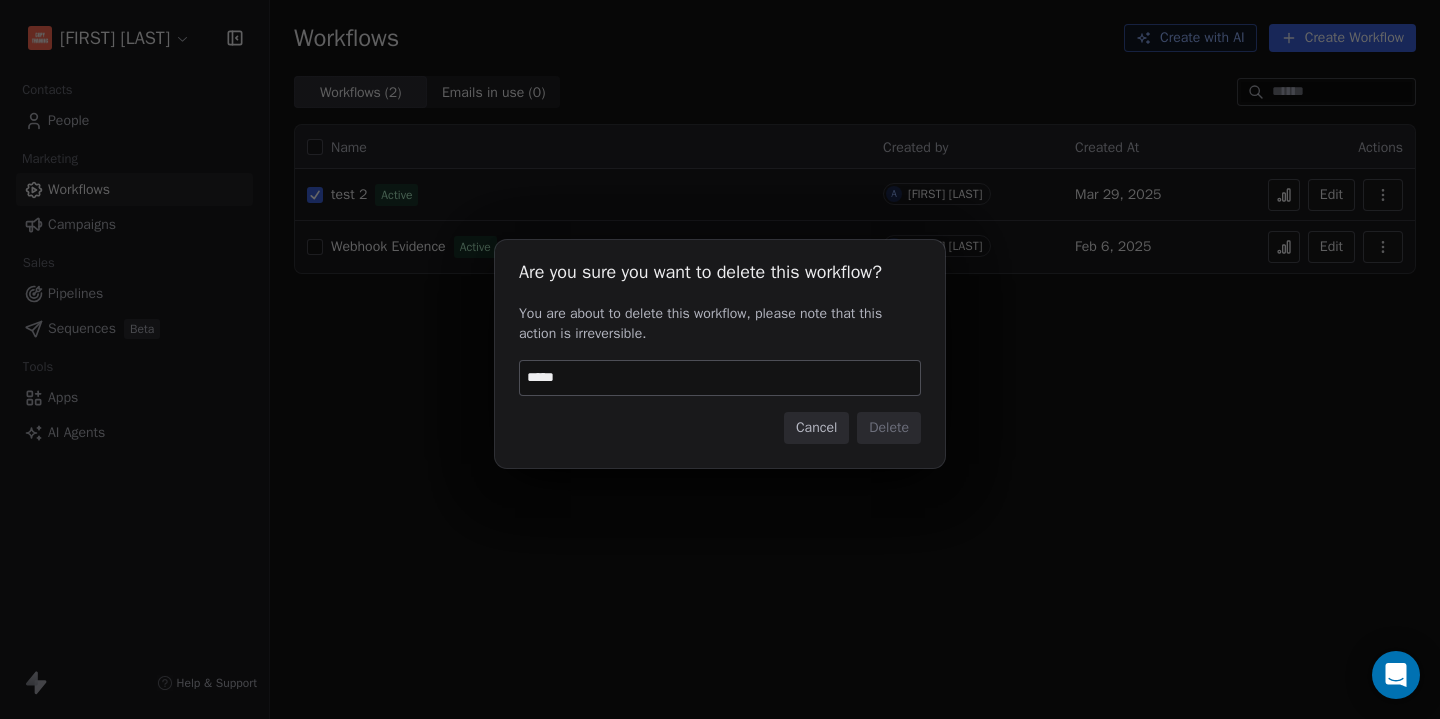 type on "******" 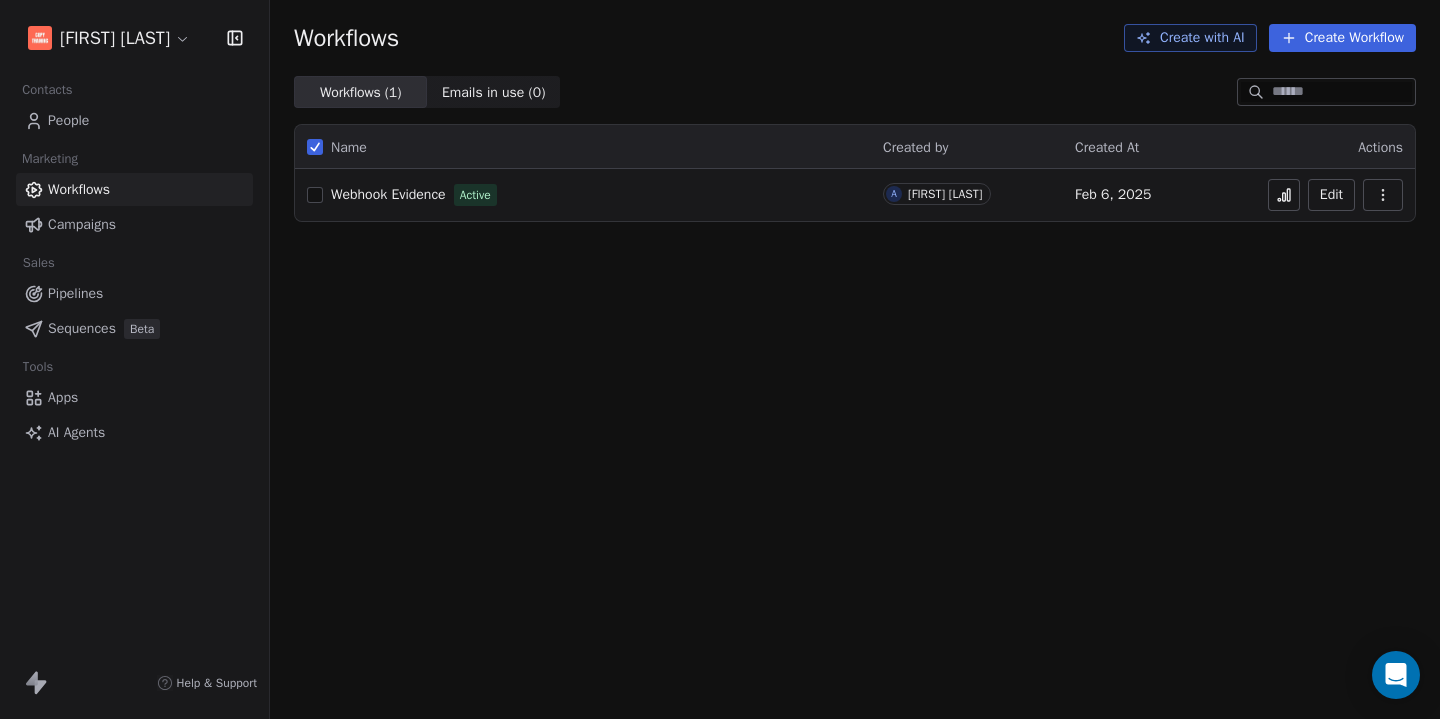 click on "Create Workflow" at bounding box center (1342, 38) 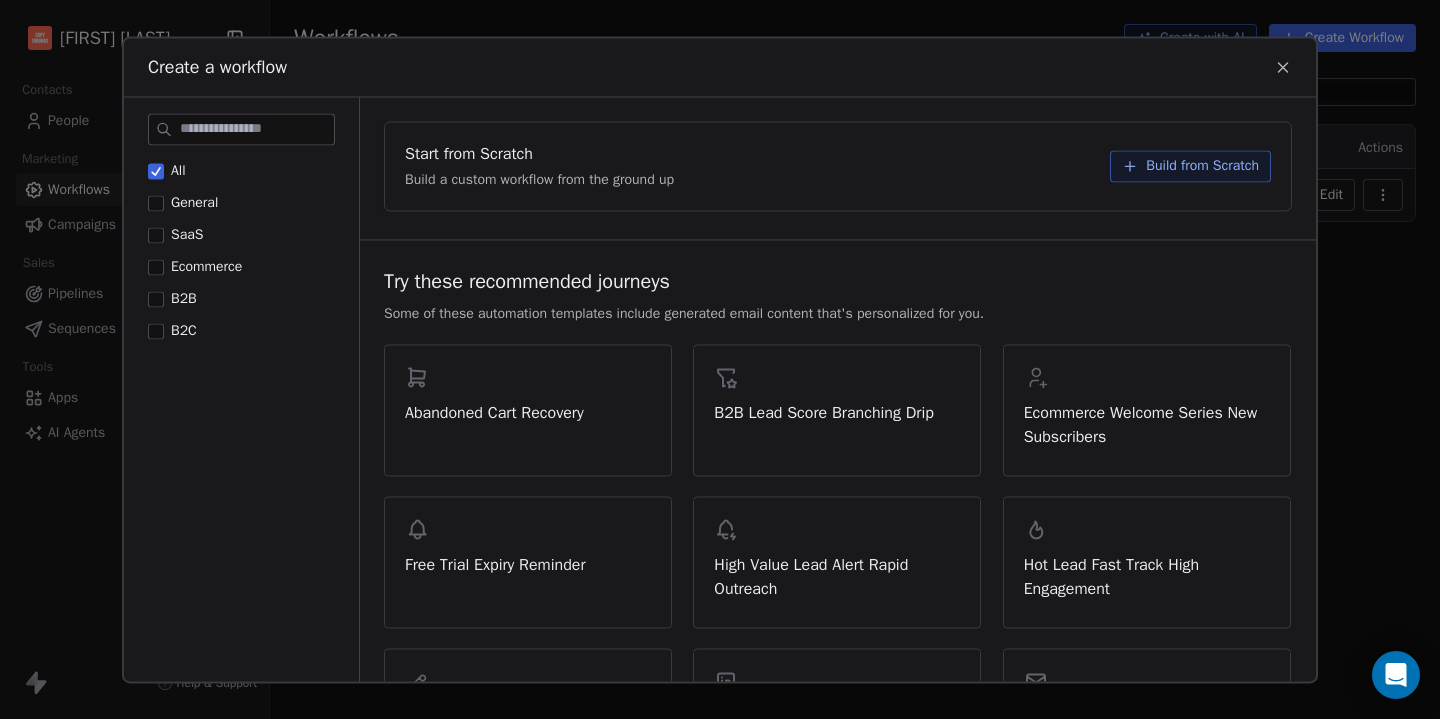 click on "Build from Scratch" at bounding box center (1202, 166) 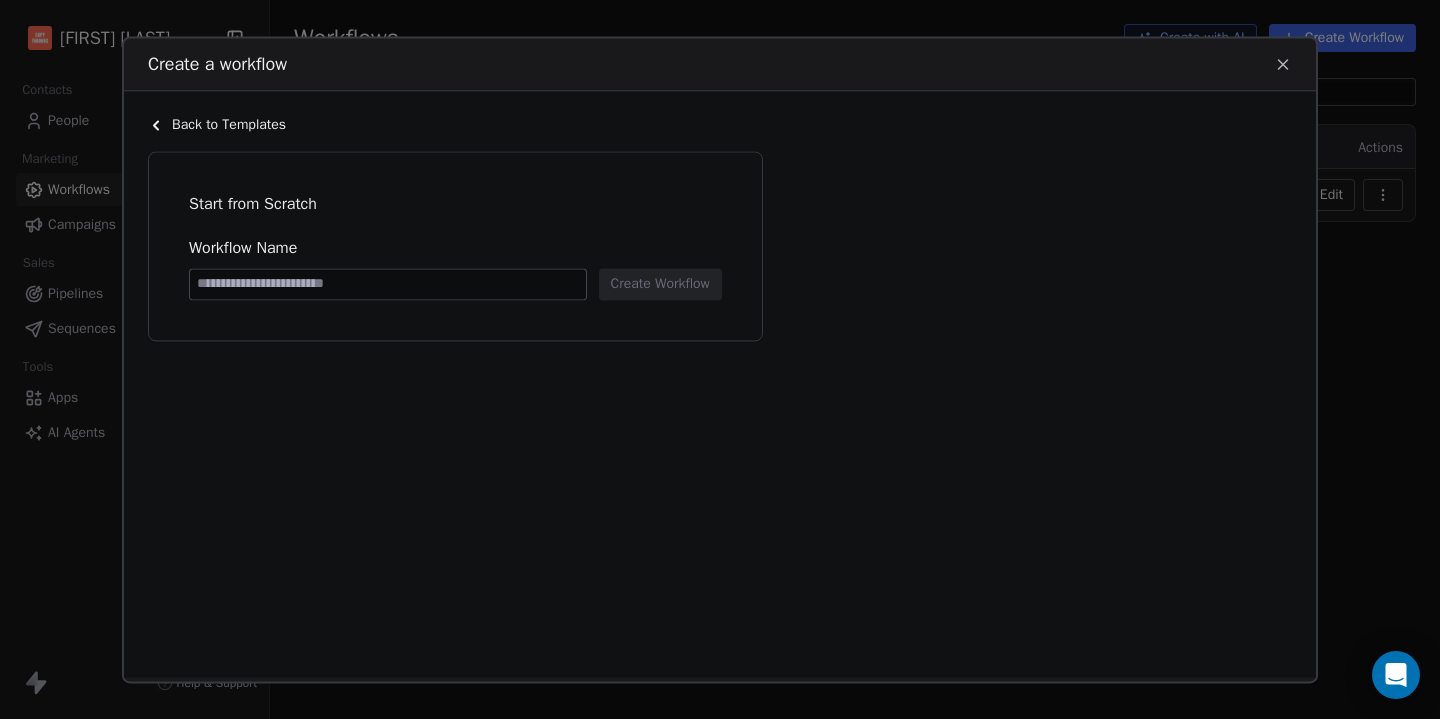 click at bounding box center (388, 284) 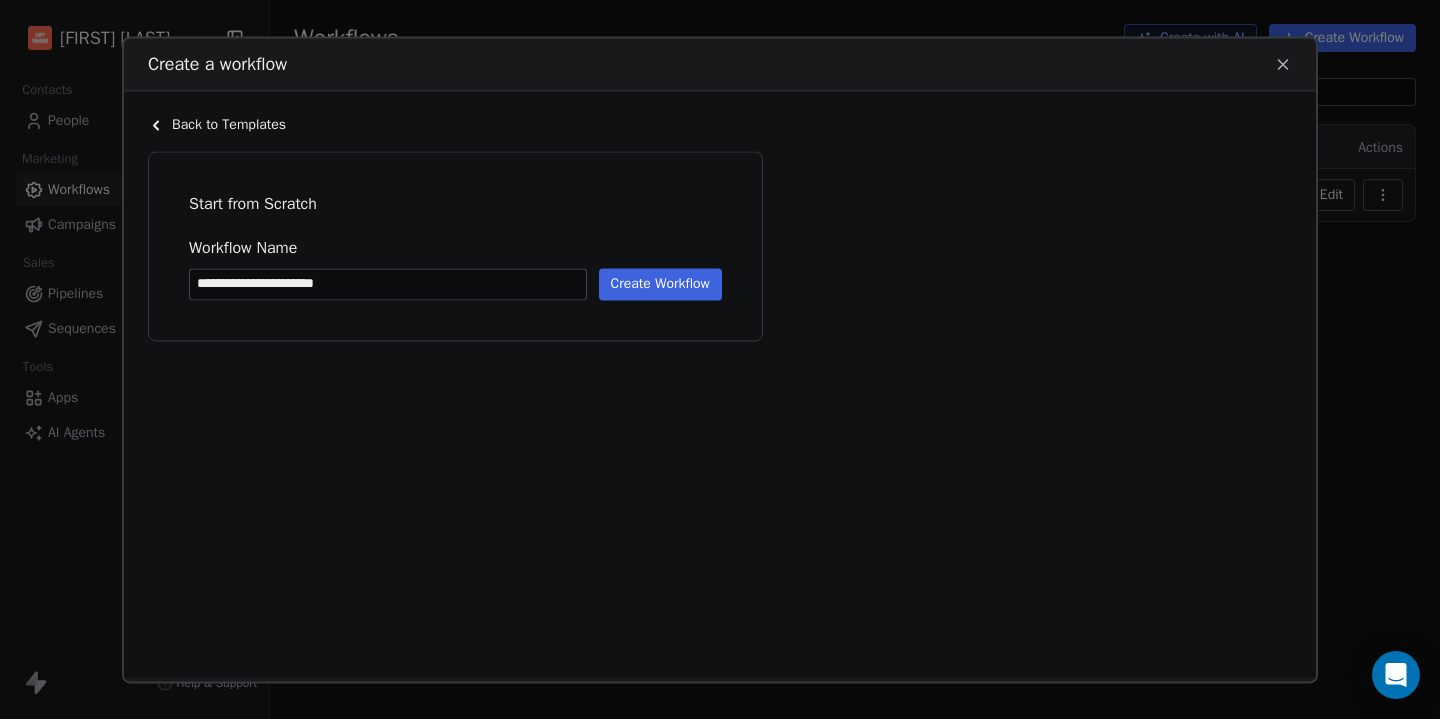 type on "**********" 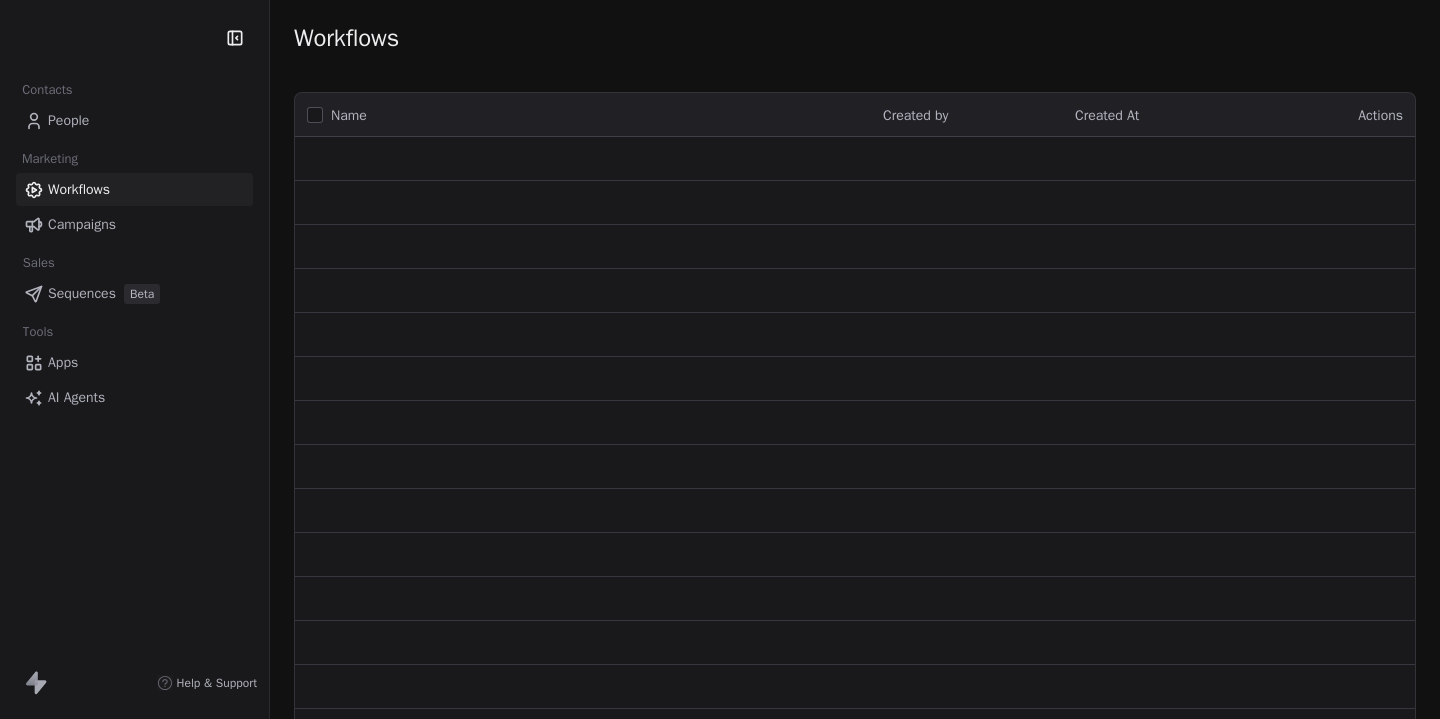 scroll, scrollTop: 0, scrollLeft: 0, axis: both 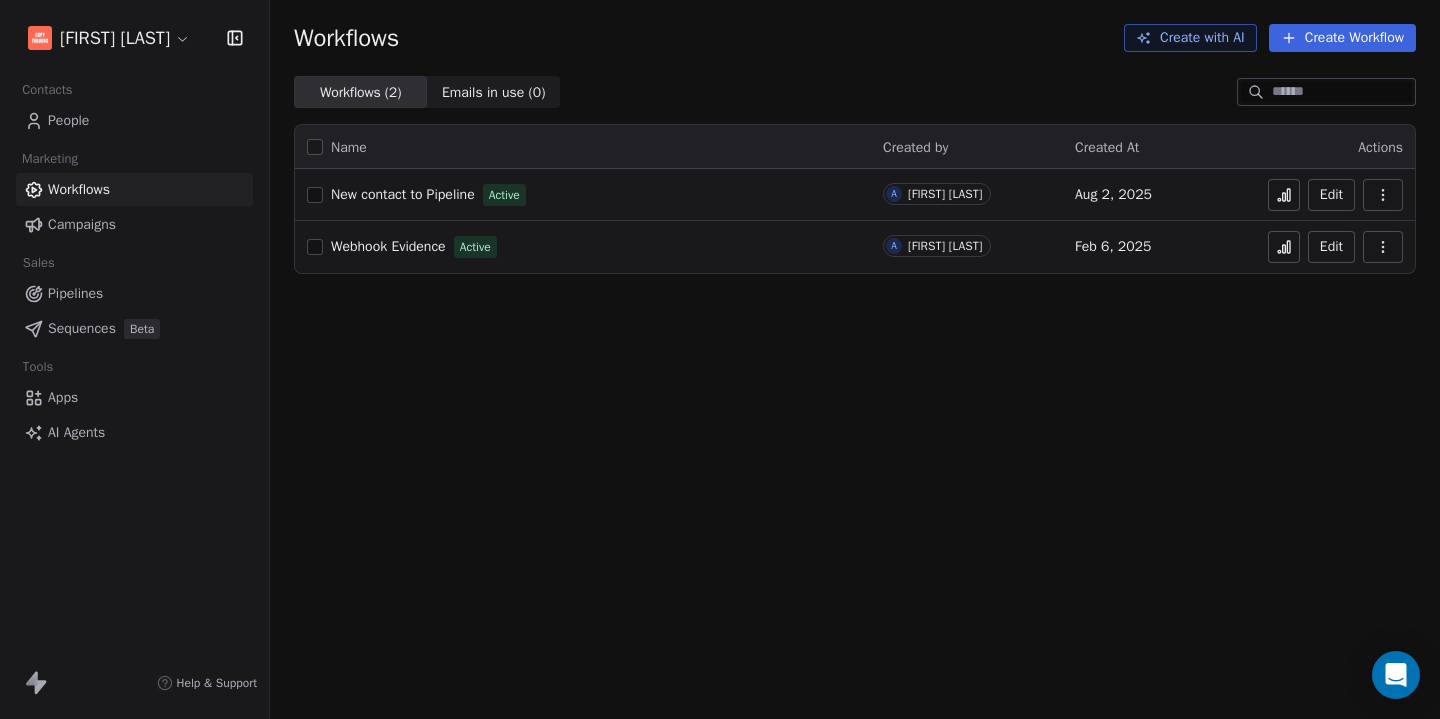 click on "Campaigns" at bounding box center (134, 224) 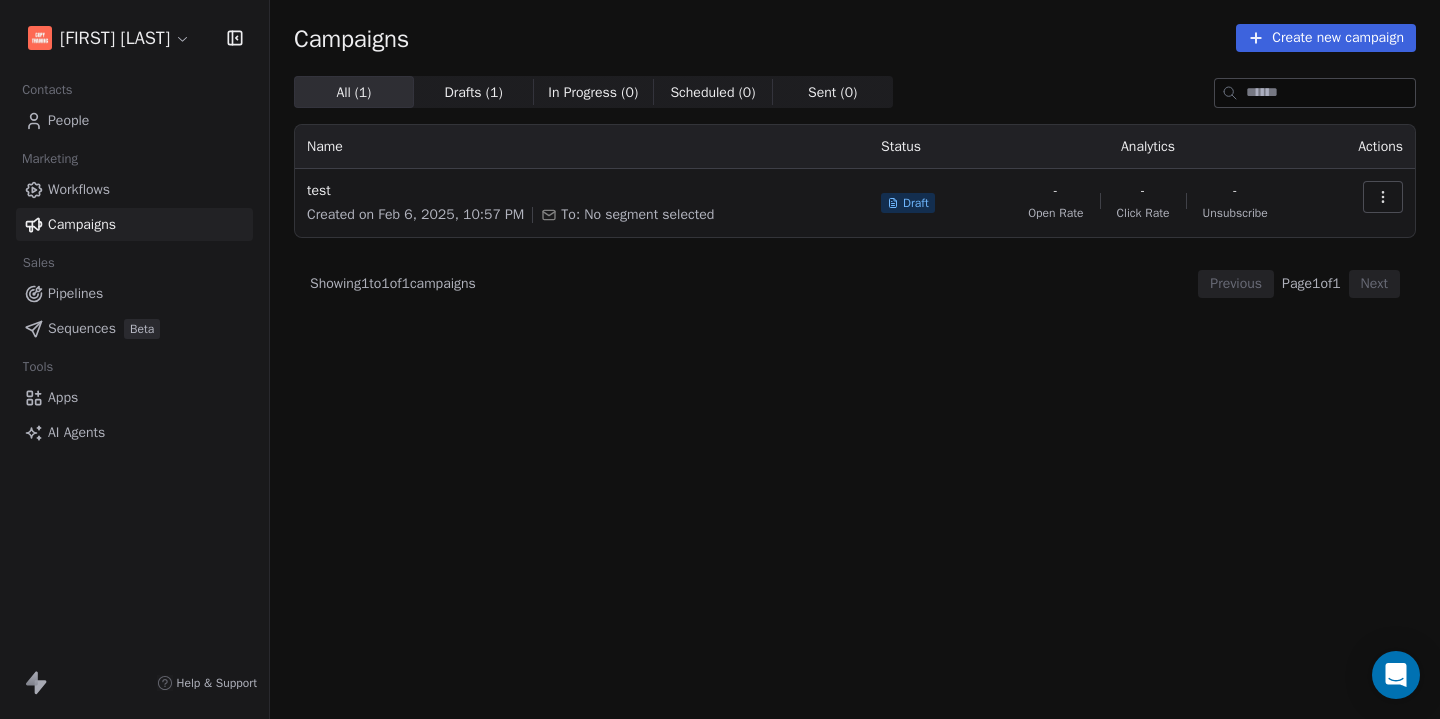 click on "Apps" at bounding box center (63, 397) 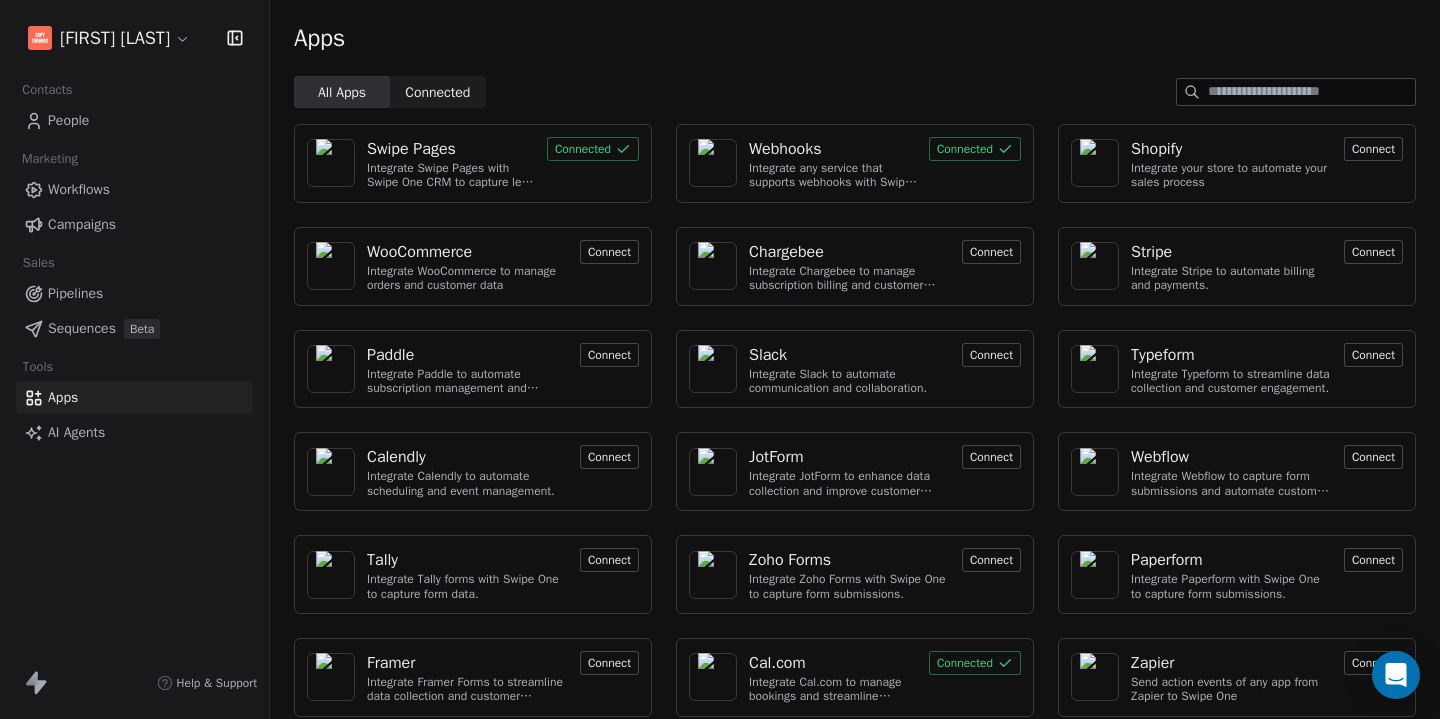 click on "Connect" at bounding box center [609, 457] 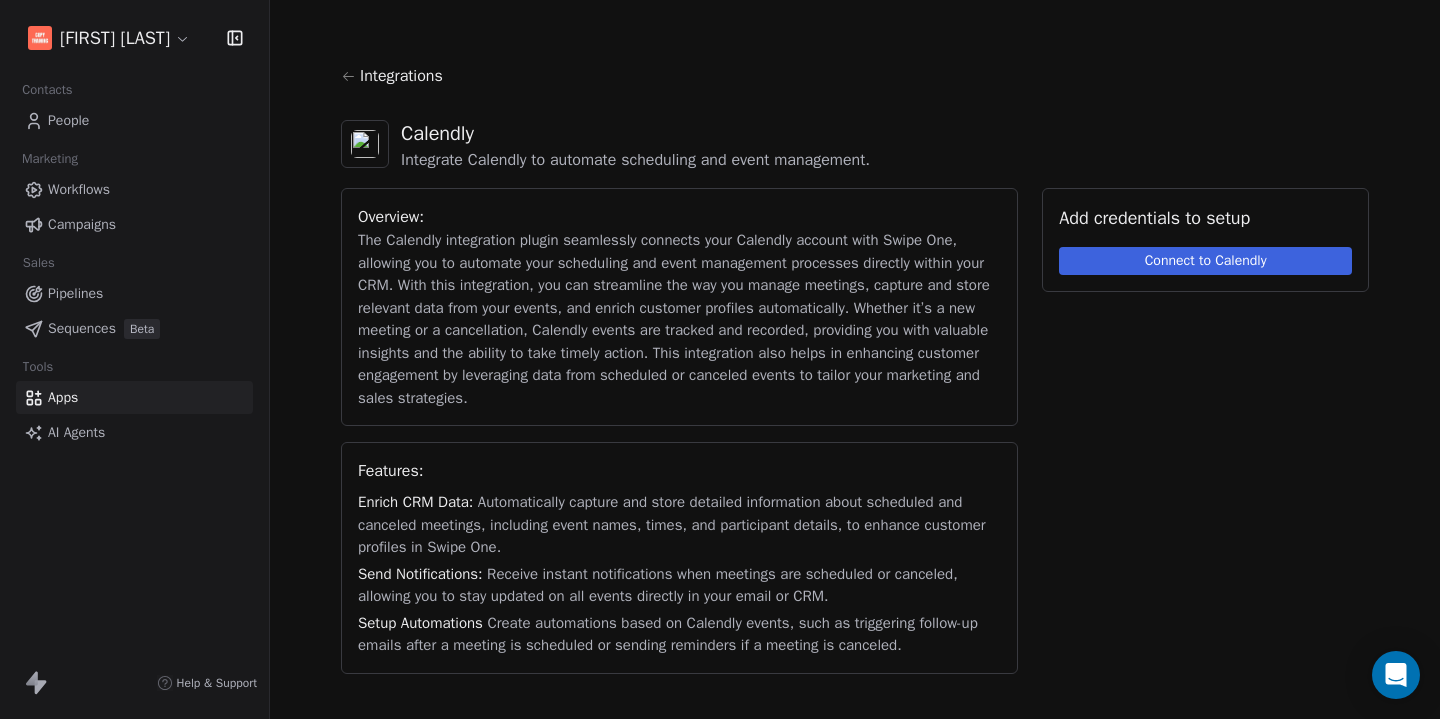 click on "Connect to Calendly" at bounding box center [1205, 261] 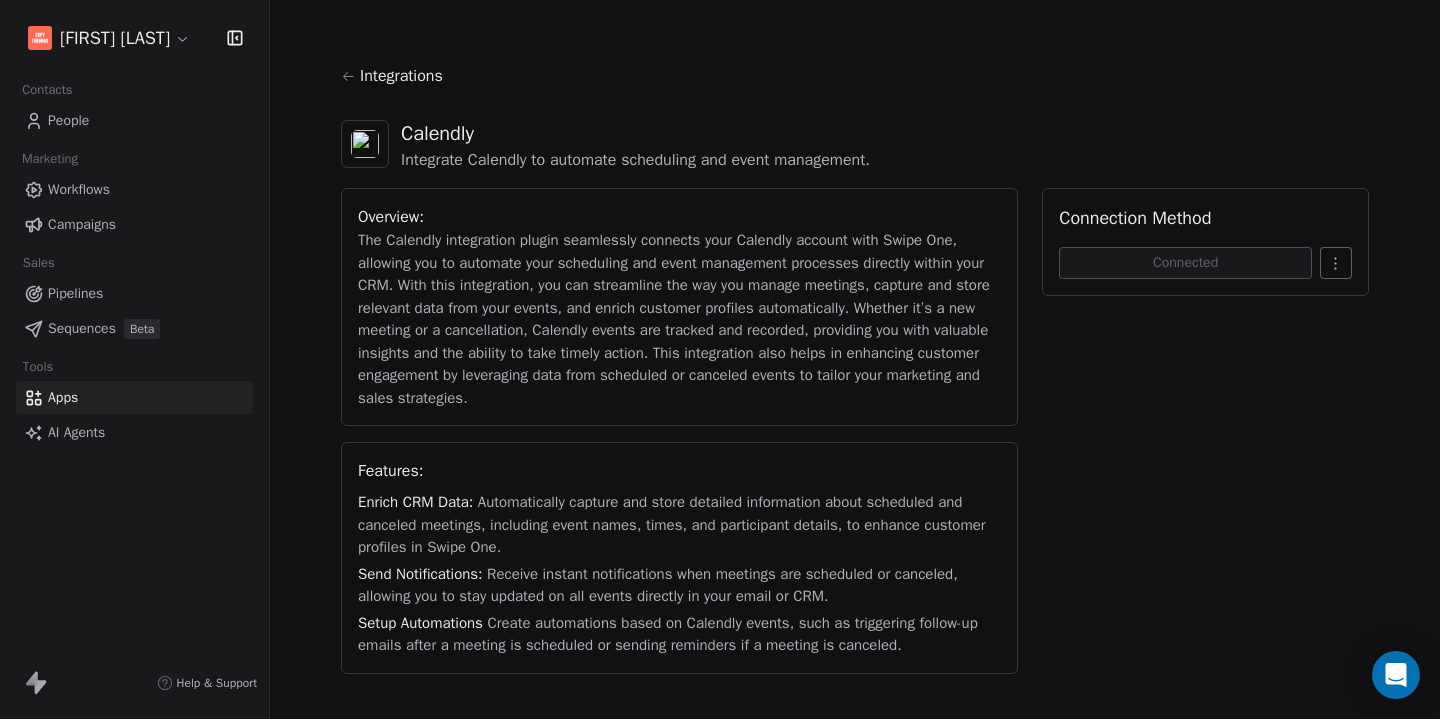 click on "Workflows" at bounding box center (79, 189) 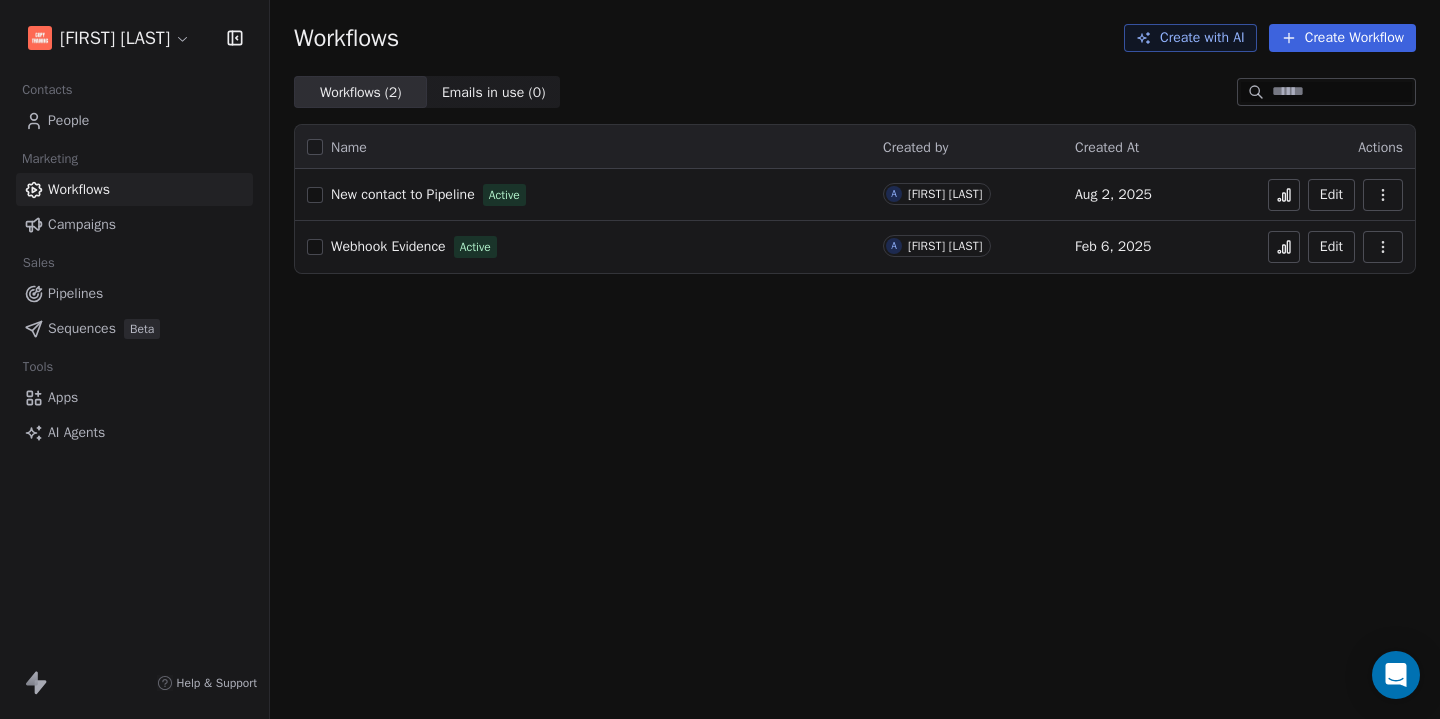 click on "Webhook Evidence" at bounding box center [388, 246] 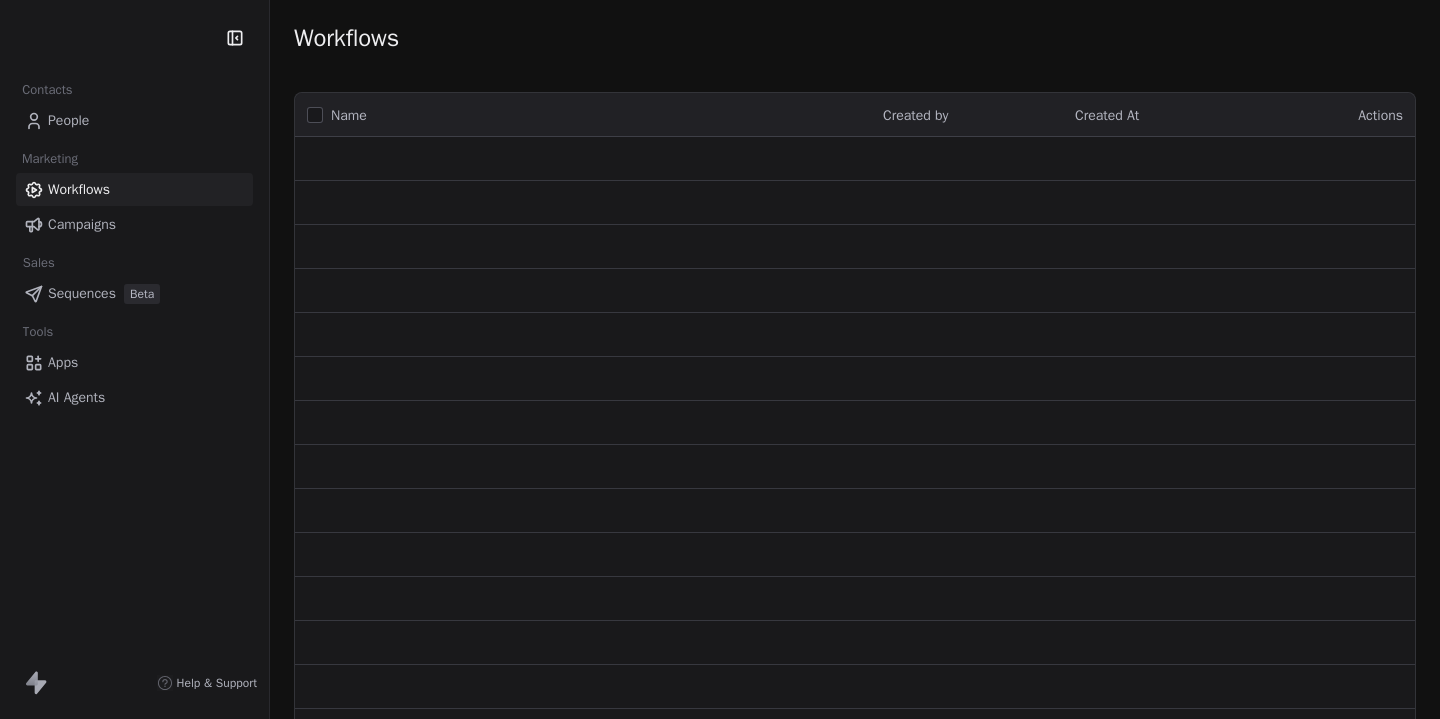 scroll, scrollTop: 0, scrollLeft: 0, axis: both 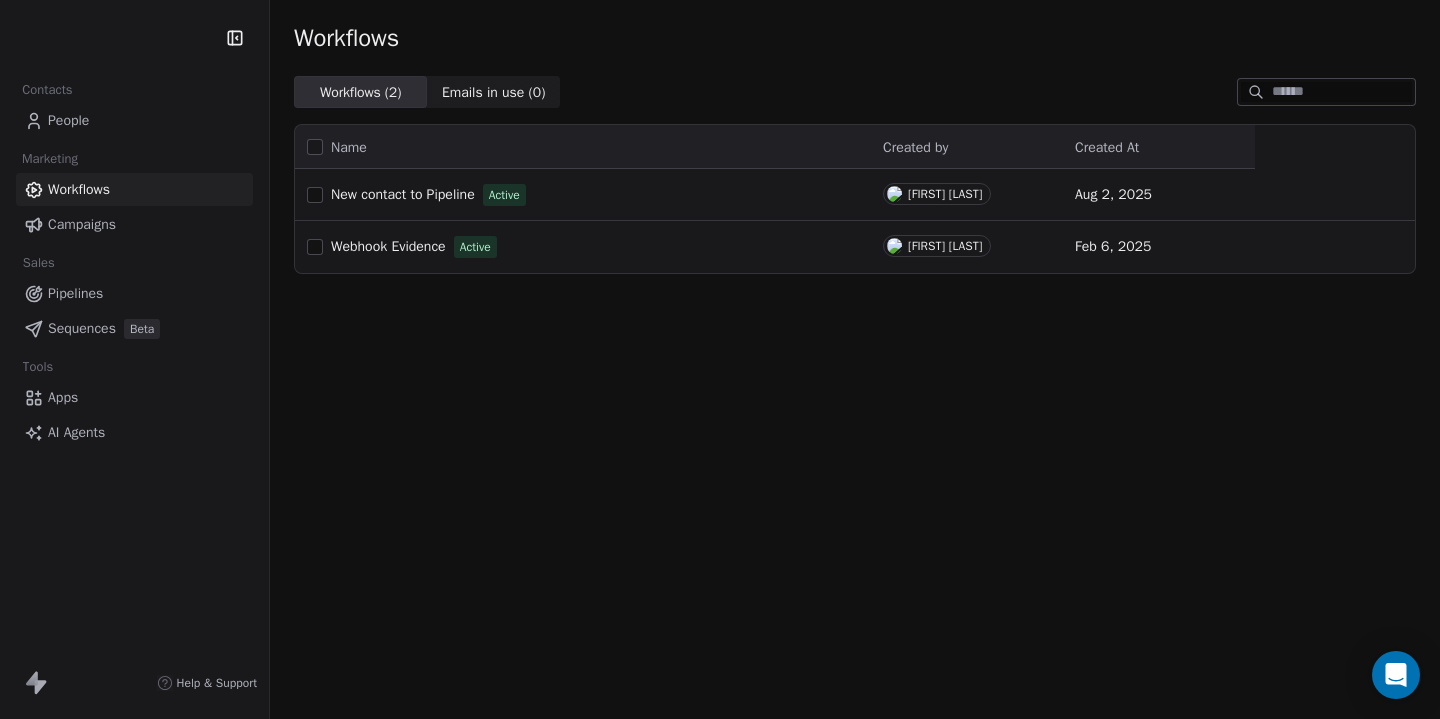 click on "Apps" at bounding box center (134, 397) 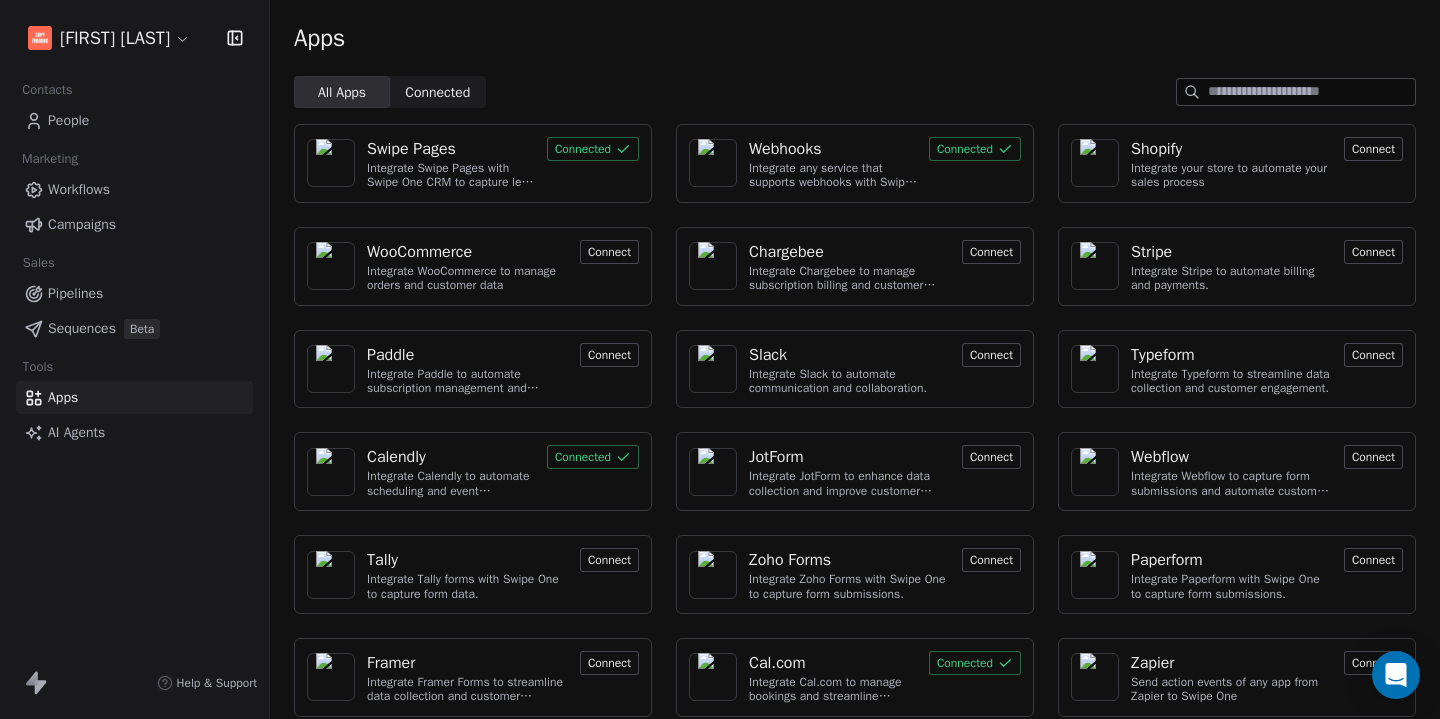 click on "Connected" at bounding box center (593, 457) 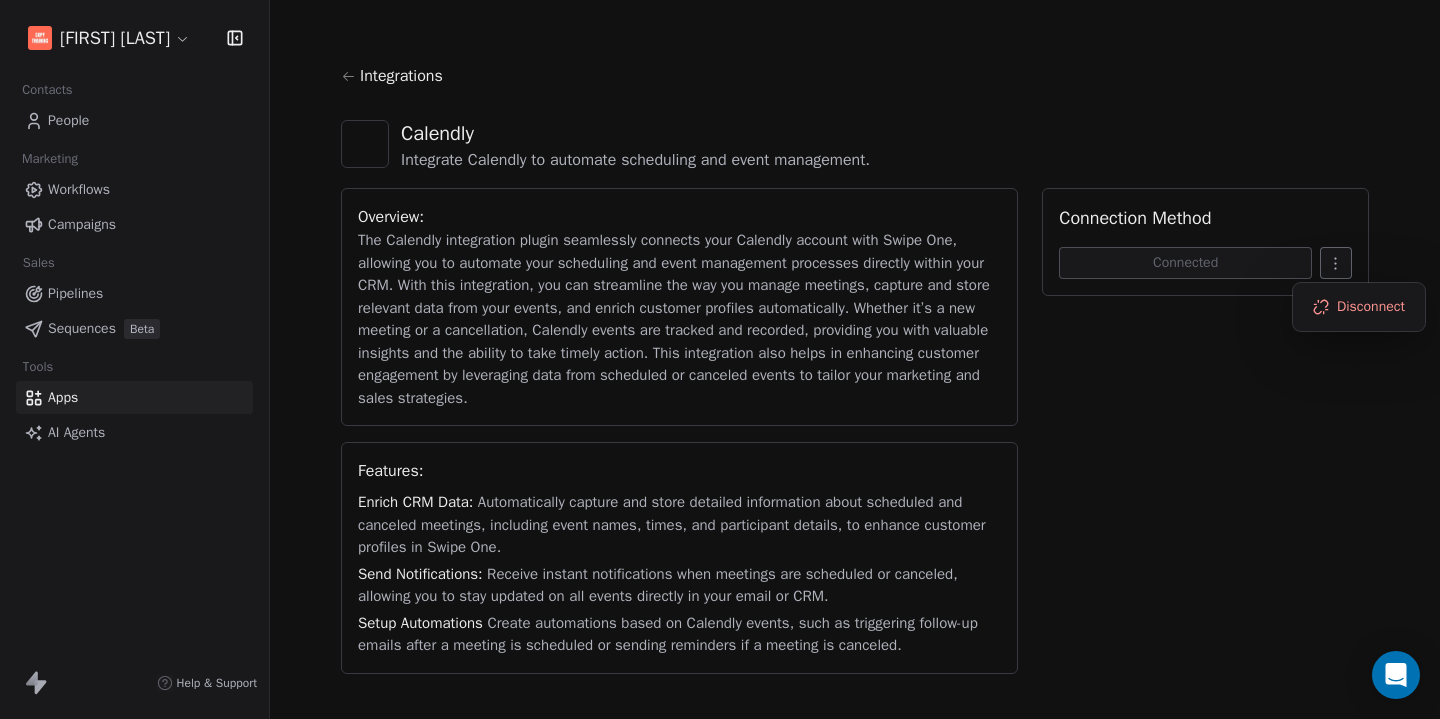 click on "Adrien Le Stang Contacts People Marketing Workflows Campaigns Sales Pipelines Sequences Beta Tools Apps AI Agents Help & Support Integrations Calendly Integrate Calendly to automate scheduling and event management. Overview: The Calendly integration plugin seamlessly connects your Calendly account with Swipe One, allowing you to automate your scheduling and event management processes directly within your CRM. With this integration, you can streamline the way you manage meetings, capture and store relevant data from your events, and enrich customer profiles automatically. Whether it’s a new meeting or a cancellation, Calendly events are tracked and recorded, providing you with valuable insights and the ability to take timely action. This integration also helps in enhancing customer engagement by leveraging data from scheduled or canceled events to tailor your marketing and sales strategies. Features: Enrich CRM Data:   Send Notifications:   Setup Automations   Connection Method Connected" at bounding box center (720, 359) 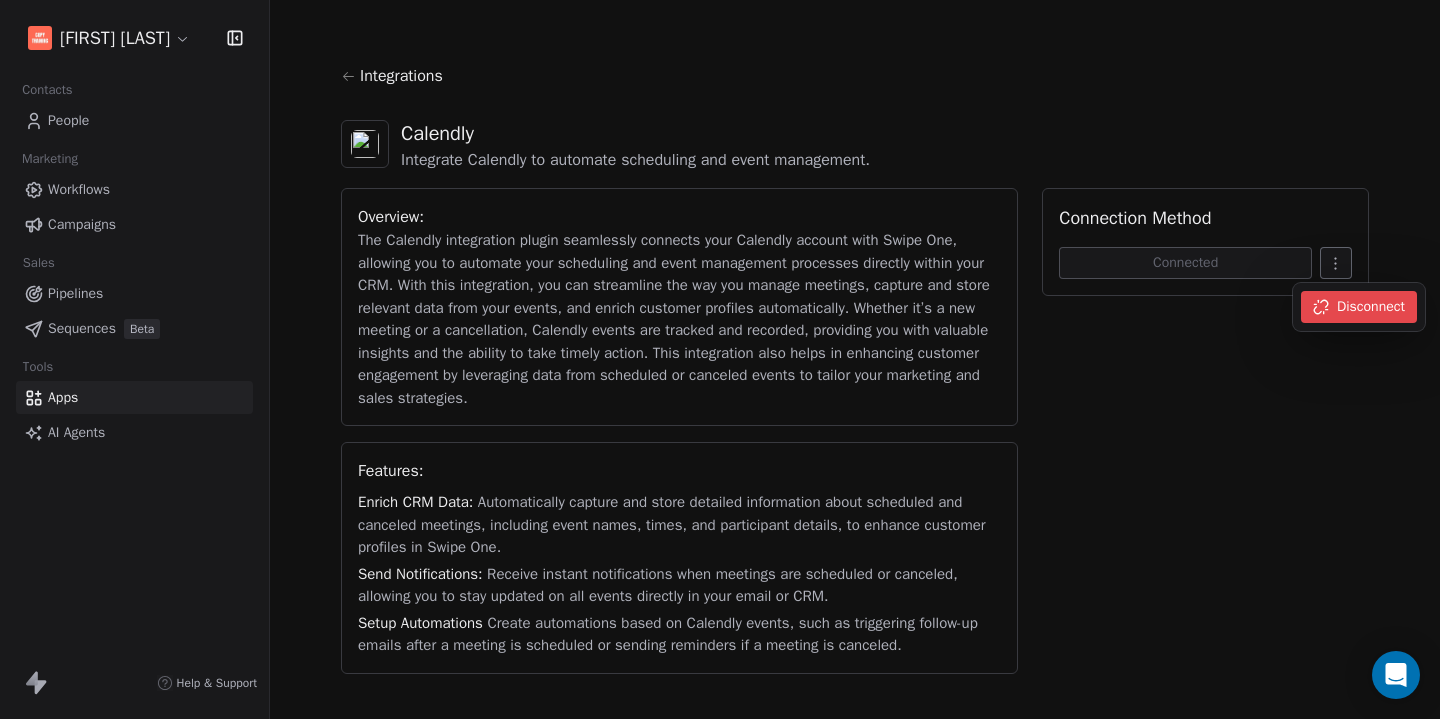 click on "Disconnect" at bounding box center [1359, 307] 